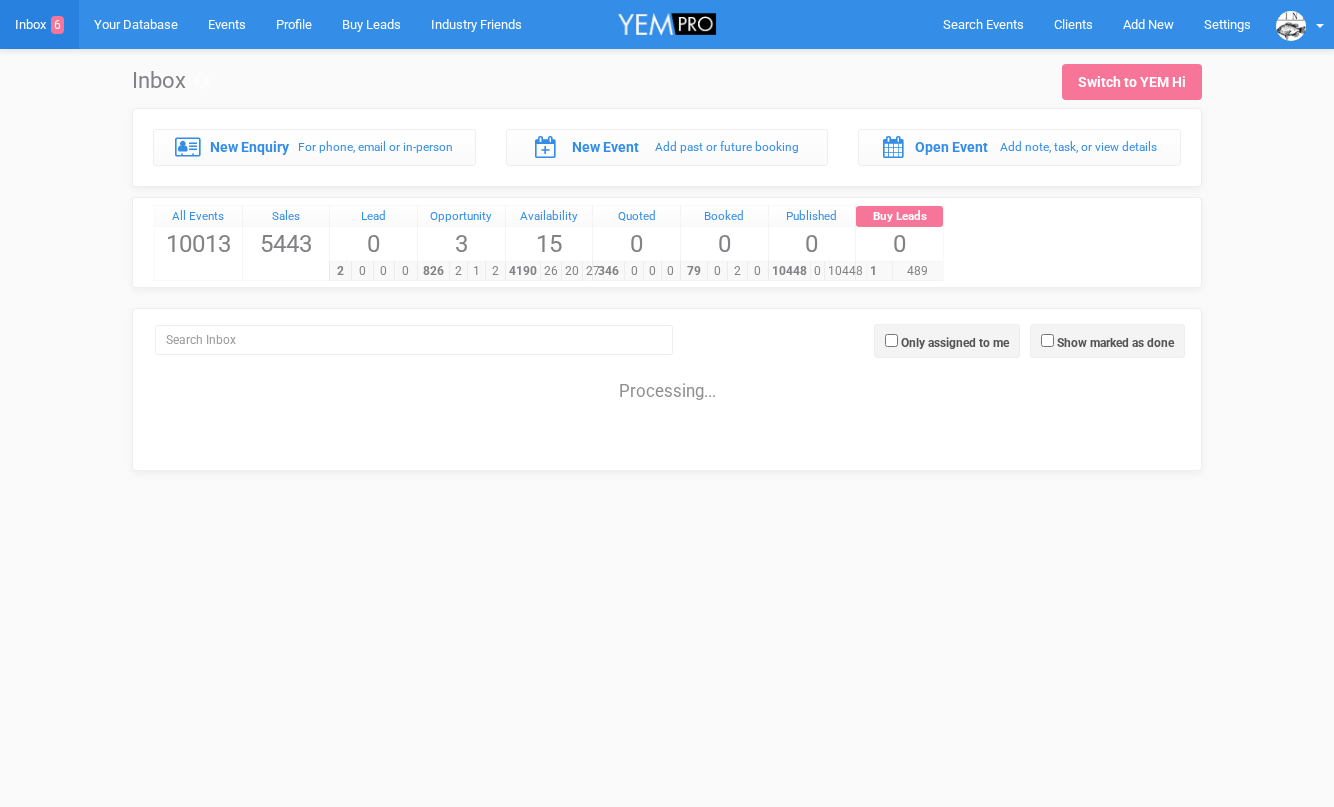 scroll, scrollTop: 0, scrollLeft: 0, axis: both 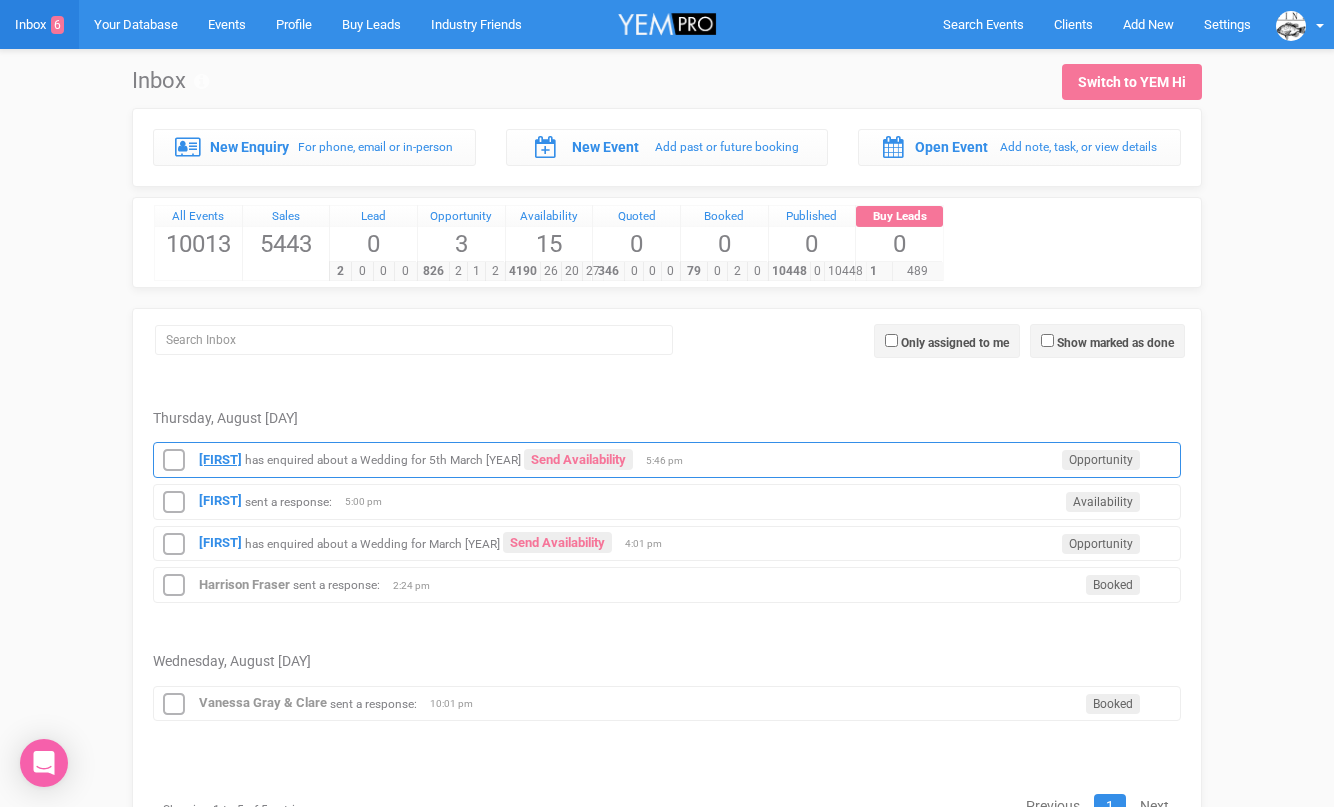 click on "[FIRST]
has enquired about a Wedding for 5th March [YEAR] Send Availability   Opportunity 5:46 pm" at bounding box center [667, 460] 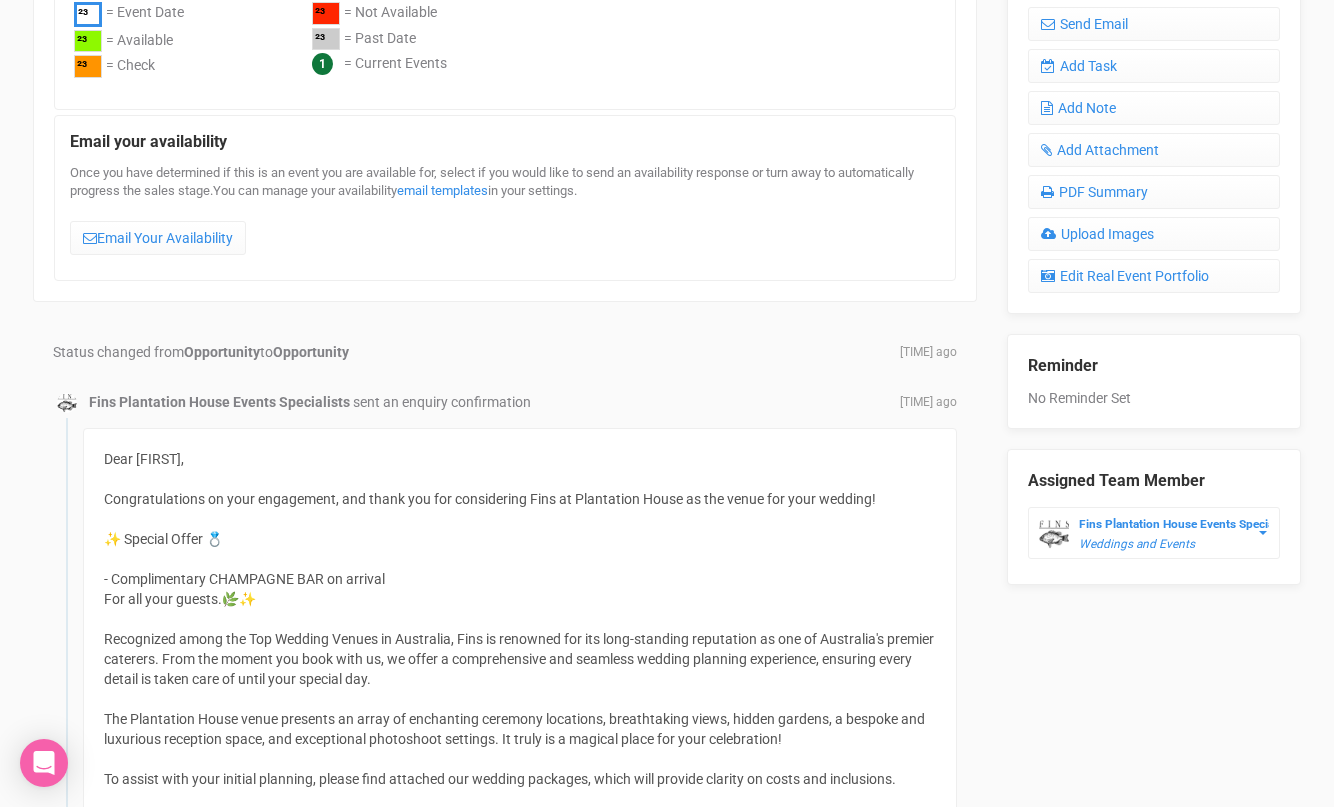 scroll, scrollTop: 766, scrollLeft: 0, axis: vertical 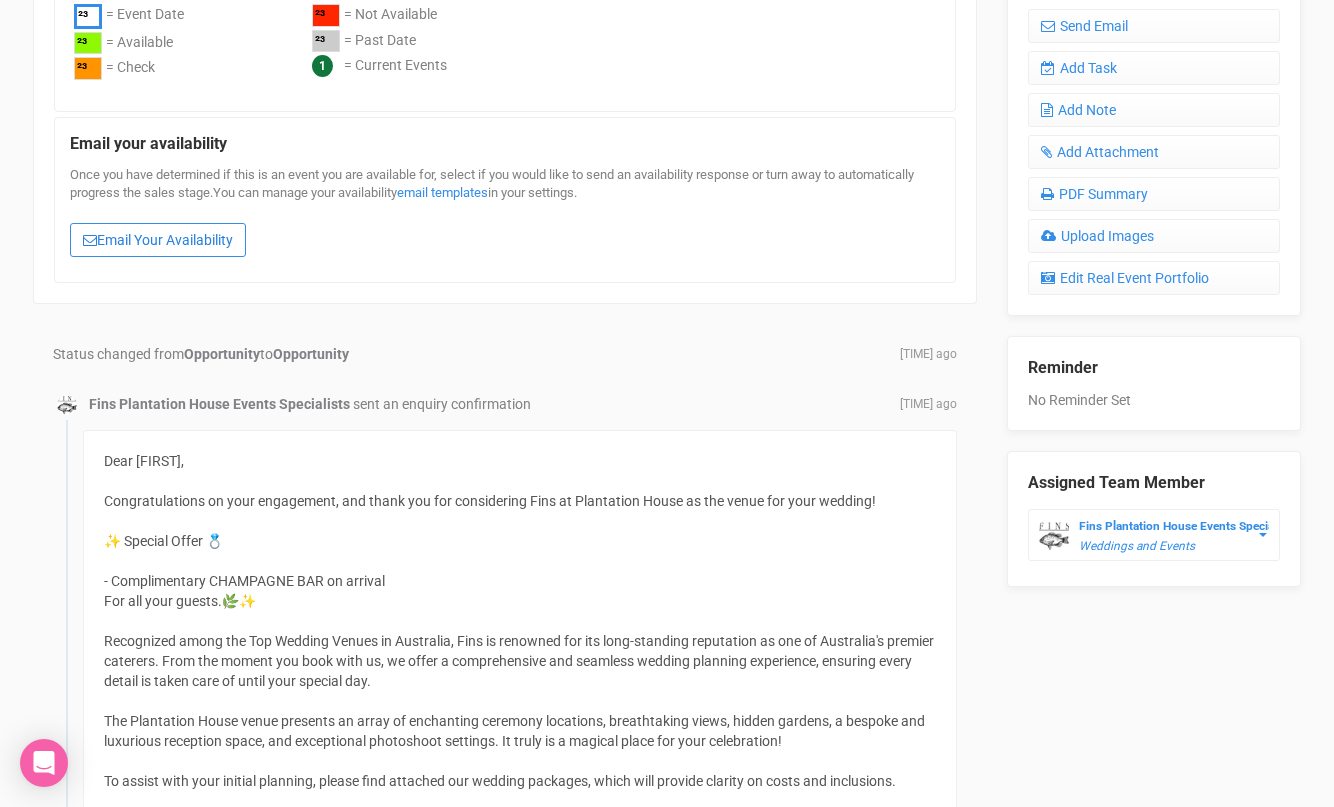 click on "Email Your Availability" at bounding box center [158, 240] 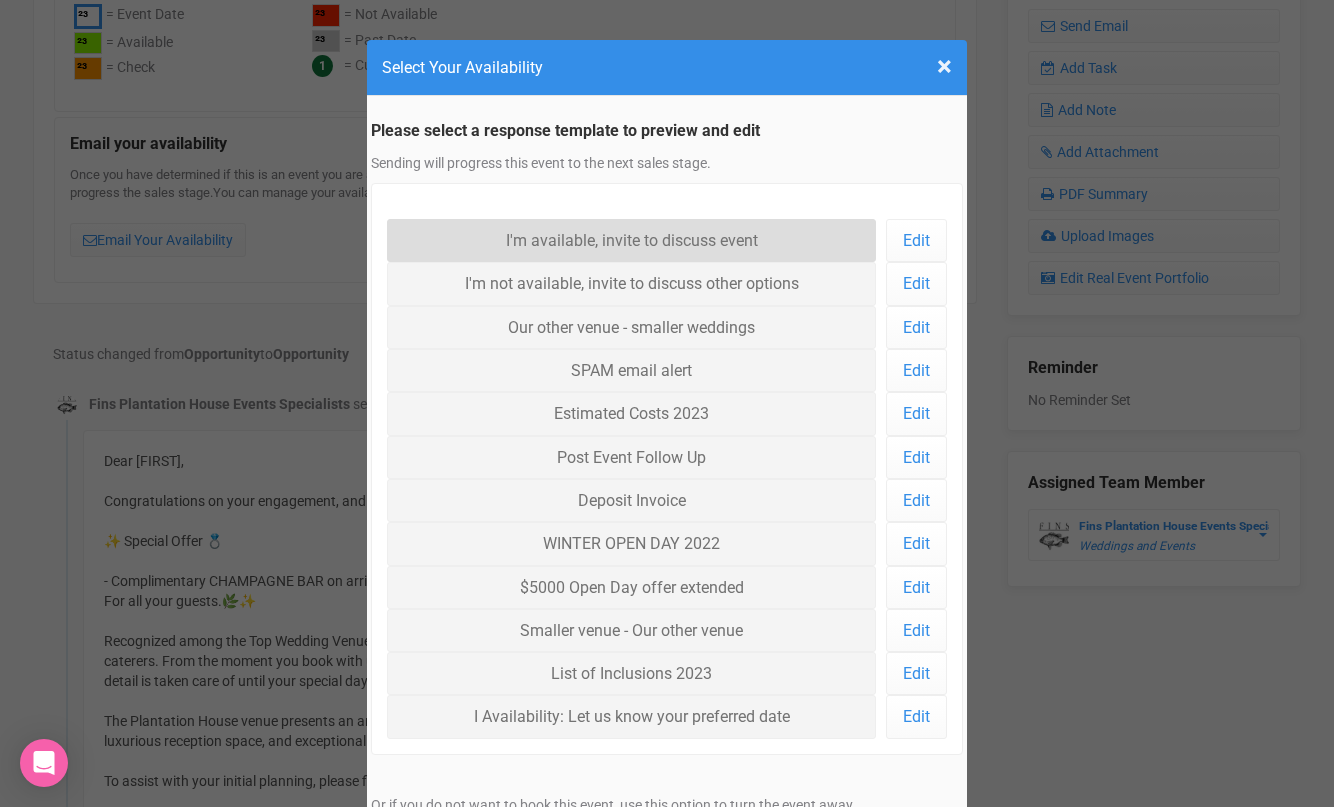 click on "I'm available, invite to discuss event" at bounding box center [631, 240] 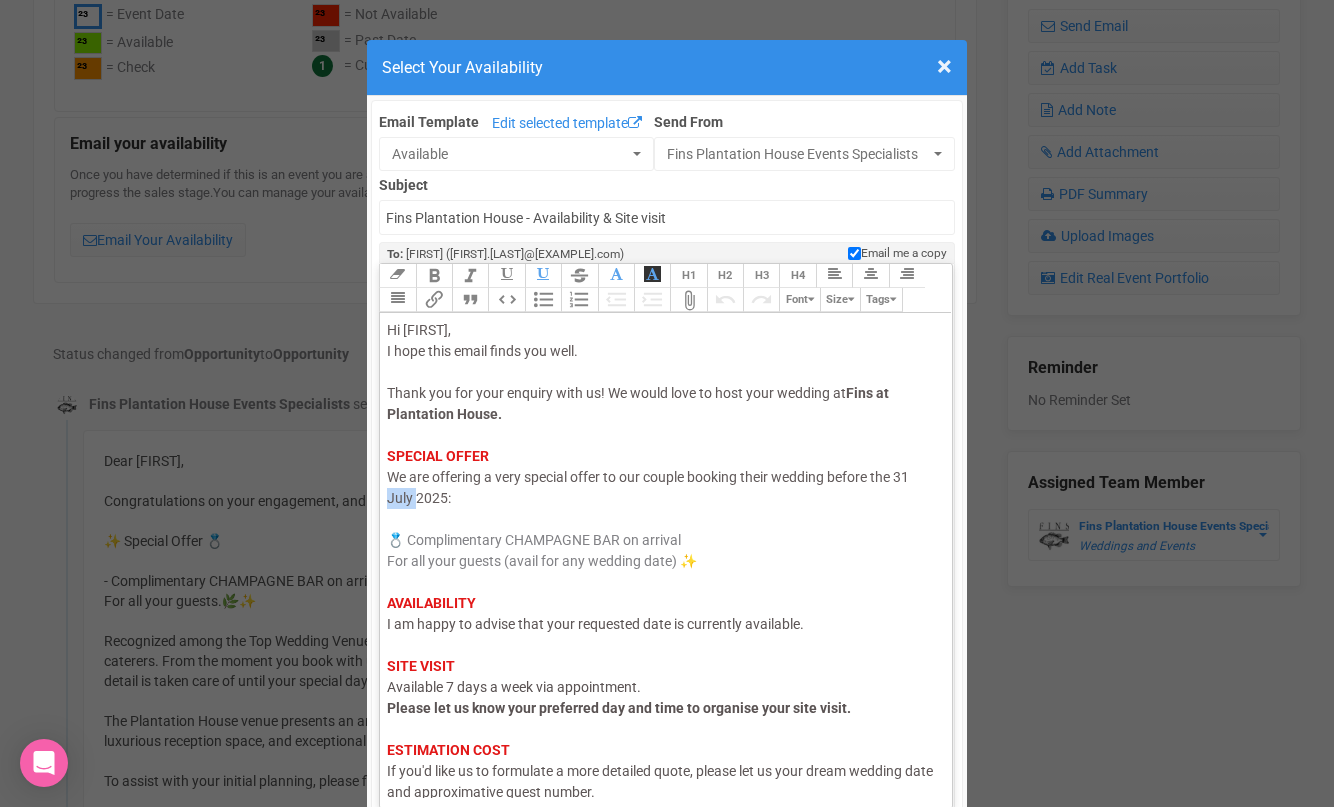 drag, startPoint x: 415, startPoint y: 498, endPoint x: 388, endPoint y: 499, distance: 27.018513 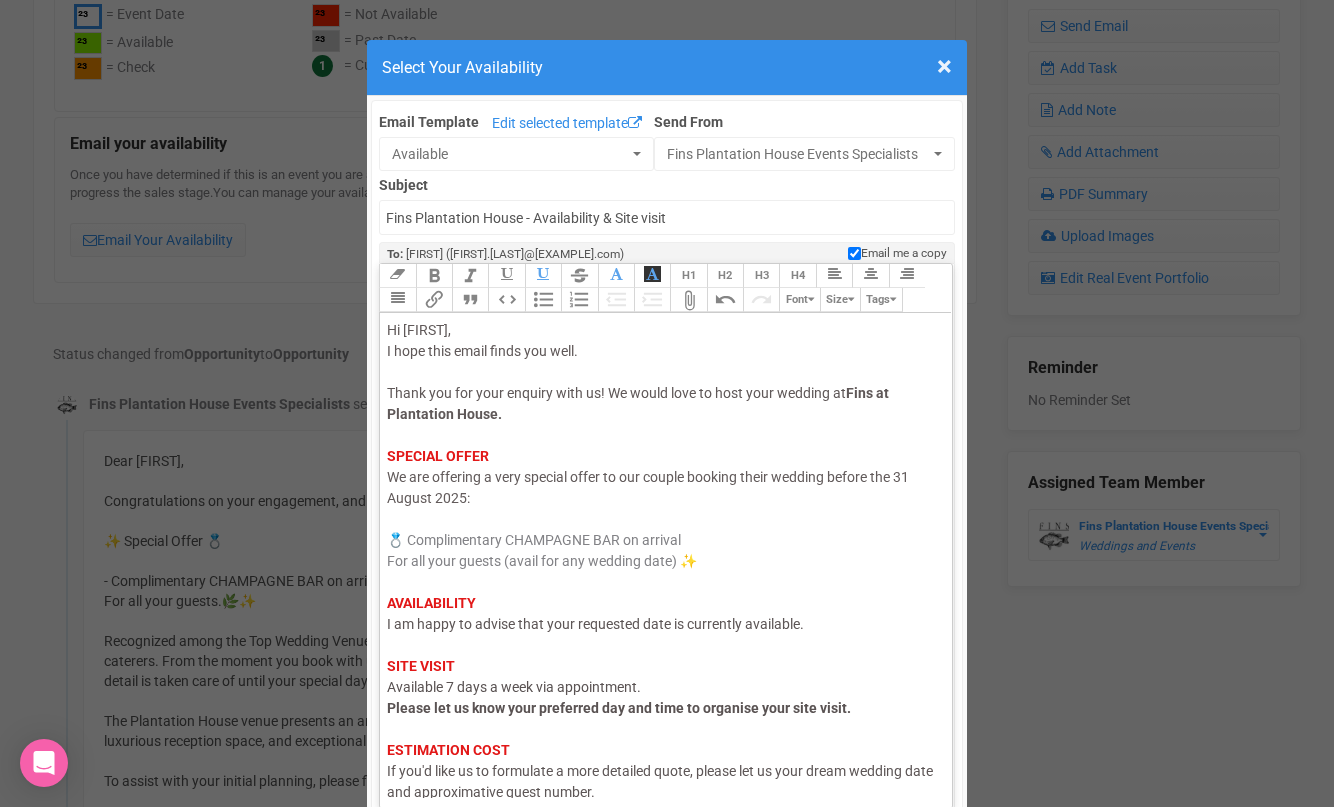 click on "I am happy to advise that your requested date is currently available." 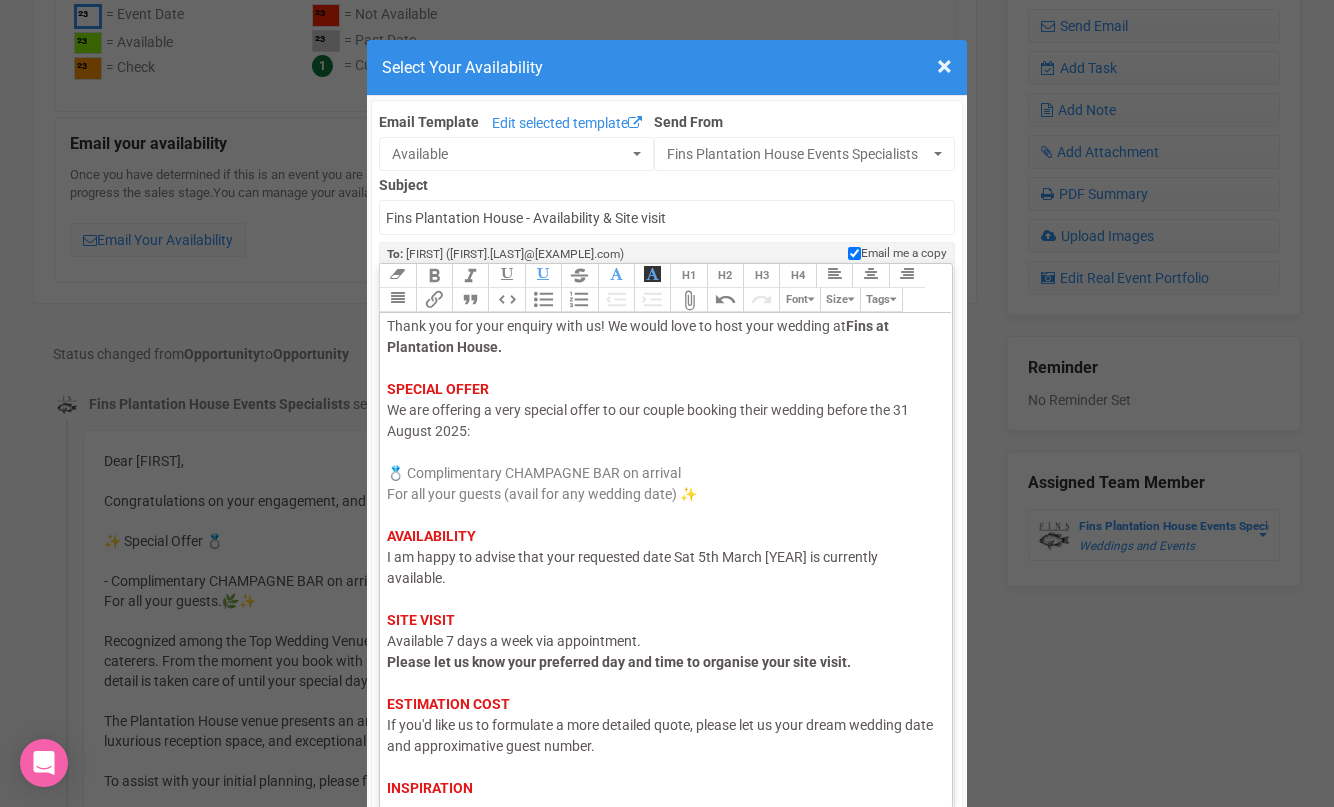 scroll, scrollTop: 118, scrollLeft: 0, axis: vertical 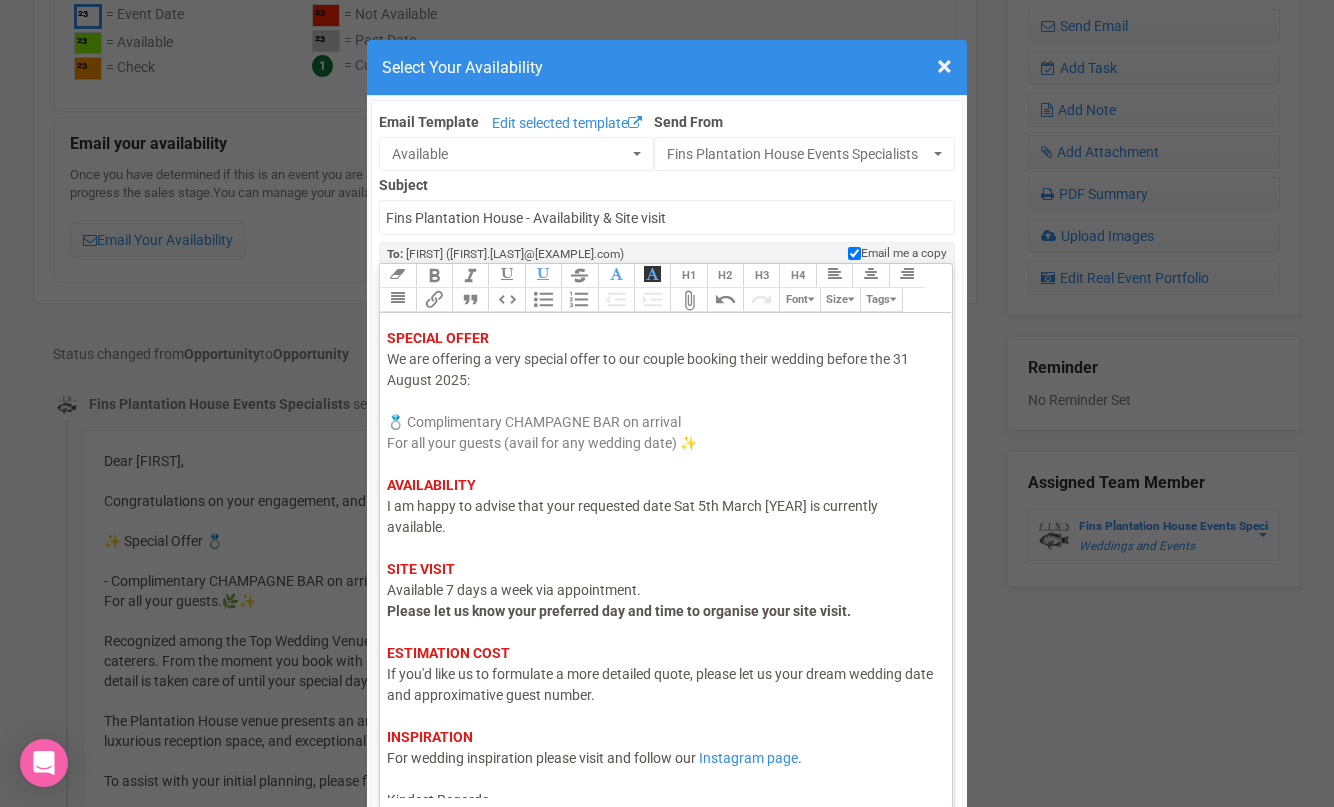 click on "Hi Taylor, I hope this email finds you well. Thank you for your enquiry with us! We would love to host your wedding at  Fins at Plantation House.     SPECIAL OFFER We are offering a very special offer to our couple booking their wedding before the 31 August 2025:  💍   Complimentary CHAMPAGNE BAR on arrival For all your guests (avail for any wedding date) ✨ AVAILABILITY I am happy to advise that your requested date Sat 5th March 2027 is currently available.   SITE VISIT   Available 7 days a week via appointment.  Please let us know your preferred day and time to organise your site visit.    ESTIMATION COST If you'd like us to formulate a more detailed quote, please let us your dream wedding date and approximative guest number.   INSPIRATION For wedding inspiration please visit and follow our   Instagram page . Kindest Regards," 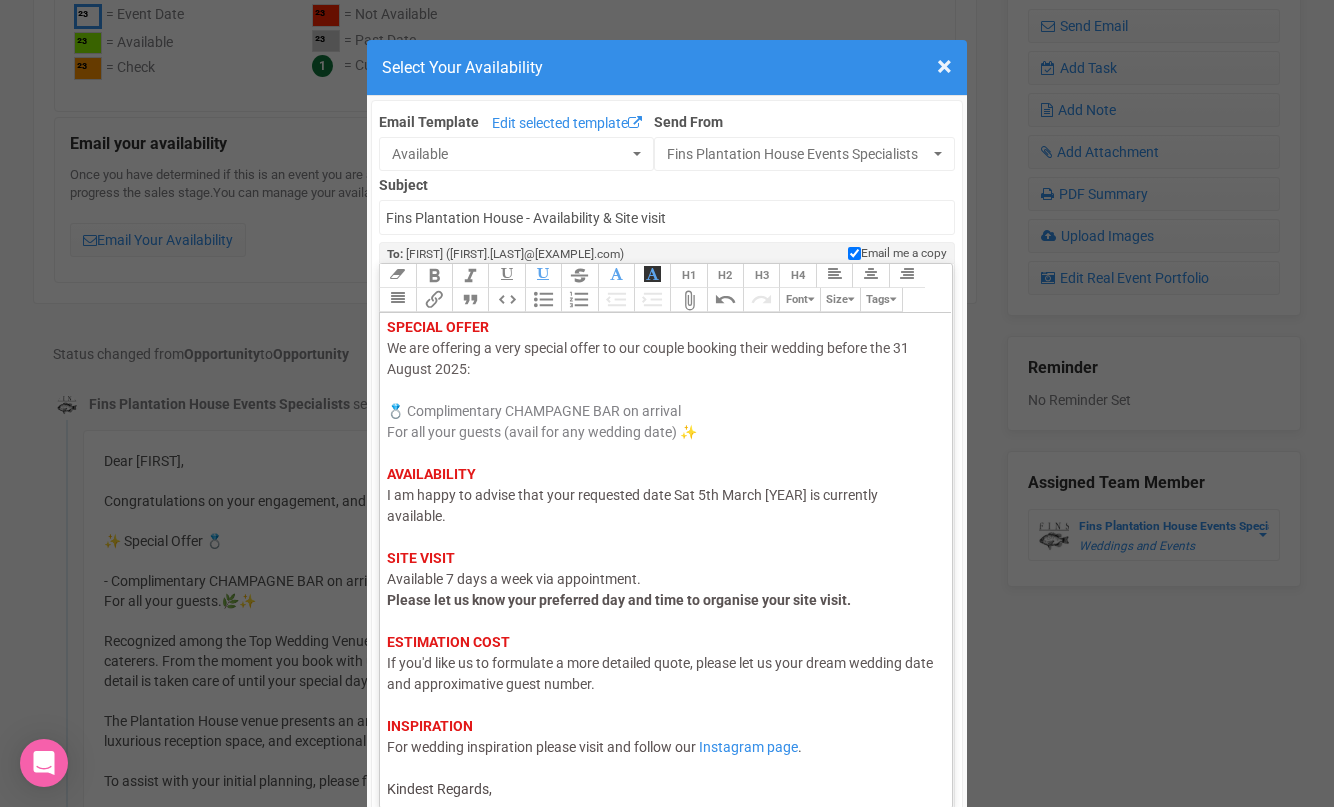 type on "<div><span style="color: rgb(95, 88, 88);">Hi Taylor,</span><br><span style="color: rgb(95, 88, 88);">I hope this email finds you well.</span><br><br><span style="color: rgb(95, 88, 88);">Thank you for your enquiry with us! We would love to host your wedding at </span><strong style="color: rgb(95, 88, 88);">Fins at Plantation House.</strong> <br> <br><strong style="background-color: rgb(255, 255, 255); font-family: Roboto, Helvetica, Arial, sans-serif; font-size: 14px; color: rgb(226, 24, 24); text-decoration-color: initial;">SPECIAL OFFER</strong><br><span style="background-color: rgb(255, 255, 255); font-family: Roboto, Helvetica, Arial, sans-serif; font-size: 14px; color: rgb(98, 91, 91); text-decoration-color: initial;">We are offering a very special offer to our couple booking their wedding before the 31 August 2025:</span><br><br><span style="background-color: rgb(255, 255, 255); font-family: Roboto, Helvetica, Arial, sans-serif; font-size: 14px; color: rgb(130, 130, 134); text-decoration-color: init..." 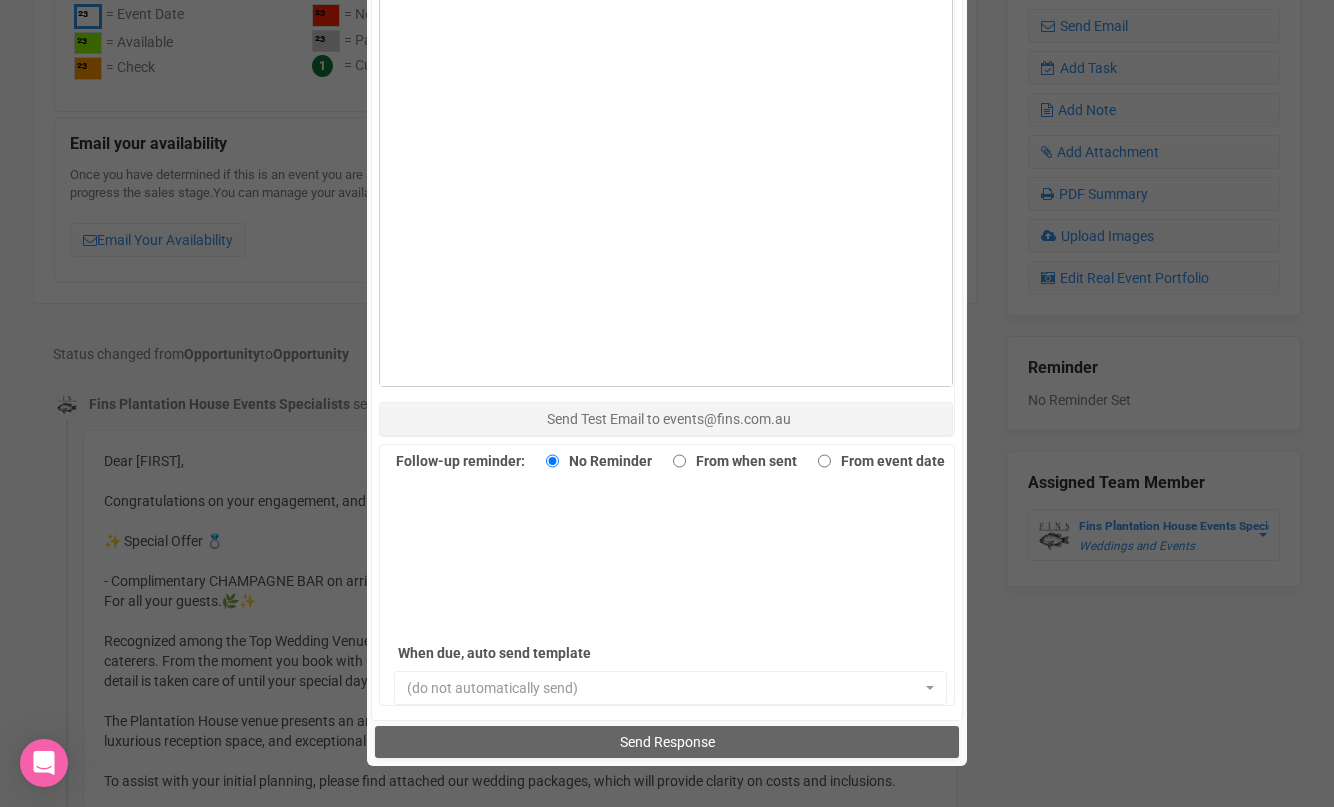 scroll, scrollTop: 1095, scrollLeft: 0, axis: vertical 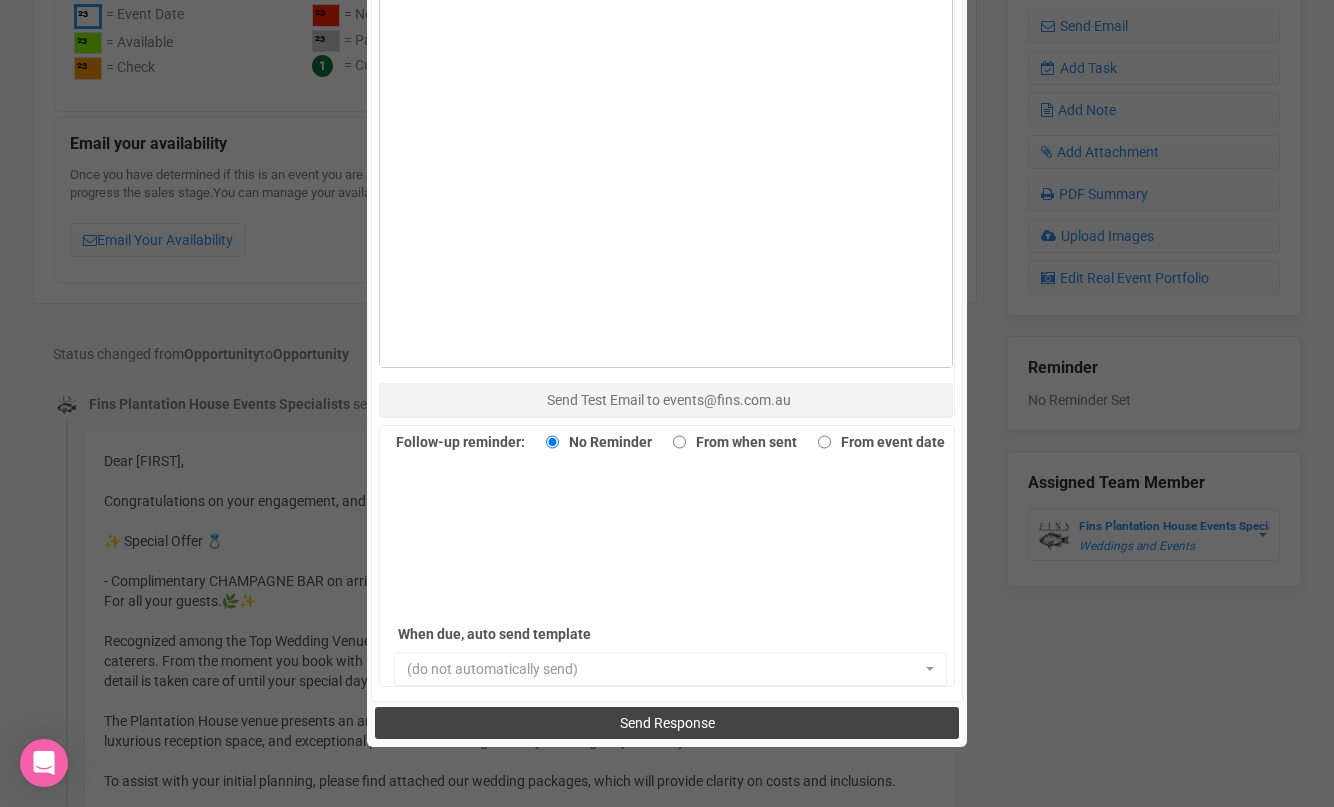 click on "Send Response" at bounding box center (666, 723) 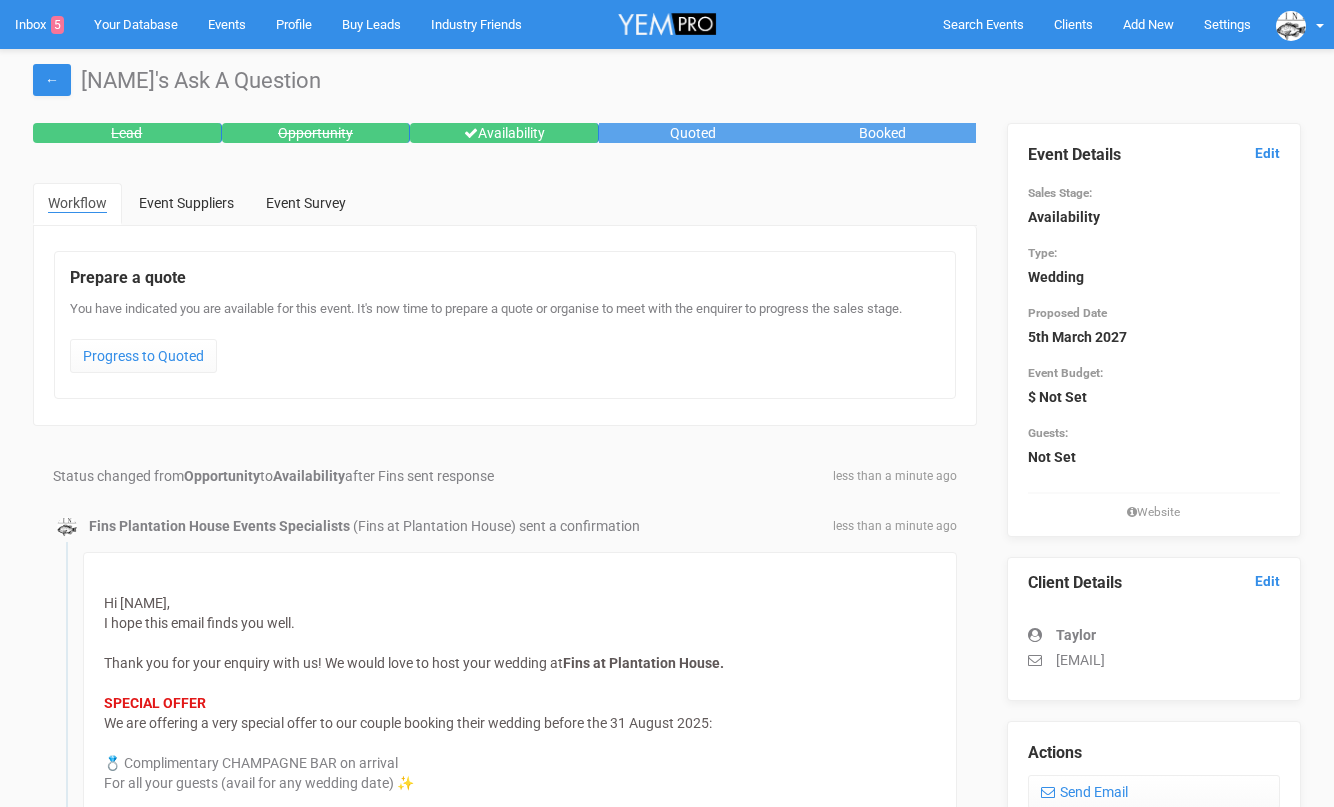 scroll, scrollTop: 0, scrollLeft: 0, axis: both 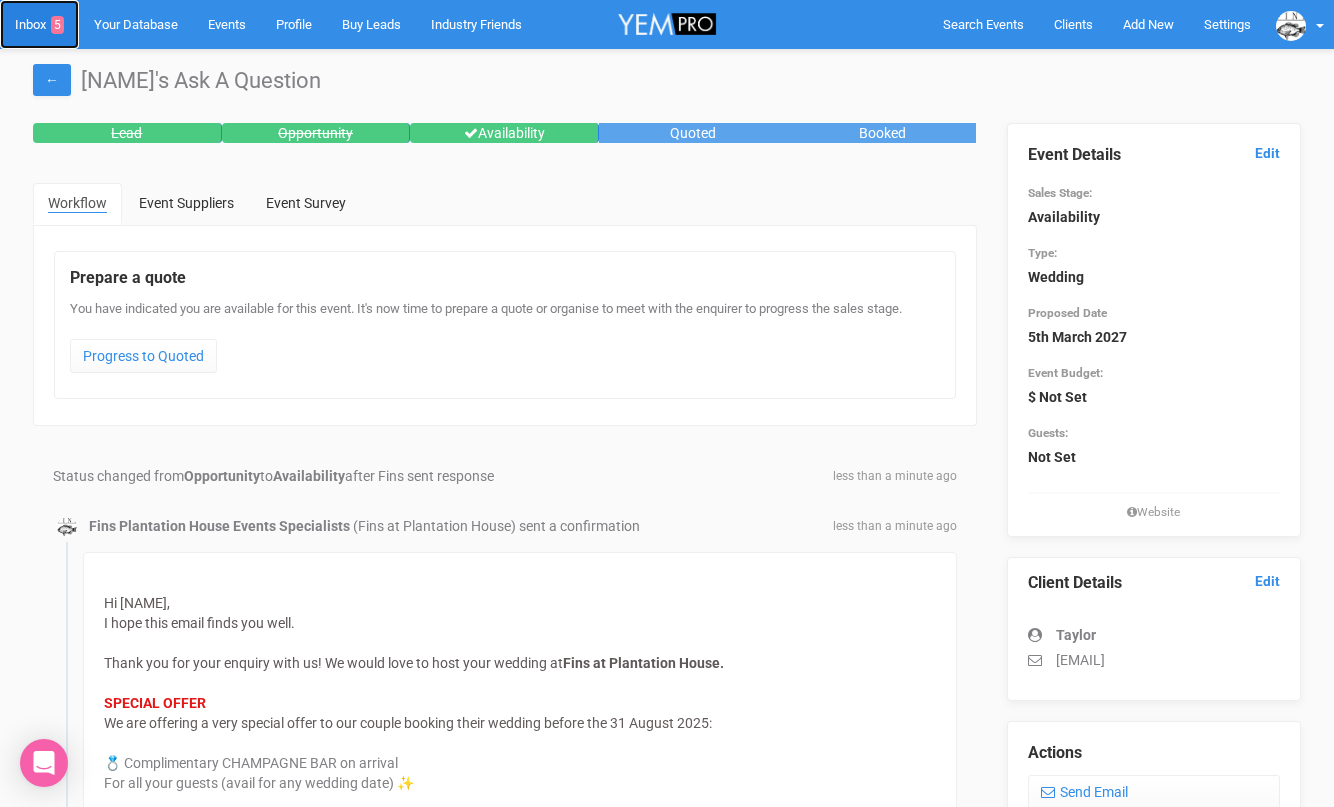 click on "Inbox  5" at bounding box center (39, 24) 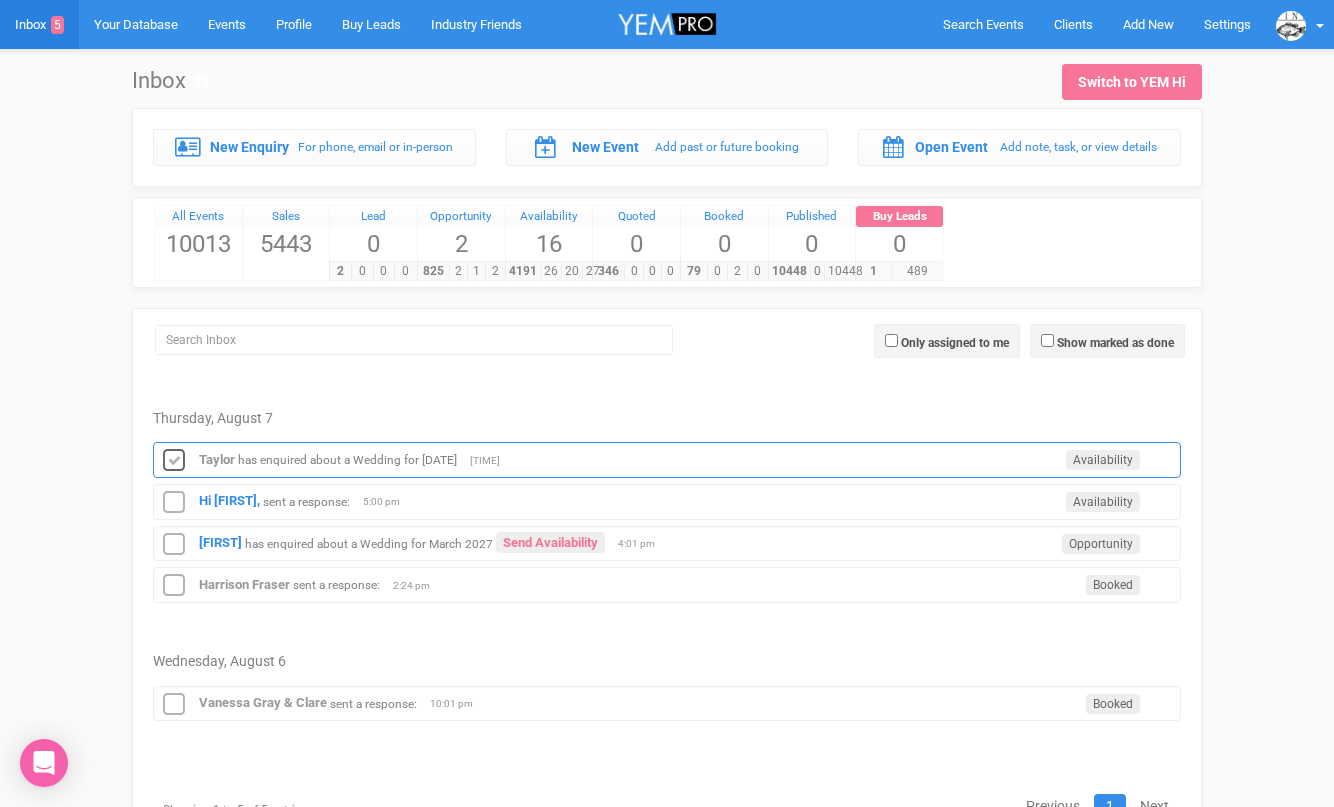 click at bounding box center (174, 461) 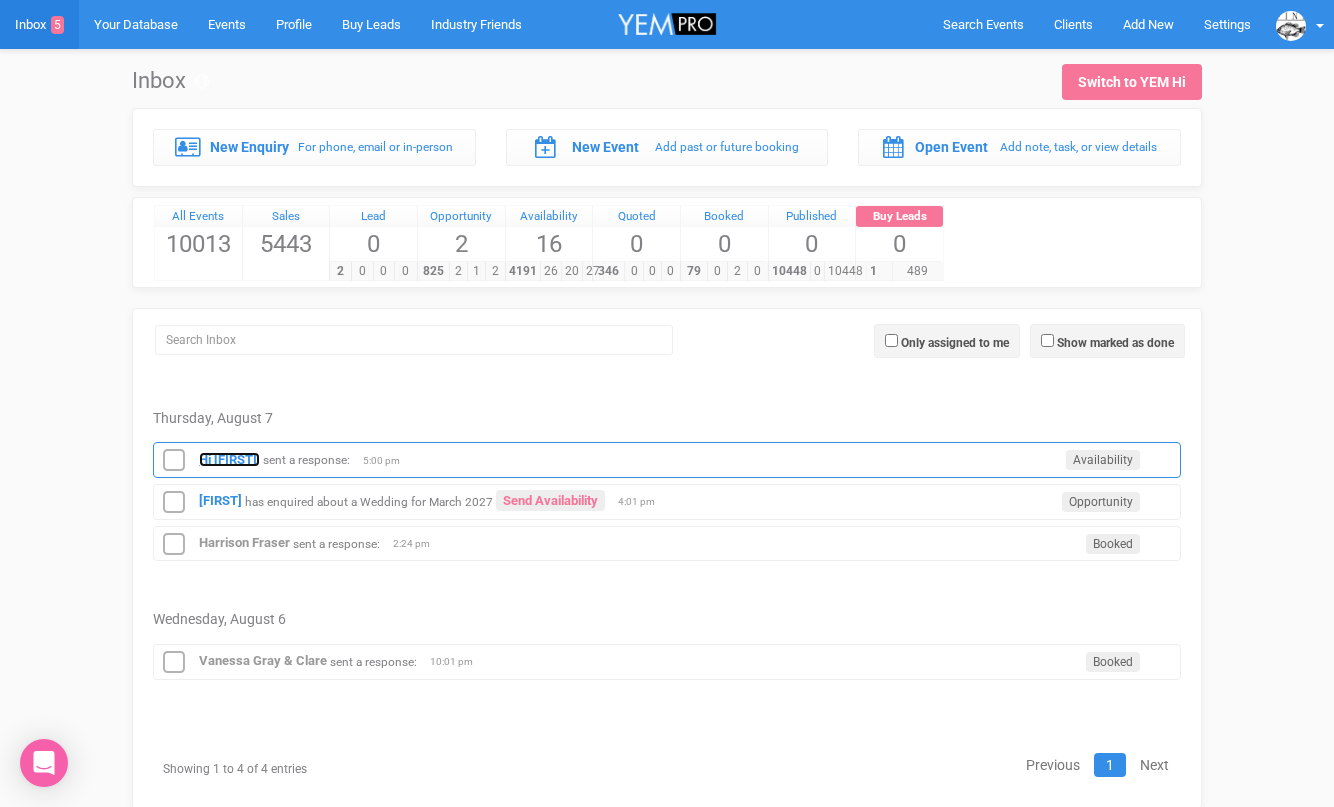 click on "Hi [FIRST]," at bounding box center [229, 459] 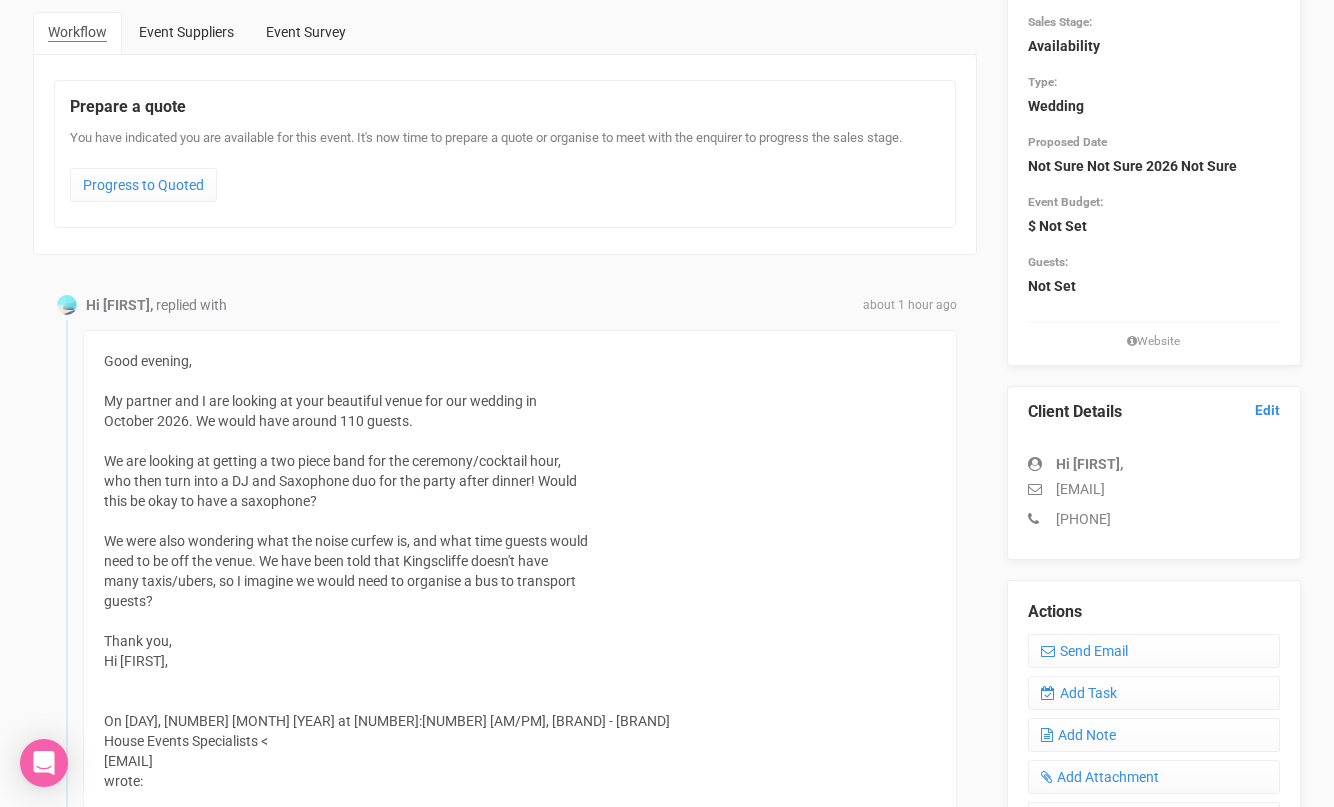 scroll, scrollTop: 176, scrollLeft: 0, axis: vertical 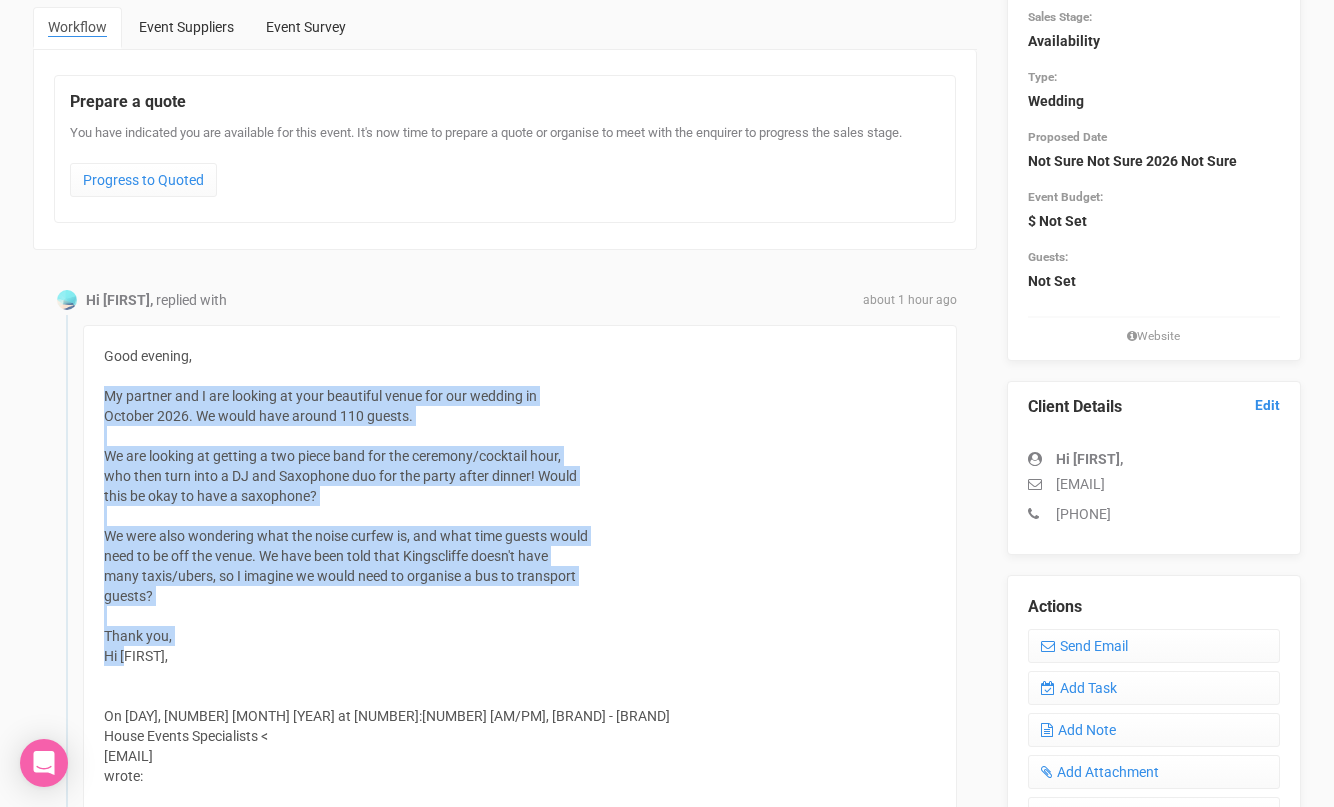 drag, startPoint x: 138, startPoint y: 663, endPoint x: 104, endPoint y: 406, distance: 259.23926 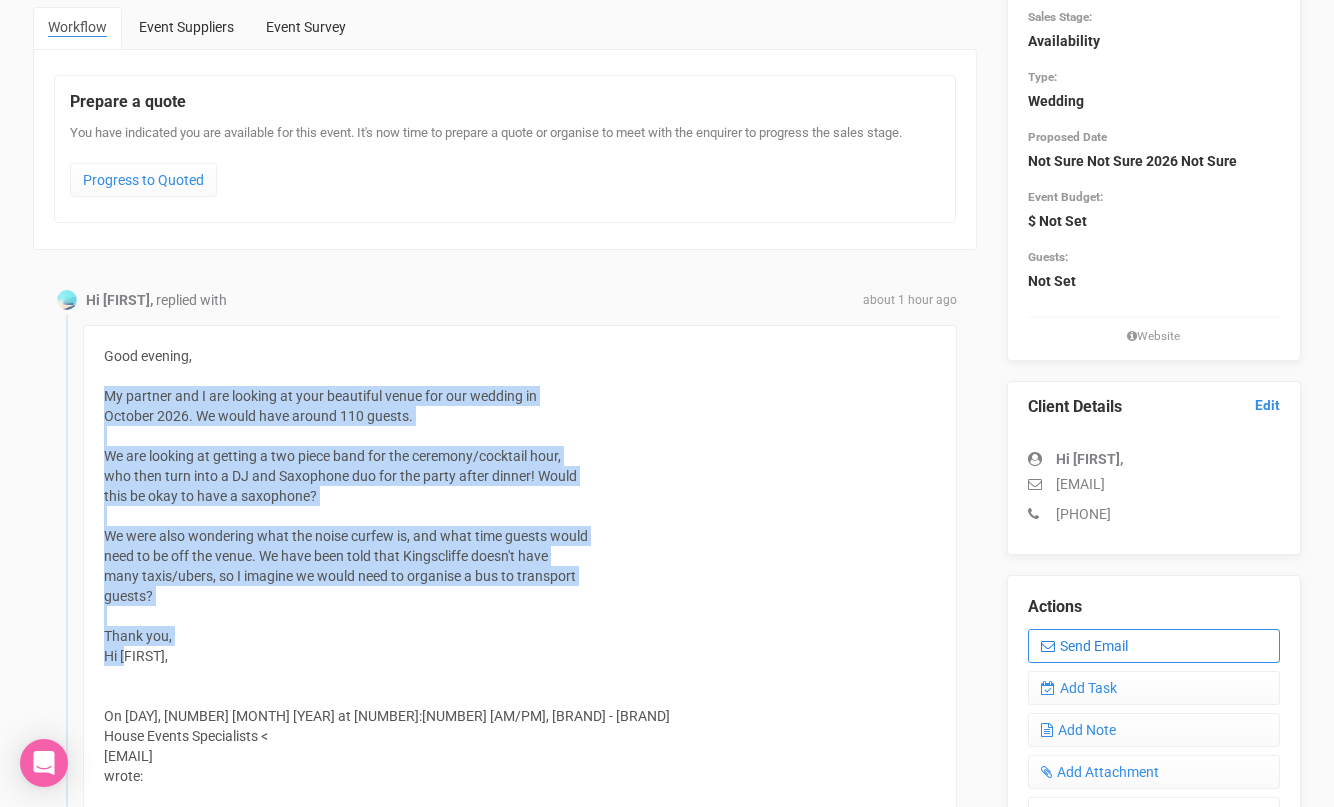 click on "Send Email" at bounding box center [1154, 646] 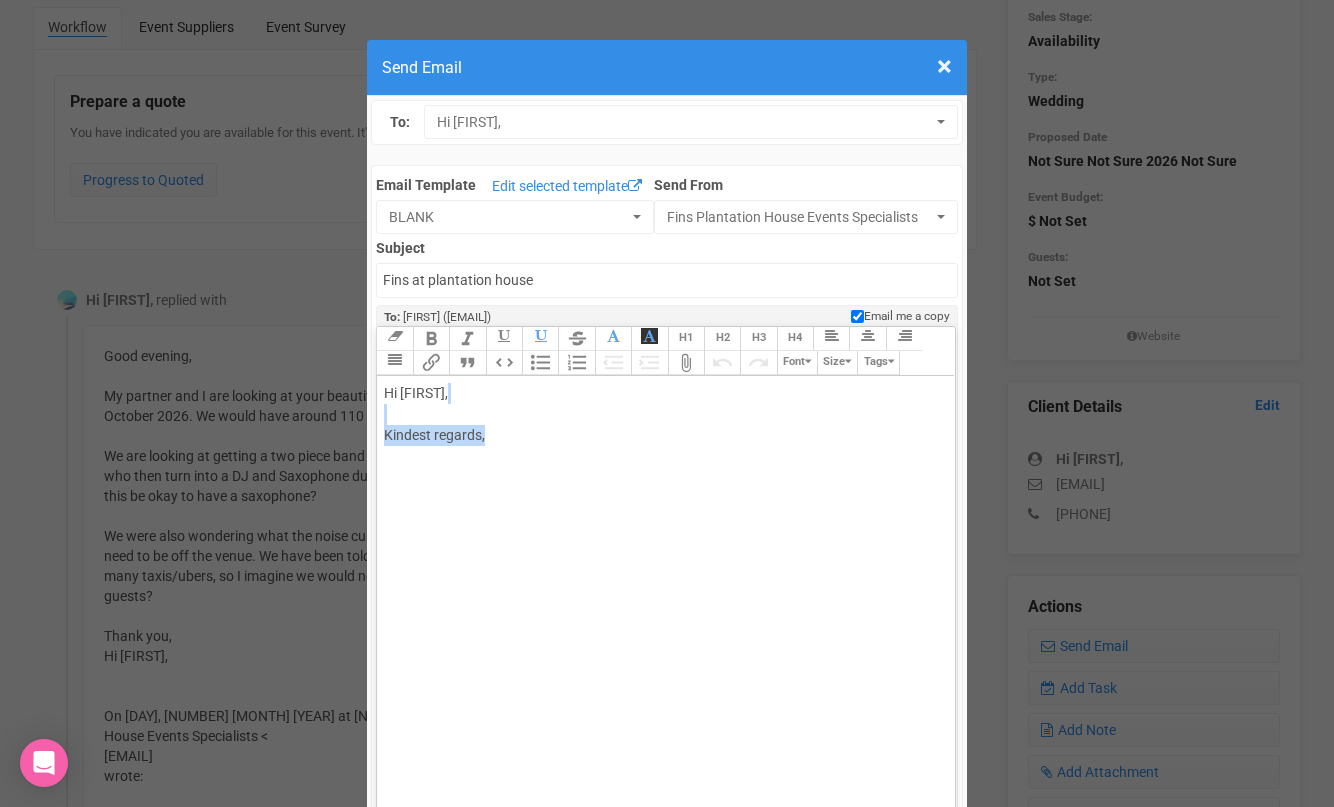 drag, startPoint x: 500, startPoint y: 434, endPoint x: 417, endPoint y: 413, distance: 85.61542 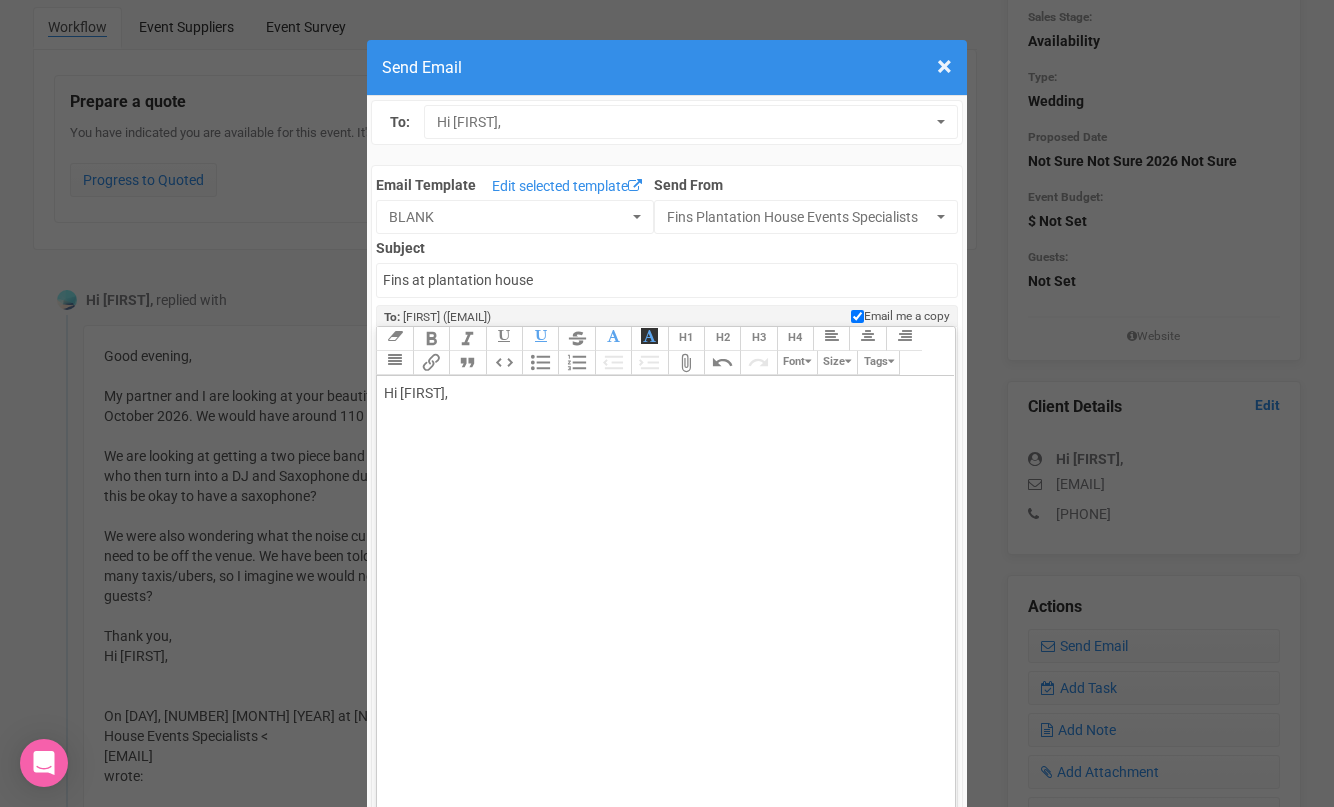 paste on "span style="background-color: rgb(255, 255, 255); font-family: Roboto, Helvetica, Arial, sans-serif; font-size: 14px; color: rgb(85, 85, 85); text-decoration-color: initial;">My partner and I are looking at your beautiful venue for our wedding in</span><span style="font-family: Roboto, Helvetica, Arial, sans-serif; font-size: 14px; color: rgb(85, 85, 85); text-decoration-color: initial;"><br></span><span style="background-color: rgb(255, 255, 255); font-family: Roboto, Helvetica, Arial, sans-serif; font-size: 14px; color: rgb(85, 85, 85); text-decoration-color: initial;">[MONTH] 2026. We would have around 110 guests.</span><span style="font-family: Roboto, Helvetica, Arial, sans-serif; font-size: 14px; color: rgb(85, 85, 85); text-decoration-color: initial;"><br><br></span><span style="background-color: rgb(255, 255, 255); font-family: Roboto, Helvetica, Arial, sans-serif; font-size: 14px; color: rgb(85, 85, 85); text-decoration-color: initial;">We are looking at getting a two piece band for the ceremony/c..." 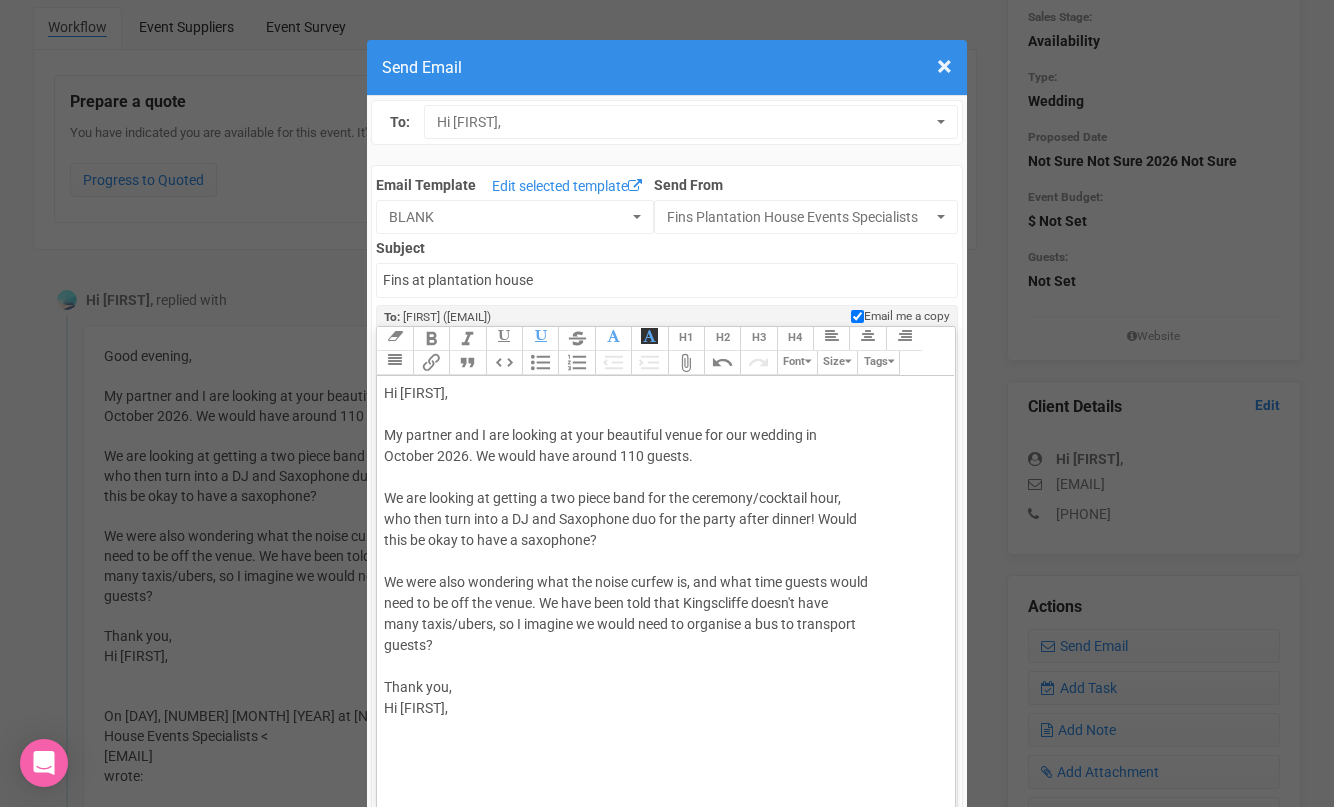 click on "My partner and I are looking at your beautiful venue for our wedding in" 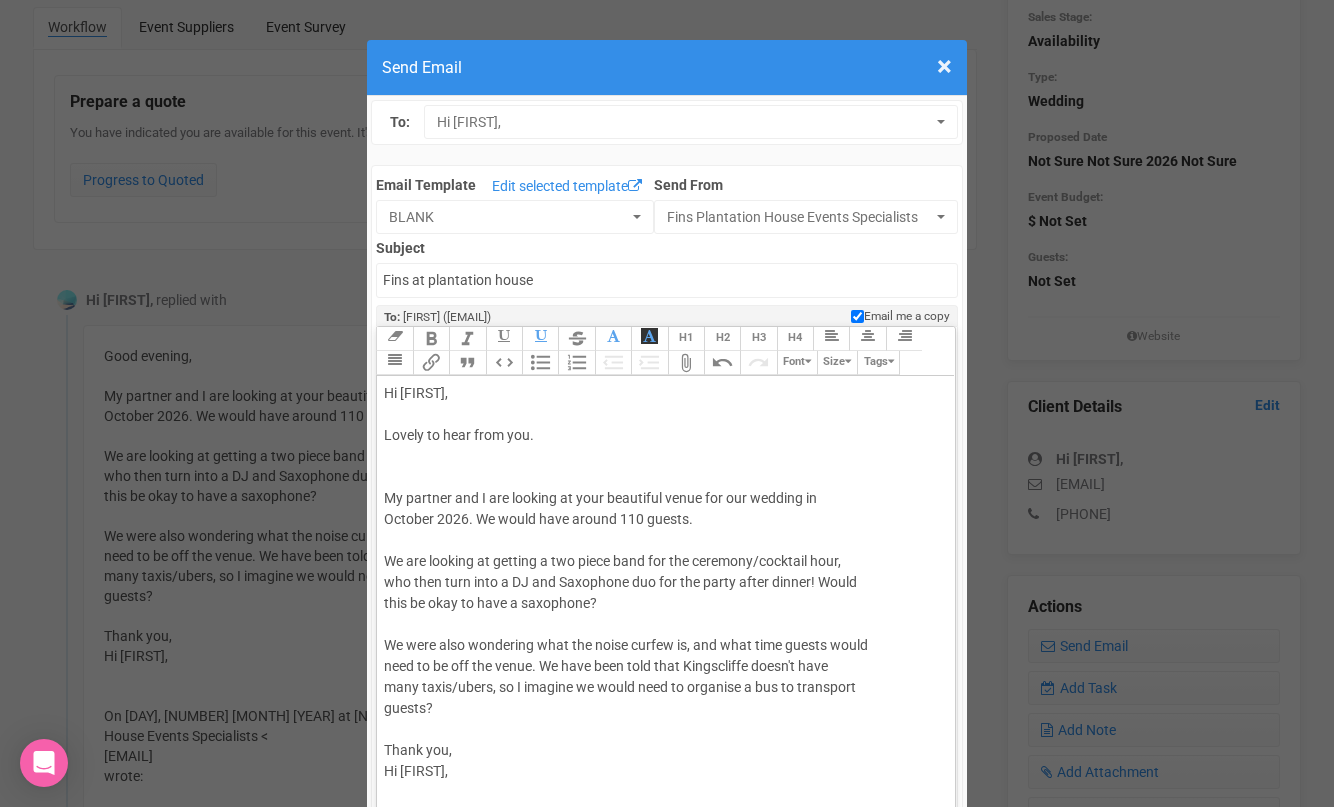 click on "Hi [NAME], Lovely to hear from you. My partner and I are looking at your beautiful venue for our wedding in [MONTH] [YEAR]. We would have around [NUMBER] guests. We are looking at getting a two piece band for the ceremony/cocktail hour, who then turn into a DJ and Saxophone duo for the party after dinner! Would this be okay to have a saxophone? We were also wondering what the noise curfew is, and what time guests would need to be off the venue. We have been told that [LOCATION] doesn't have many taxis/ubers, so I imagine we would need to organise a bus to transport guests? Thank you, [NAME]" 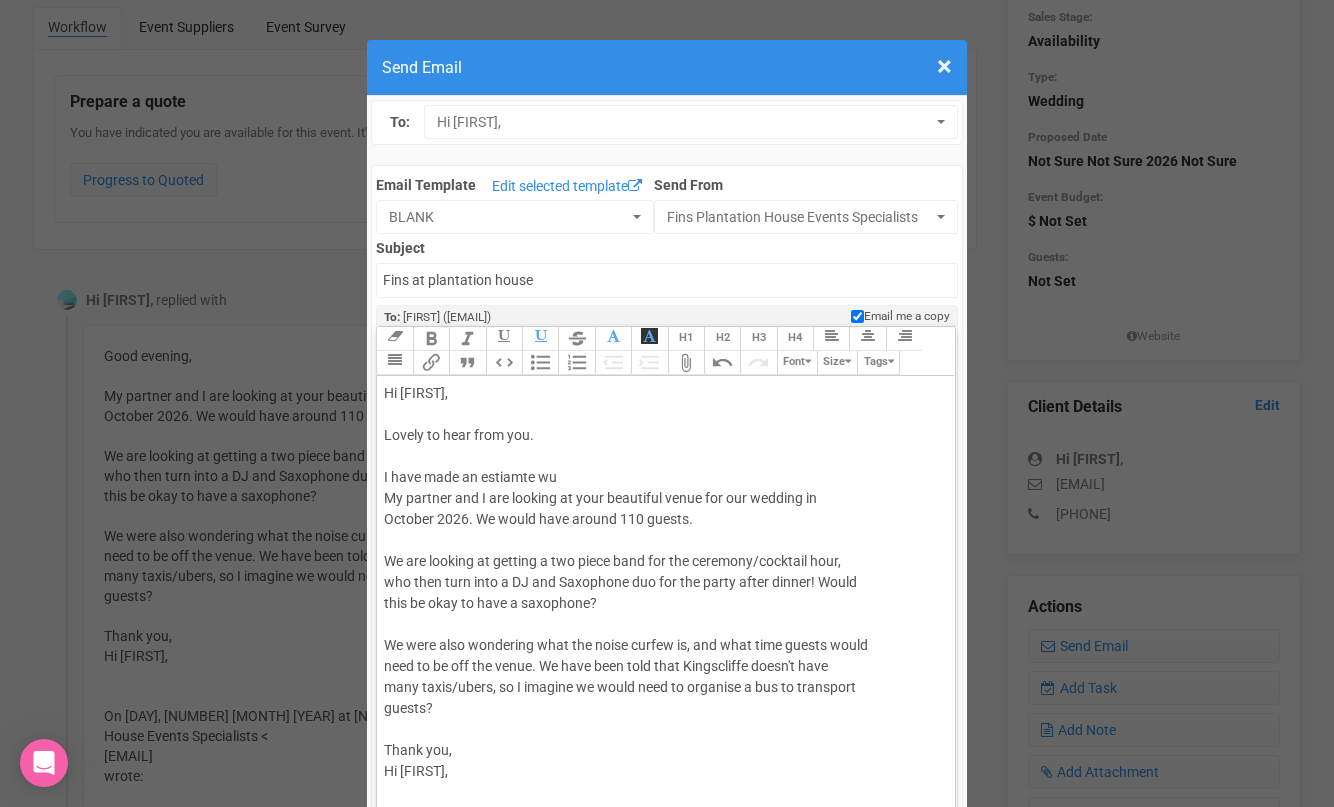 click on "Hi [FIRST], Lovely to hear from you. I have made an estimate wu My partner and I are looking at your beautiful venue for our wedding in [MONTH] [YEAR]. We would have around [NUMBER] guests. We are looking at getting a two piece band for the ceremony/cocktail hour, who then turn into a DJ and Saxophone duo for the party after dinner! Would this be okay to have a saxophone? We were also wondering what the noise curfew is, and what time guests would need to be off the venue. We have been told that [LOCATION] doesn't have many taxis/ubers, so I imagine we would need to organise a bus to transport guests? Thank you, [FIRST]" 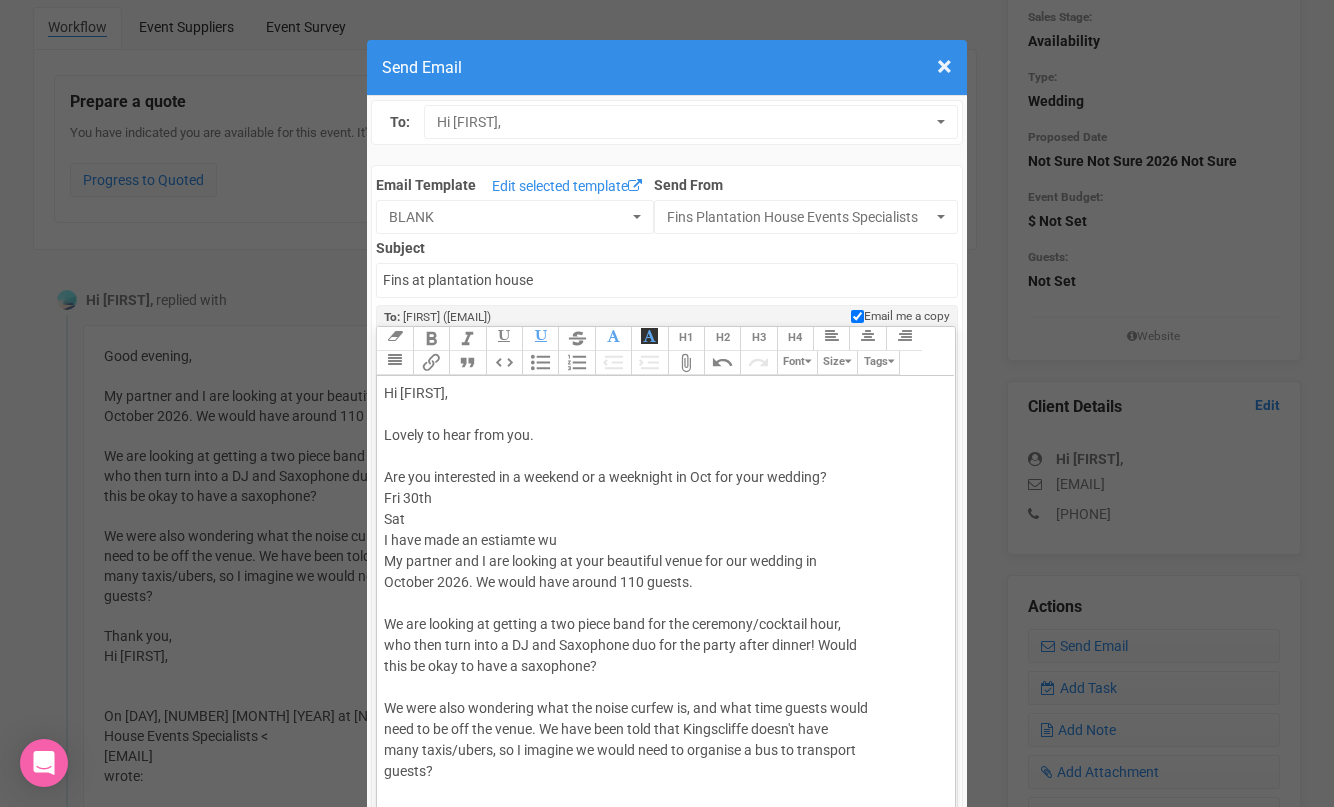 click on "Hi [FIRST], Lovely to hear from you. Are you interested in a weekend or a weeknight in [MONTH] for your wedding? Fri [DAY] [MONTH] Sat I have made an estiamte wu My partner and I are looking at your beautiful venue for our wedding in [MONTH] [YEAR]. We would have around [NUMBER] guests. We are looking at getting a two piece band for the ceremony/cocktail hour, who then turn into a DJ and Saxophone duo for the party after dinner! Would this be okay to have a saxophone? We were also wondering what the noise curfew is, and what time guests would need to be off the venue. We have been told that [LOCATION] doesn't have many taxis/ubers, so I imagine we would need to organise a bus to transport guests? Thank you, [FIRST]" 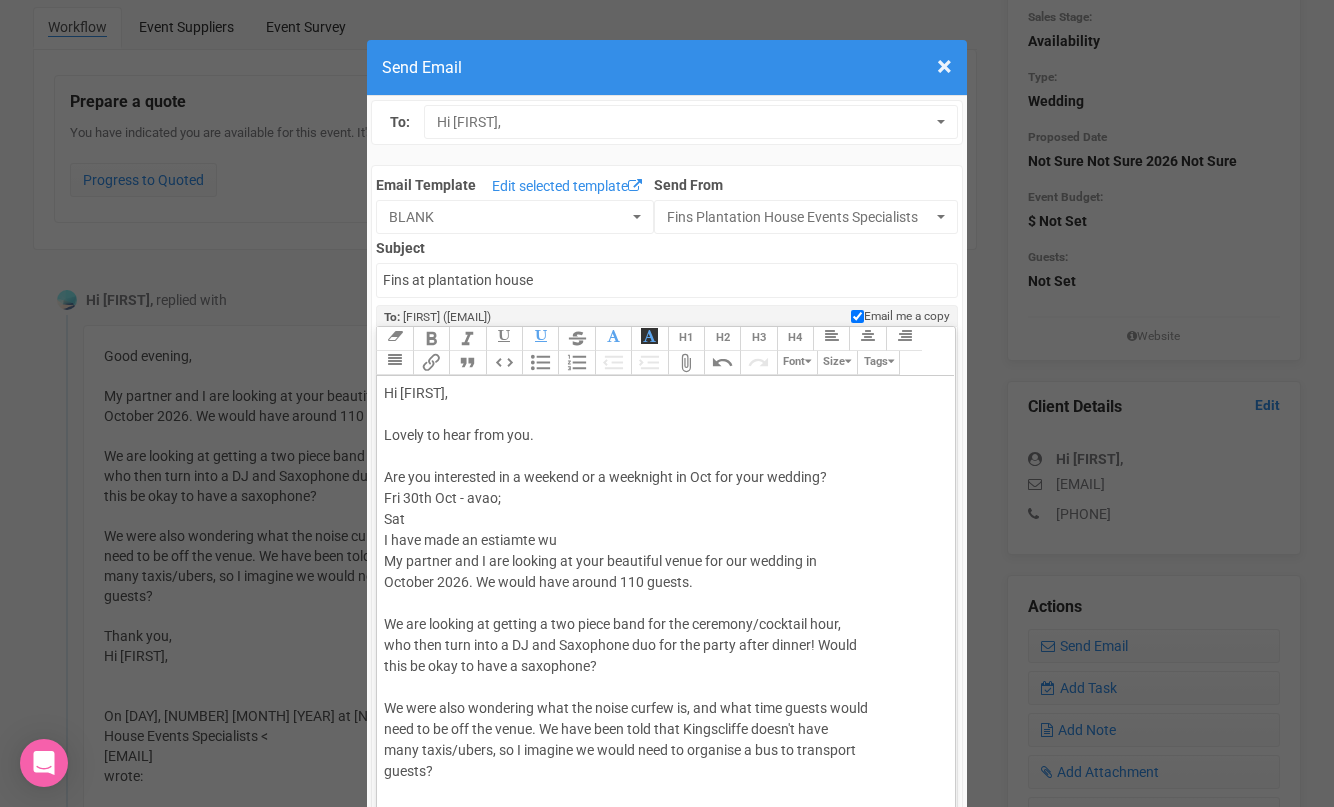 click on "Hi [FIRST], Lovely to hear from you. Are you interested in a weekend or a weeknight in [MONTH] [YEAR]? Fri [DAY] [MONTH] - avao; Sat I have made an estiamte wu My partner and I are looking at your beautiful venue for our wedding in [MONTH] [YEAR]. We would have around 110 guests. We are looking at getting a two piece band for the ceremony/cocktail hour, who then turn into a DJ and Saxophone duo for the party after dinner! Would this be okay to have a saxophone? We were also wondering what the noise curfew is, and what time guests would need to be off the venue. We have been told that Kingscliffe doesn't have many taxis/ubers, so I imagine we would need to organise a bus to transport guests? Thank you, [FIRST]" 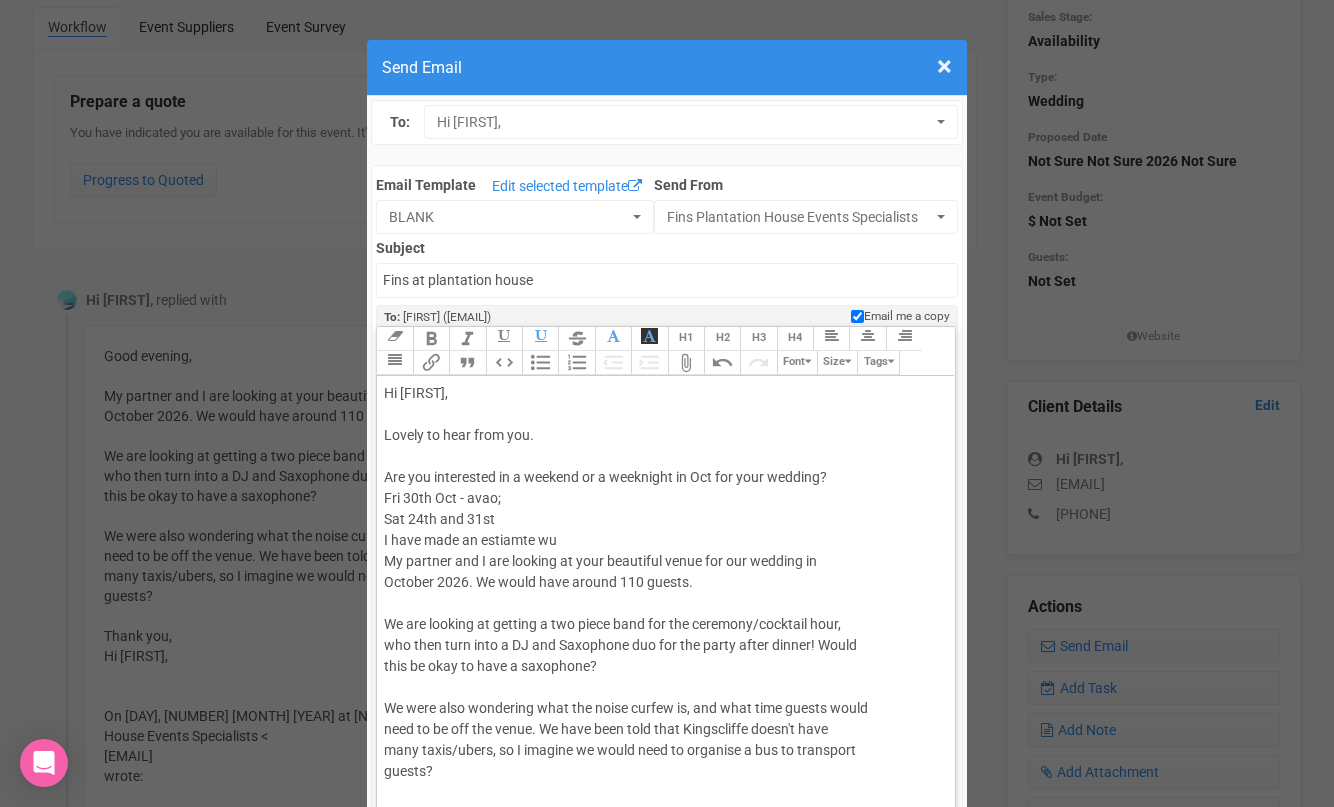 click on "Hi [FIRST], Lovely to hear from you. Are you interested in a weekend or a weeknight in [MONTH] for your wedding? Fri [DAY] [MONTH] - avao; Sat [DAY] and [DAY] I have made an estimate wu My partner and I are looking at your beautiful venue for our wedding in [MONTH] [YEAR]. We would have around [NUMBER] guests. We are looking at getting a two piece band for the ceremony/cocktail hour, who then turn into a DJ and Saxophone duo for the party after dinner! Would this be okay to have a saxophone? We were also wondering what the noise curfew is, and what time guests would need to be off the venue. We have been told that [LOCATION] doesn't have many taxis/ubers, so I imagine we would need to organise a bus to transport guests? Thank you, [FIRST]" 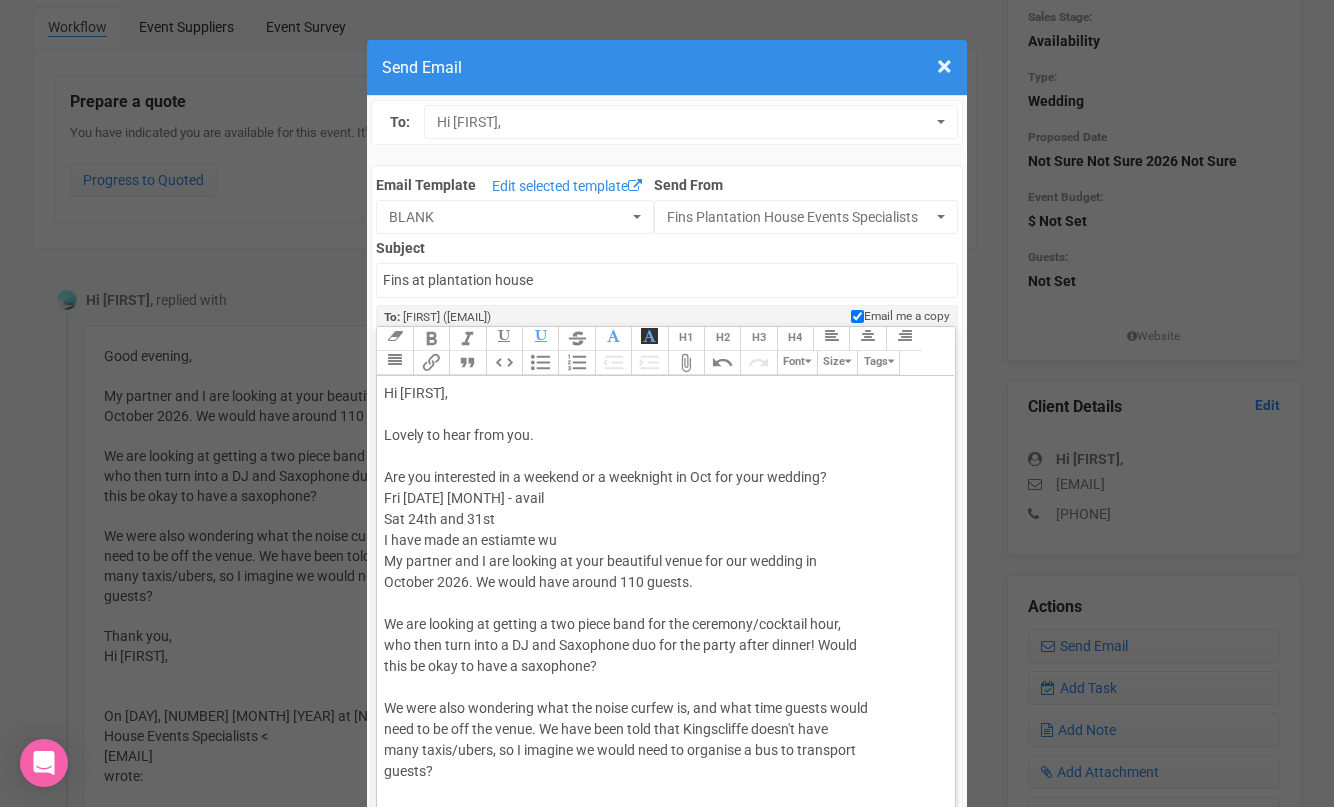 click on "Hi [FIRST], Lovely to hear from you. Are you interested in a weekend or a weeknight in [MONTH] for your wedding? Fri [DAY] [MONTH] - avail; Sat [DAY] and [DAY] I have made an estiamte wu My partner and I are looking at your beautiful venue for our wedding in [MONTH] [YEAR]. We would have around [NUMBER] guests. We are looking at getting a two piece band for the ceremony/cocktail hour, who then turn into a DJ and Saxophone duo for the party after dinner! Would this be okay to have a saxophone? We were also wondering what the noise curfew is, and what time guests would need to be off the venue. We have been told that [LOCATION] doesn't have many taxis/ubers, so I imagine we would need to organise a bus to transport guests? Thank you, [FIRST]" 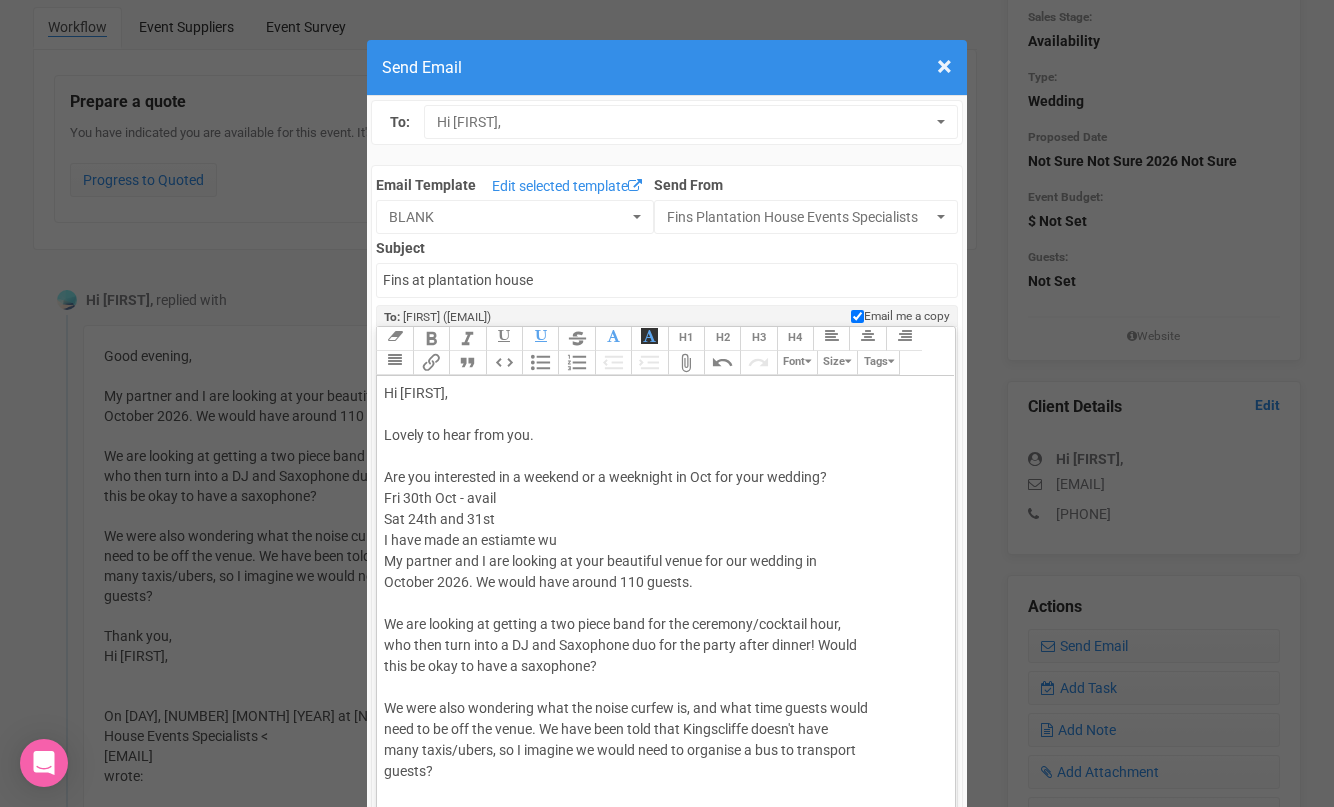 click on "Hi [NAME], Lovely to hear from you. Are you interested in a weekend or a weeknight in [MONTH] for your wedding? Fri [DATE] - avail Sat [DATE] and [DATE] I have made an estiamte wu My partner and I are looking at your beautiful venue for our wedding in [MONTH] [YEAR]. We would have around [NUMBER] guests. We are looking at getting a two piece band for the ceremony/cocktail hour, who then turn into a DJ and Saxophone duo for the party after dinner! Would this be okay to have a saxophone? We were also wondering what the noise curfew is, and what time guests would need to be off the venue. We have been told that [LOCATION] doesn't have many taxis/ubers, so I imagine we would need to organise a bus to transport guests? Thank you, [NAME]" 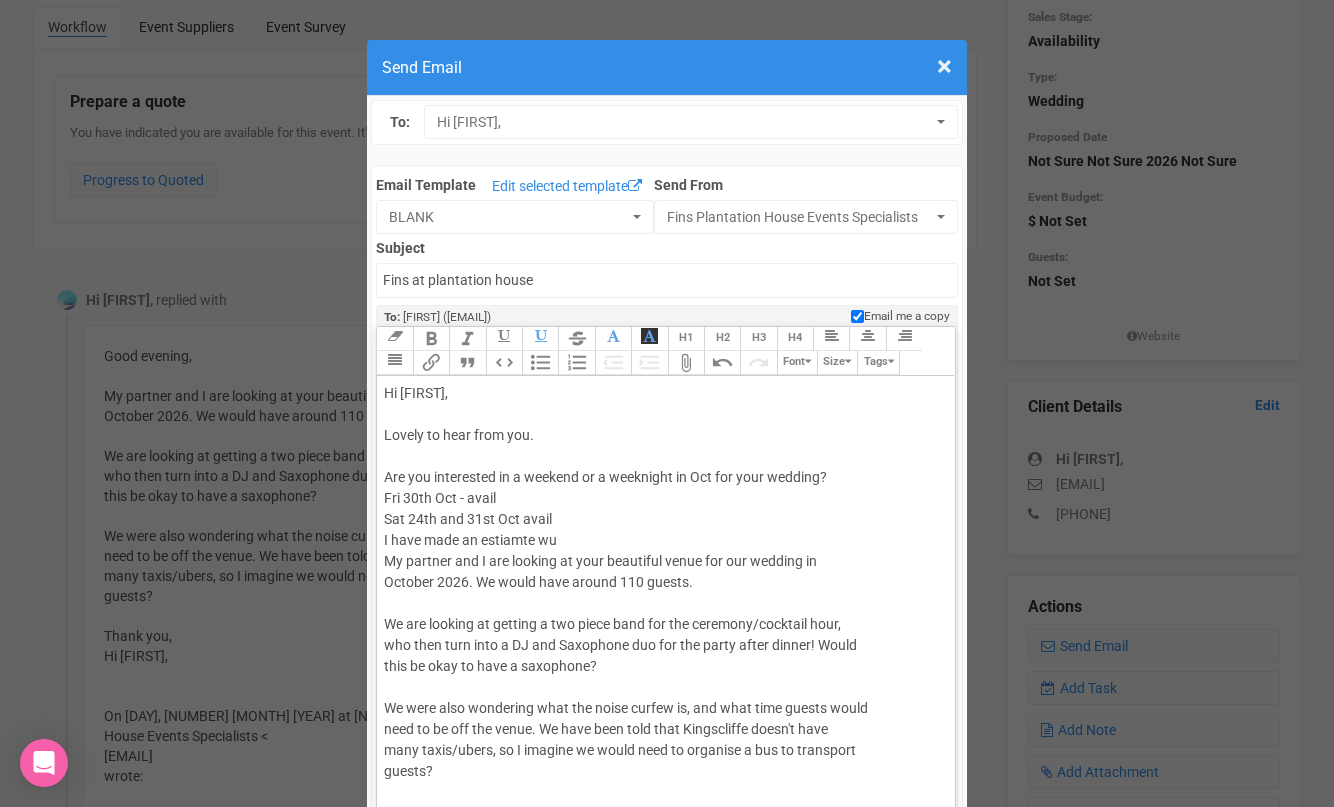 click on "Hi [FIRST], Lovely to hear from you. Are you interested in a weekend or a weeknight in Oct for your wedding? Fri 30th Oct - avail Sat 24th and 31st Oct avail I have made an estiamte wu My partner and I are looking at your beautiful venue for our wedding in October 2026. We would have around 110 guests. We are looking at getting a two piece band for the ceremony/cocktail hour, who then turn into a DJ and Saxophone duo for the party after dinner! Would this be okay to have a saxophone? We were also wondering what the noise curfew is, and what time guests would need to be off the venue. We have been told that Kingscliffe doesn't have many taxis/ubers, so I imagine we would need to organise a bus to transport guests? Thank you, [FIRST]" 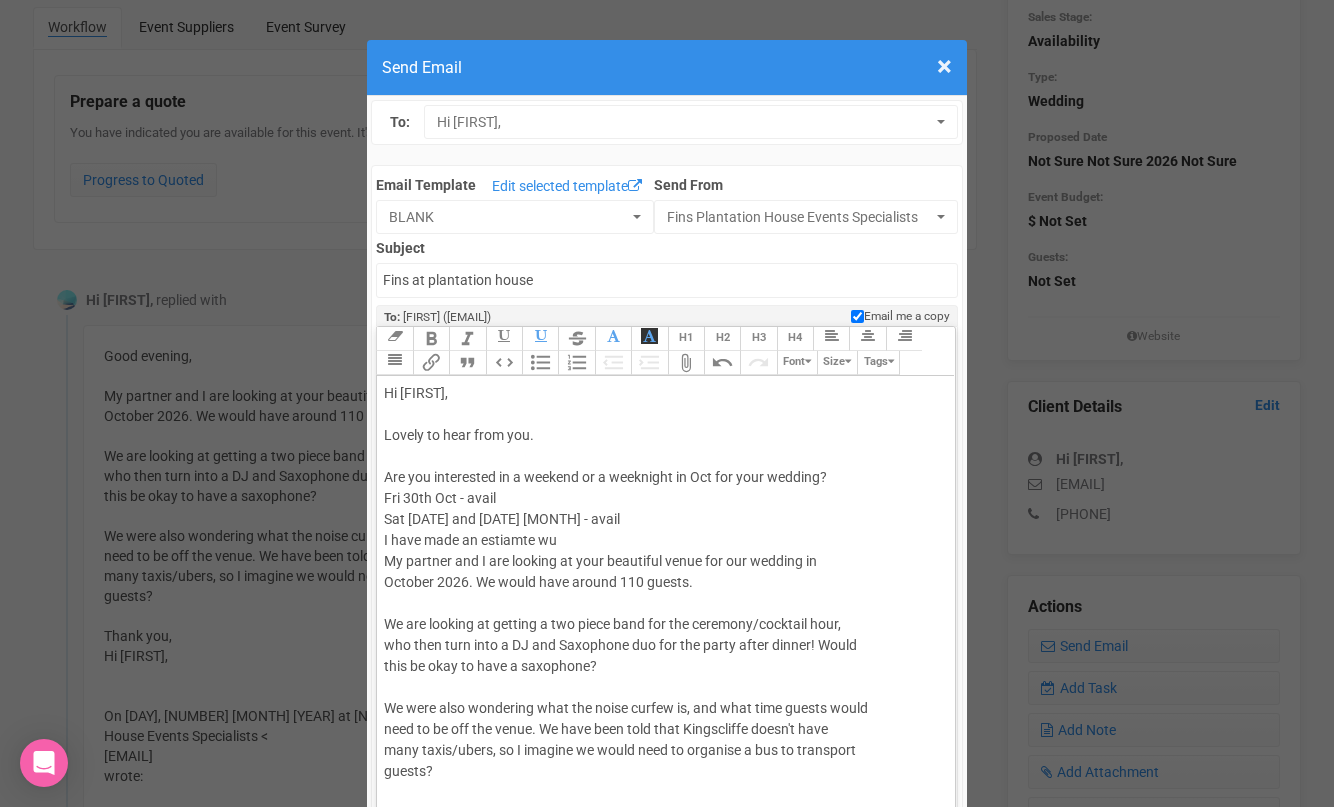 click on "Hi [NAME], Lovely to hear from you. Are you interested in a weekend or a weeknight in [MONTH] for your wedding? Fri [DAY] [MONTH] - avail Sat [DAY] and [DAY] [MONTH] - avail I have made an estiamte wu My partner and I are looking at your beautiful venue for our wedding in [MONTH] [YEAR]. We would have around [NUMBER] guests. We are looking at getting a two piece band for the ceremony/cocktail hour, who then turn into a DJ and Saxophone duo for the party after dinner! Would this be okay to have a saxophone? We were also wondering what the noise curfew is, and what time guests would need to be off the venue. We have been told that [LOCATION] doesn't have many taxis/ubers, so I imagine we would need to organise a bus to transport guests? Thank you, [NAME]" 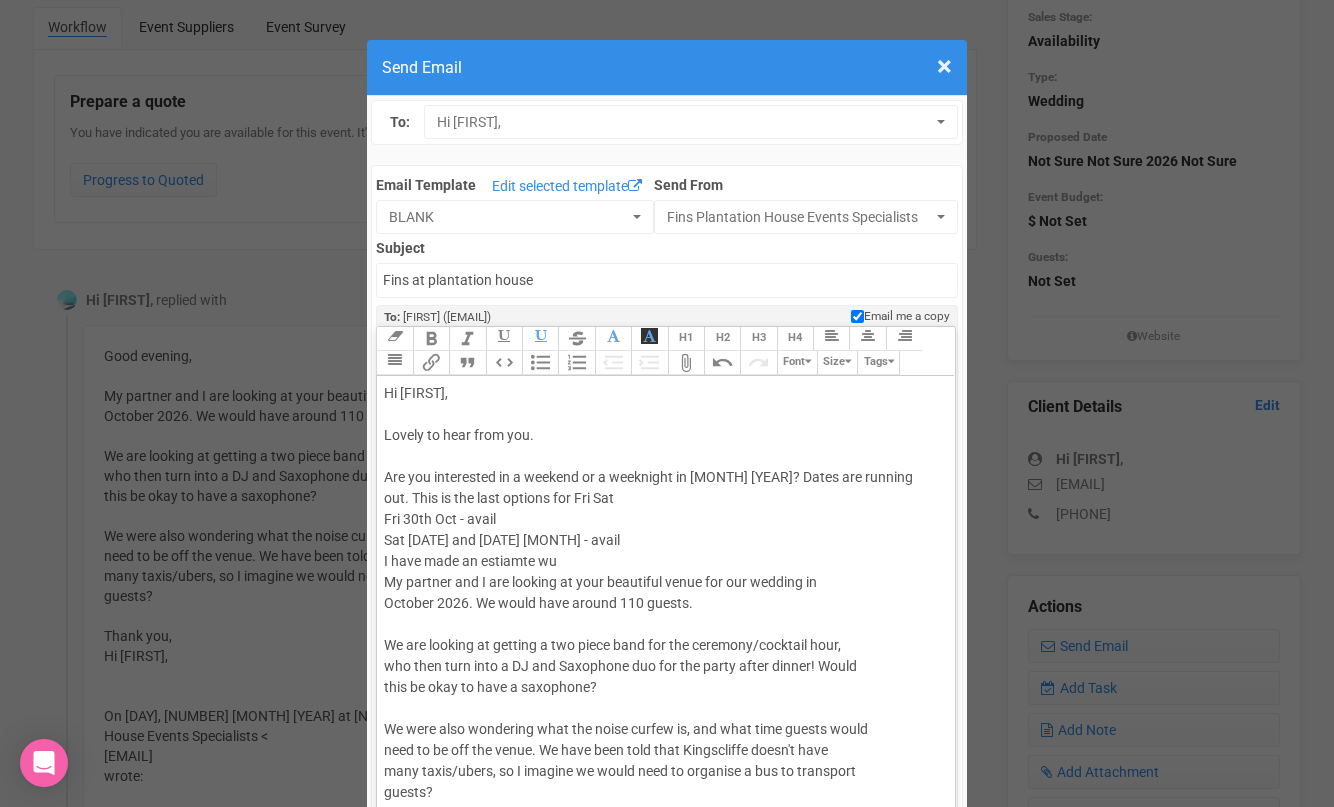 click on "Hi [FIRST], Lovely to hear from you. Are you interested in a weekend or a weeknight in [MONTH] for your wedding? Dates are running out. This is the last options for Fri Sat Fri [DAY] [MONTH] - avail Sat [DAY] and [DAY] [MONTH] - avail I have made an estimate wu My partner and I are looking at your beautiful venue for our wedding in [MONTH] [YEAR]. We would have around [NUMBER] guests. We are looking at getting a two piece band for the ceremony/cocktail hour, who then turn into a DJ and Saxophone duo for the party after dinner! Would this be okay to have a saxophone? We were also wondering what the noise curfew is, and what time guests would need to be off the venue. We have been told that [LOCATION] doesn't have many taxis/ubers, so I imagine we would need to organise a bus to transport guests? Thank you, [FIRST]" 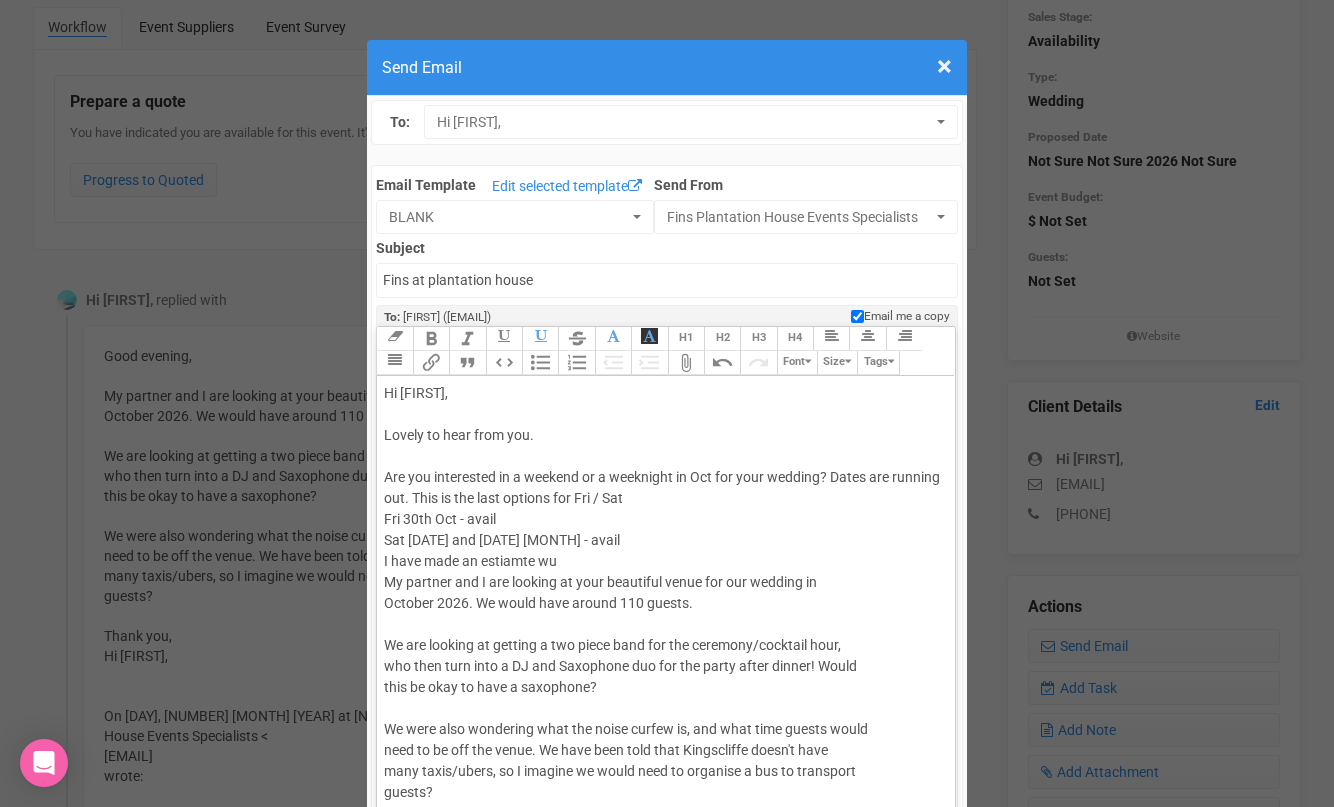 click on "Hi [FIRST], Lovely to hear from you. Are you interested in a weekend or a weeknight in [MONTH] [YEAR]? Dates are running out. This is the last options for Fri / Sat Fri [DAY] [MONTH] - avail Sat [DAY] and [DAY] [MONTH] - avail I have made an estiamte wu My partner and I are looking at your beautiful venue for our wedding in [MONTH] [YEAR]. We would have around 110 guests. We are looking at getting a two piece band for the ceremony/cocktail hour, who then turn into a DJ and Saxophone duo for the party after dinner! Would this be okay to have a saxophone? We were also wondering what the noise curfew is, and what time guests would need to be off the venue. We have been told that Kingscliffe doesn't have many taxis/ubers, so I imagine we would need to organise a bus to transport guests? Thank you, [FIRST]" 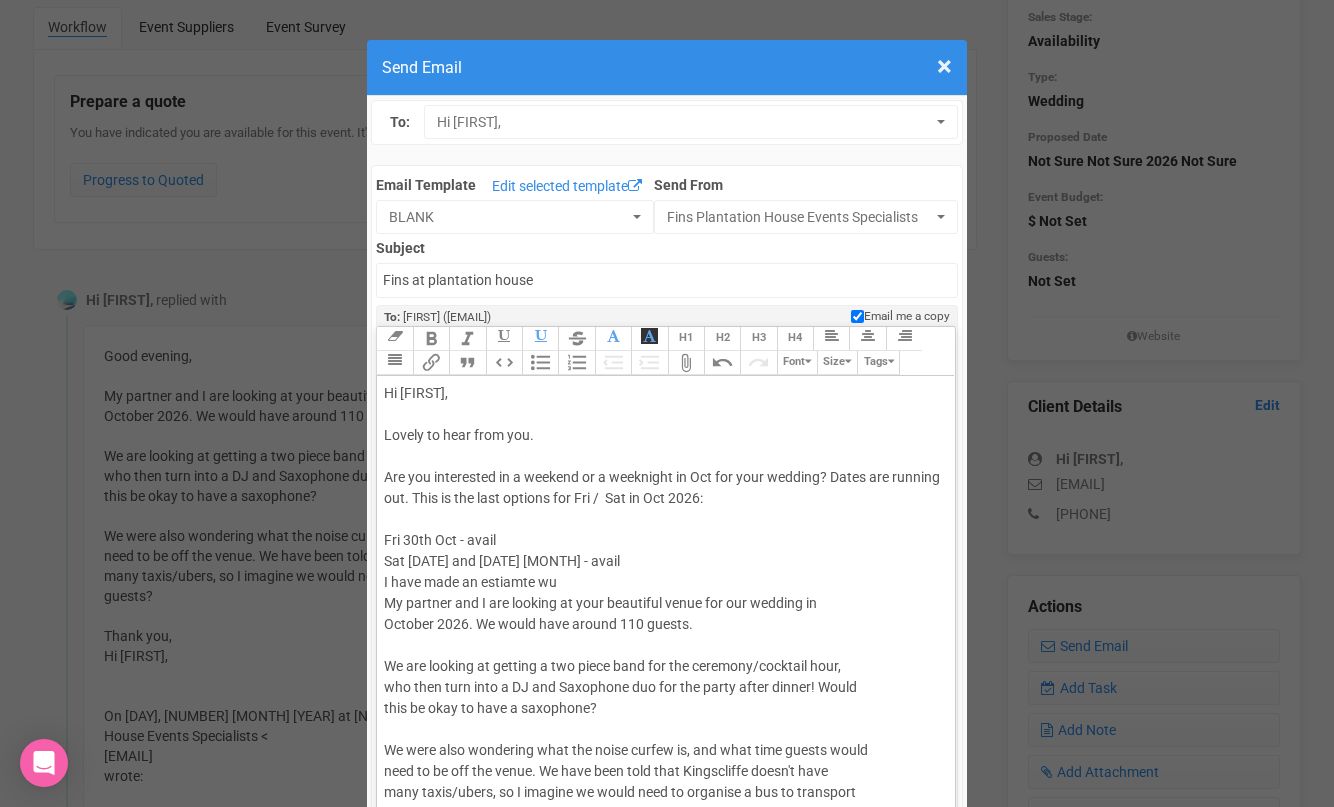 click on "Hi [FIRST], Lovely to hear from you. Are you interested in a weekend or a weeknight in Oct for your wedding? Dates are running out. This is the last options for Fri /  Sat in Oct 2026: Fri 30th Oct - avail Sat 24th and 31st Oct -  avail I have made an estiamte wu My partner and I are looking at your beautiful venue for our wedding in October 2026. We would have around 110 guests. We are looking at getting a two piece band for the ceremony/cocktail hour, who then turn into a DJ and Saxophone duo for the party after dinner! Would this be okay to have a saxophone? We were also wondering what the noise curfew is, and what time guests would need to be off the venue. We have been told that Kingscliffe doesn't have many taxis/ubers, so I imagine we would need to organise a bus to transport guests? Thank you, [FIRST]" 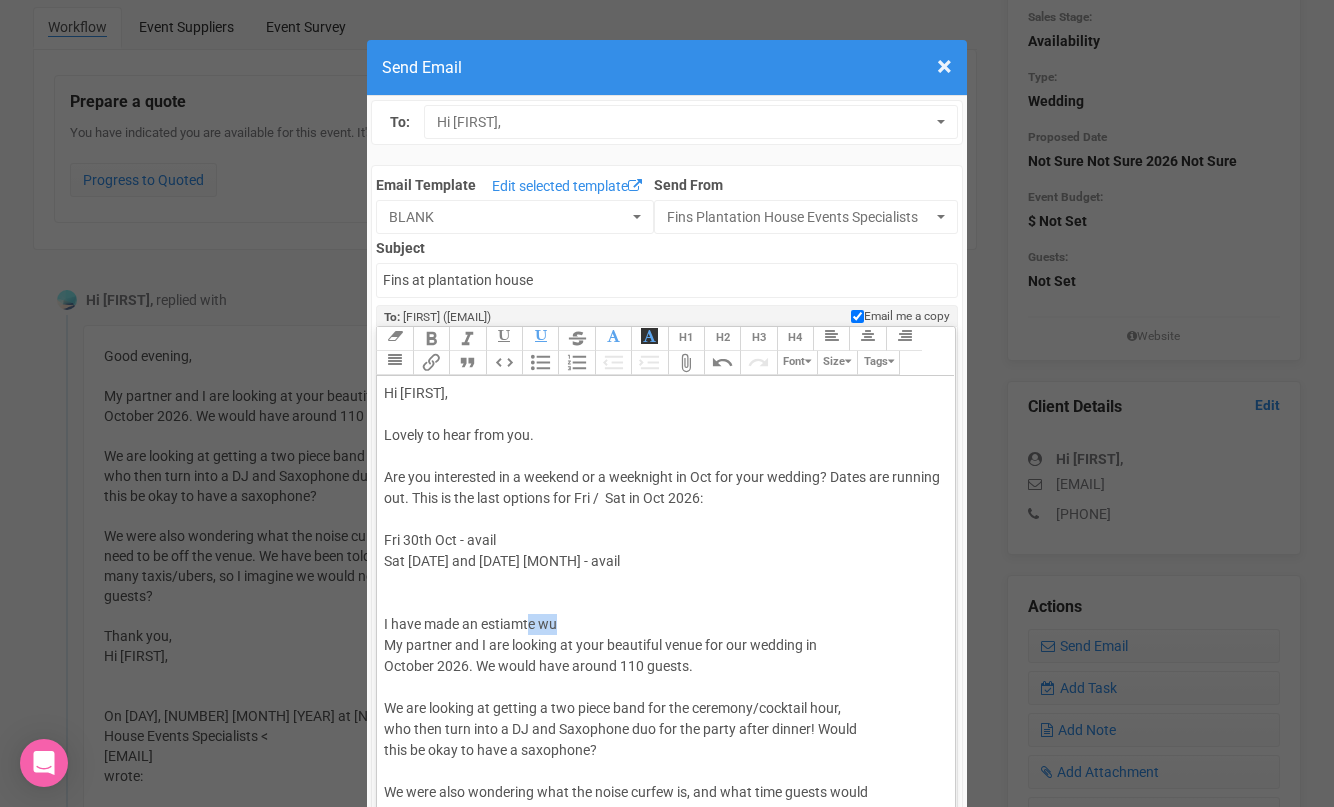 drag, startPoint x: 562, startPoint y: 625, endPoint x: 532, endPoint y: 625, distance: 30 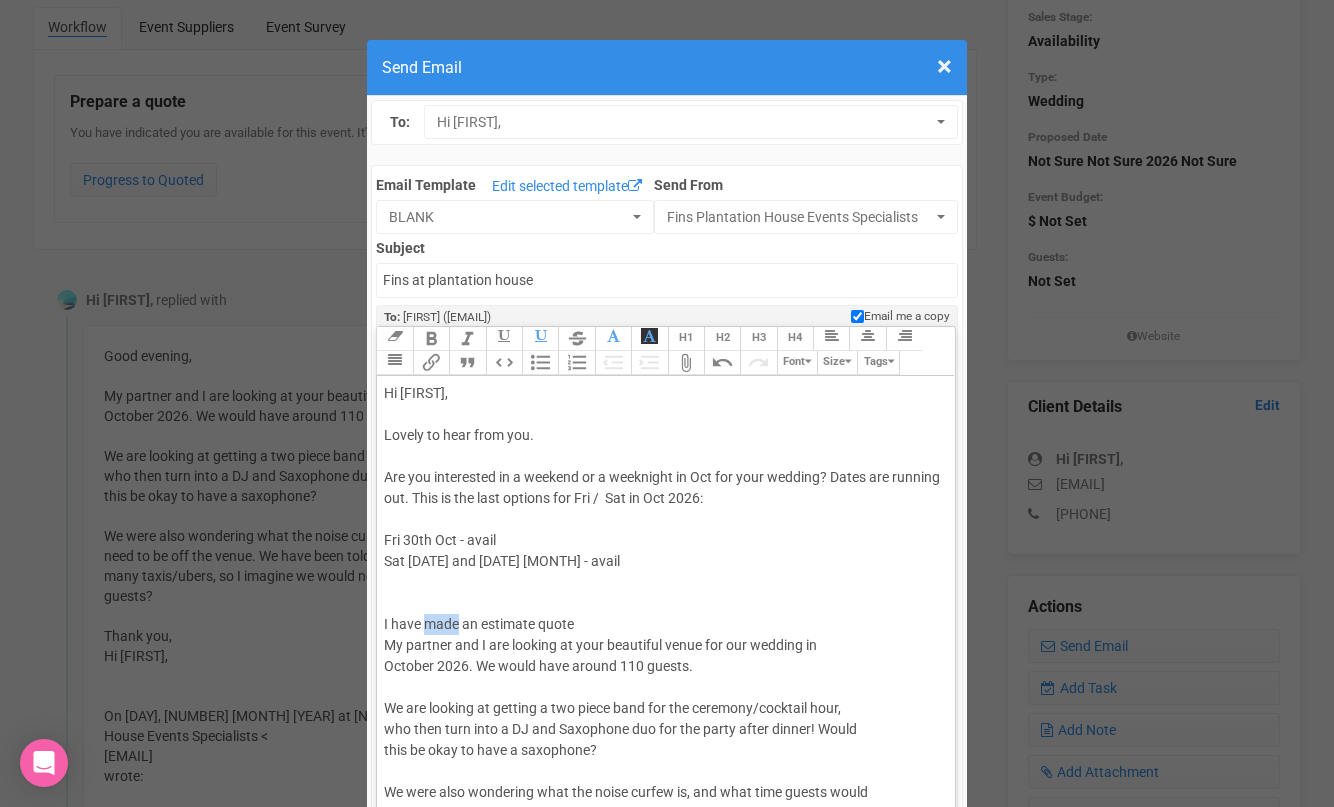 drag, startPoint x: 459, startPoint y: 618, endPoint x: 427, endPoint y: 620, distance: 32.06244 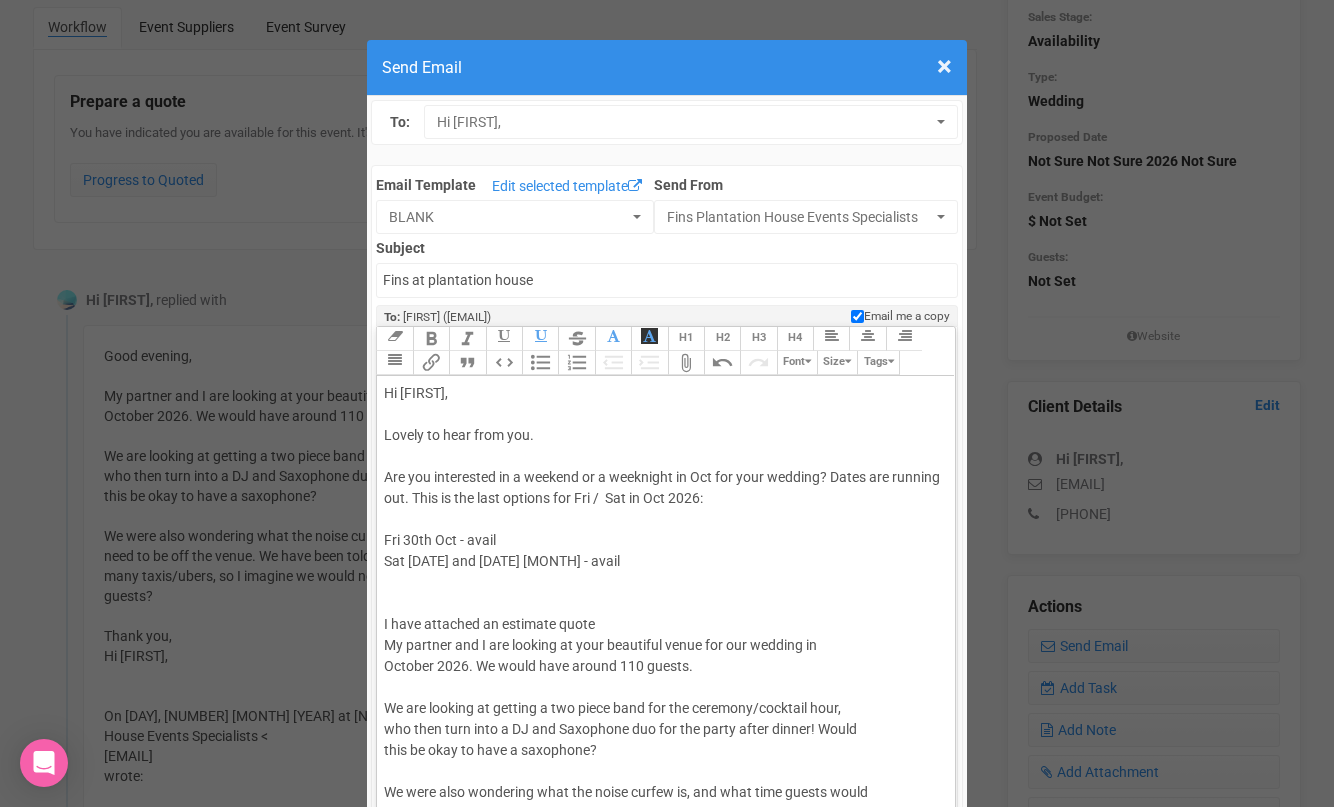 click on "Hi [FIRST], Lovely to hear from you. Are you interested in a weekend or a weeknight in [MONTH] [YEAR] for your wedding? We would have around 110 guests. We are looking at getting a two piece band for the ceremony/cocktail hour, who then turn into a DJ and Saxophone duo for the party after dinner! Would this be okay to have a saxophone? We were also wondering what the noise curfew is, and what time guests would need to be off the venue. We have been told that Kingscliffe doesn't have many taxis/ubers, so I imagine we would need to organise a bus to transport guests? Thank you, [FIRST]" 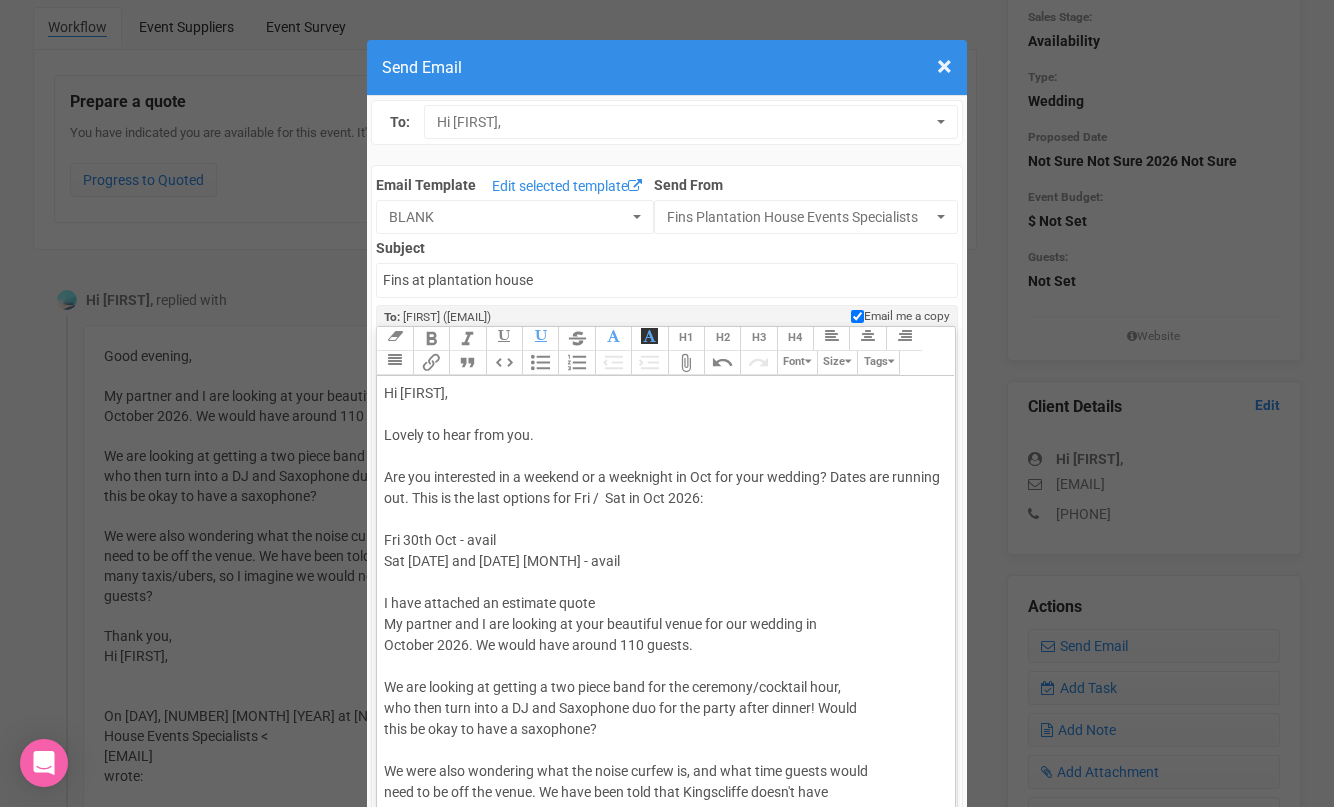 click on "Hi [FIRST], Lovely to hear from you. Are you interested in a weekend or a weeknight in [MONTH] [YEAR] for your wedding? We would have around 110 guests. We are looking at getting a two piece band for the ceremony/cocktail hour, who then turn into a DJ and Saxophone duo for the party after dinner! Would this be okay to have a saxophone? We were also wondering what the noise curfew is, and what time guests would need to be off the venue. We have been told that Kingscliffe doesn't have many taxis/ubers, so I imagine we would need to organise a bus to transport guests? Thank you, [FIRST]" 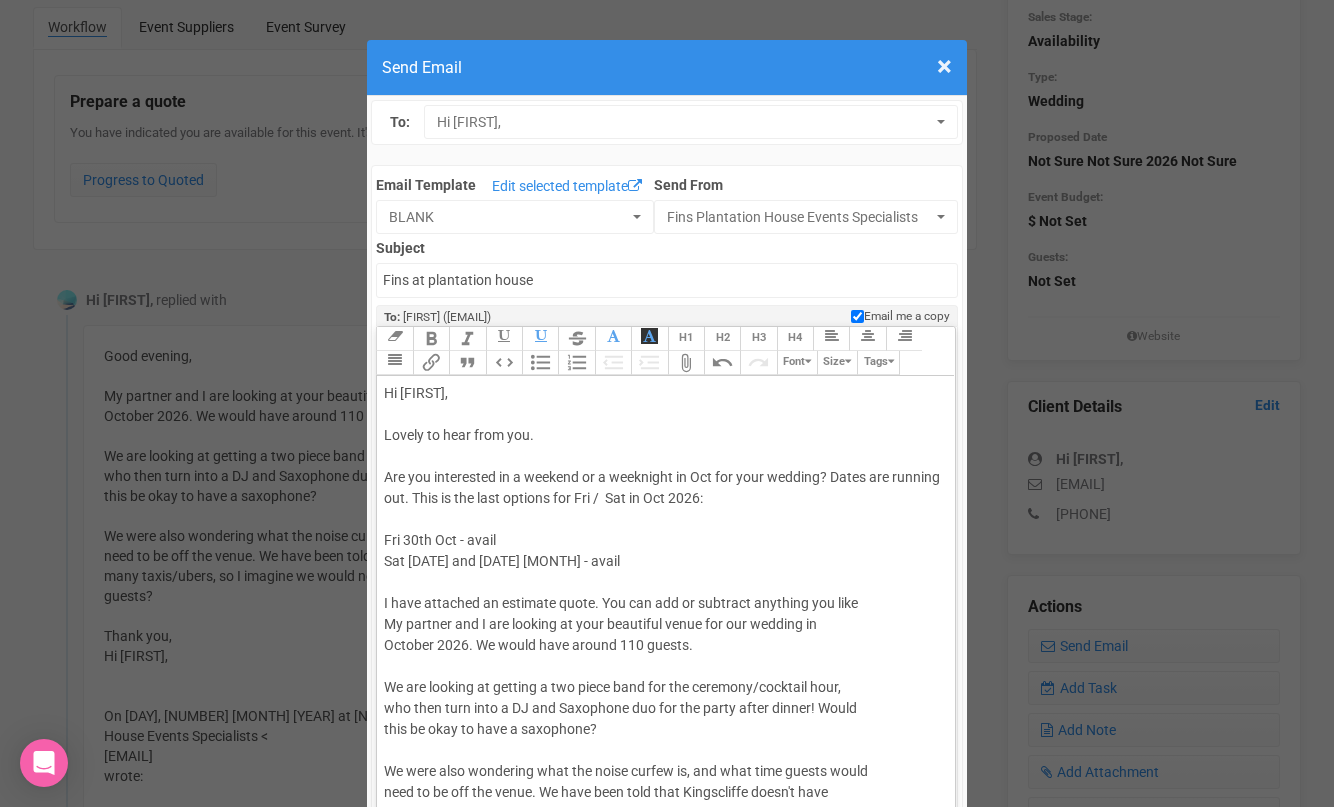 click on "Hi [FIRST], Lovely to hear from you. Are you interested in a weekend or a weeknight in Oct for your wedding? Dates are running out. This is the last options for Fri /  Sat in Oct 2026: Fri 30th Oct - avail Sat 24th and 31st Oct -  avail I have attached an estimate quote. You can add or subtract anything you like  My partner and I are looking at your beautiful venue for our wedding in October 2026. We would have around 110 guests. We are looking at getting a two piece band for the ceremony/cocktail hour, who then turn into a DJ and Saxophone duo for the party after dinner! Would this be okay to have a saxophone? We were also wondering what the noise curfew is, and what time guests would need to be off the venue. We have been told that Kingscliffe doesn't have many taxis/ubers, so I imagine we would need to organise a bus to transport guests? Thank you, [FIRST]" 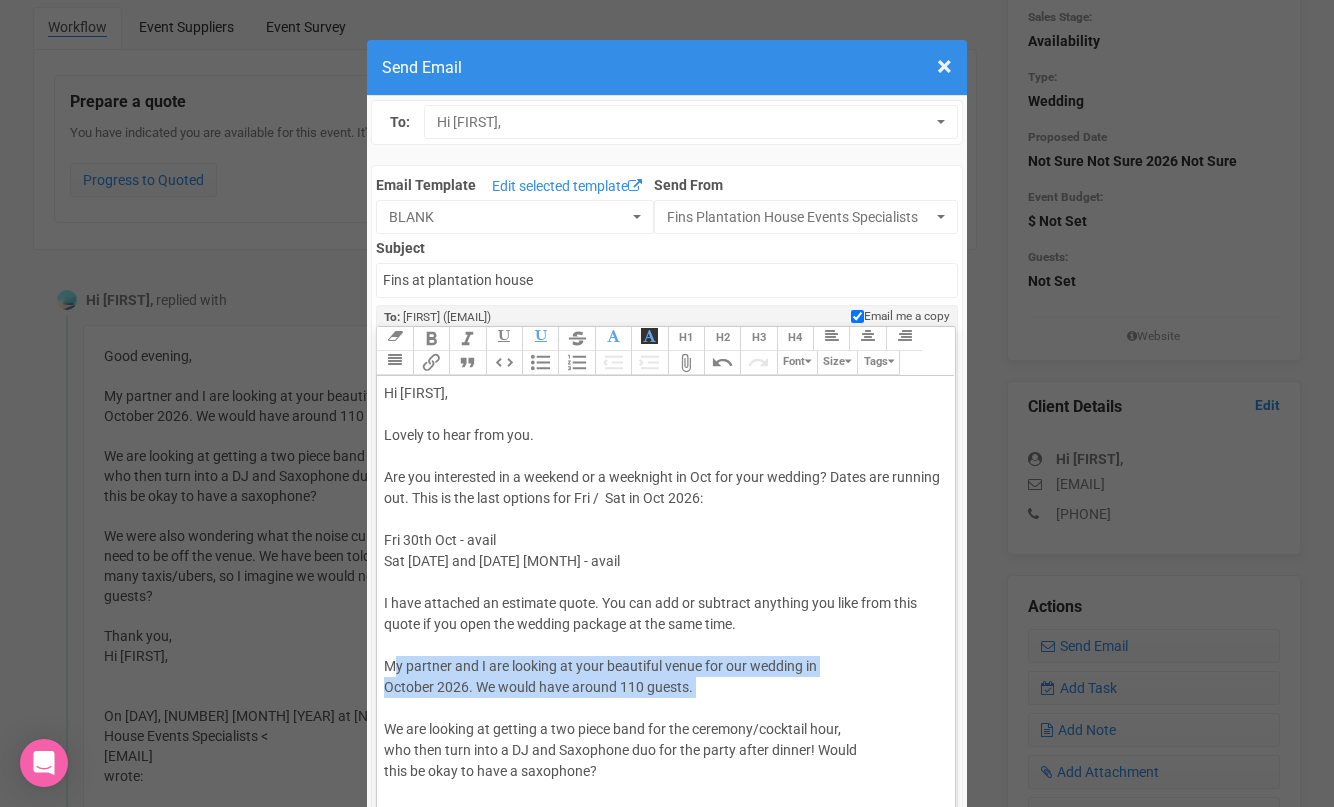 drag, startPoint x: 600, startPoint y: 714, endPoint x: 394, endPoint y: 665, distance: 211.7475 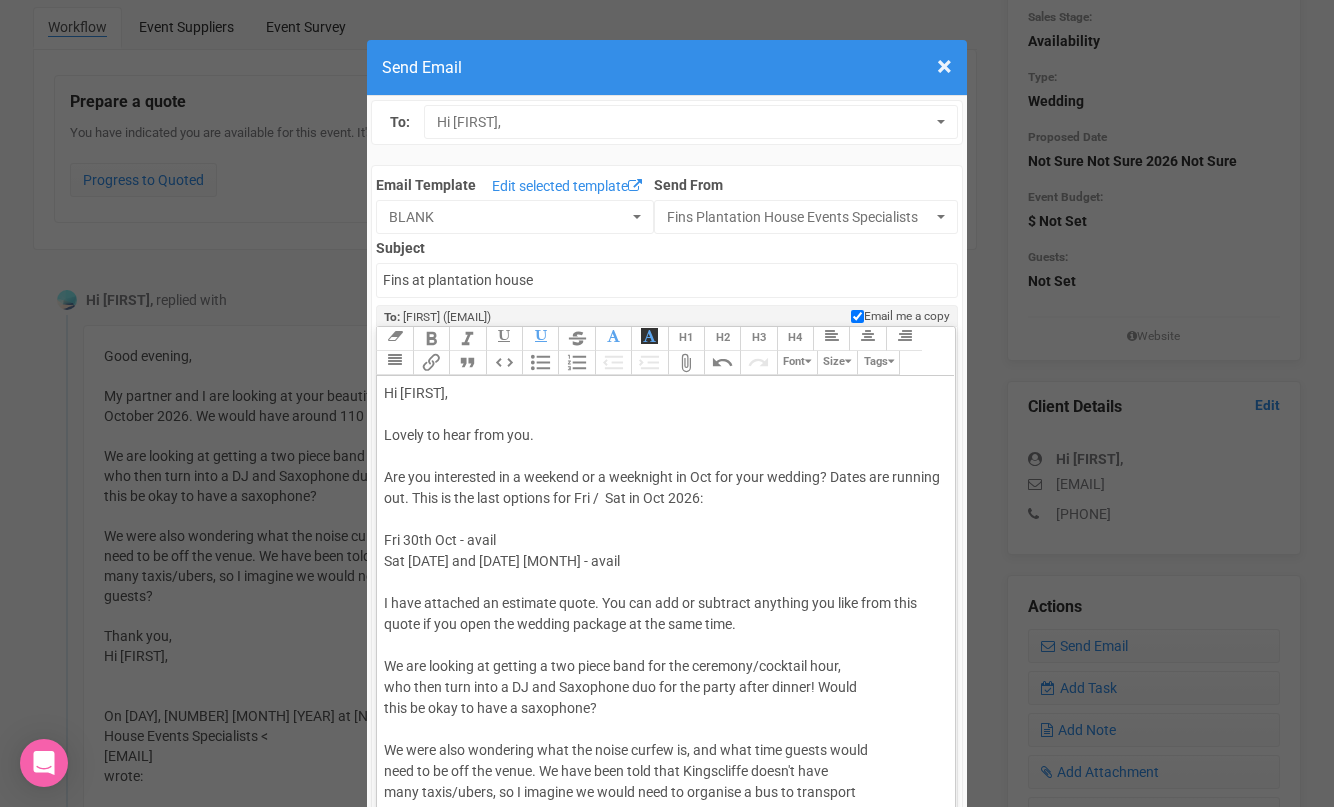 click on "Hi [NAME], Lovely to hear from you. Are you interested in a weekend or a weeknight in [MONTH] for your wedding? Dates are running out. This is the last options for Fri / Sat in [MONTH] [YEAR]: Fri [DAY] [MONTH] - avail Sat [DAY] and [DAY] [MONTH] - avail I have attached an estimate quote. You can add or subtract anything you like from this quote if you open the wedding package at the same time. We are looking at getting a two piece band for the ceremony/cocktail hour, who then turn into a DJ and Saxophone duo for the party after dinner! Would this be okay to have a saxophone? We were also wondering what the noise curfew is, and what time guests would need to be off the venue. We have been told that [LOCATION] doesn't have many taxis/ubers, so I imagine we would need to organise a bus to transport guests? Thank you, [NAME]" 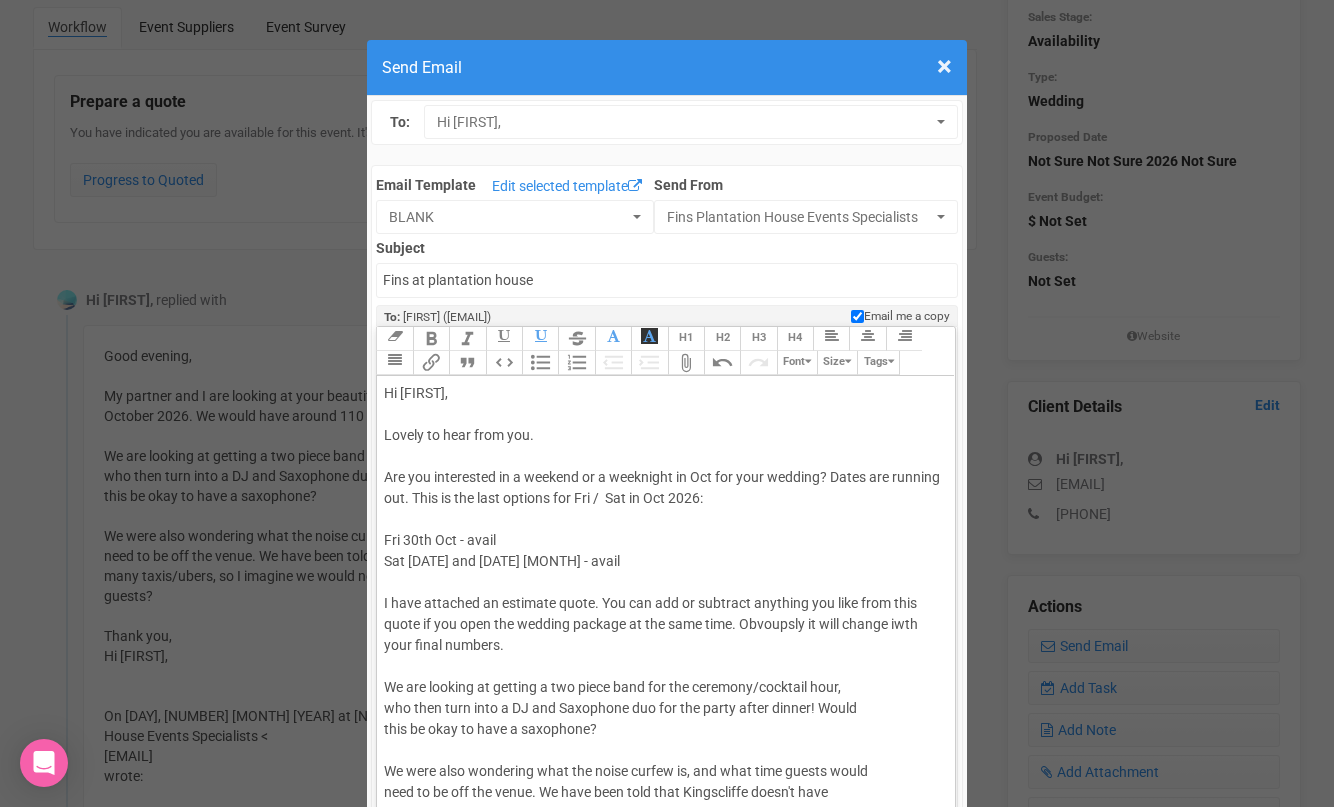 click on "Hi [FIRST], Lovely to hear from you. Are you interested in a weekend or a weeknight in [MONTH] for your wedding? Dates are running out. This is the last options for Fri / Sat in [MONTH] [YEAR]: Fri [DAY] [MONTH] - avail Sat [DAY] and [DAY] [MONTH] - avail I have attached an estimate quote. You can add or subtract anything you like from this quote if you open the wedding package at the same time. Obviously it will change with your final numbers. We are looking at getting a two piece band for the ceremony/cocktail hour, who then turn into a DJ and Saxophone duo for the party after dinner! Would this be okay to have a saxophone? We were also wondering what the noise curfew is, and what time guests would need to be off the venue. We have been told that [LOCATION] doesn't have many taxis/ubers, so I imagine we would need to organise a bus to transport guests? Thank you, [FIRST]" 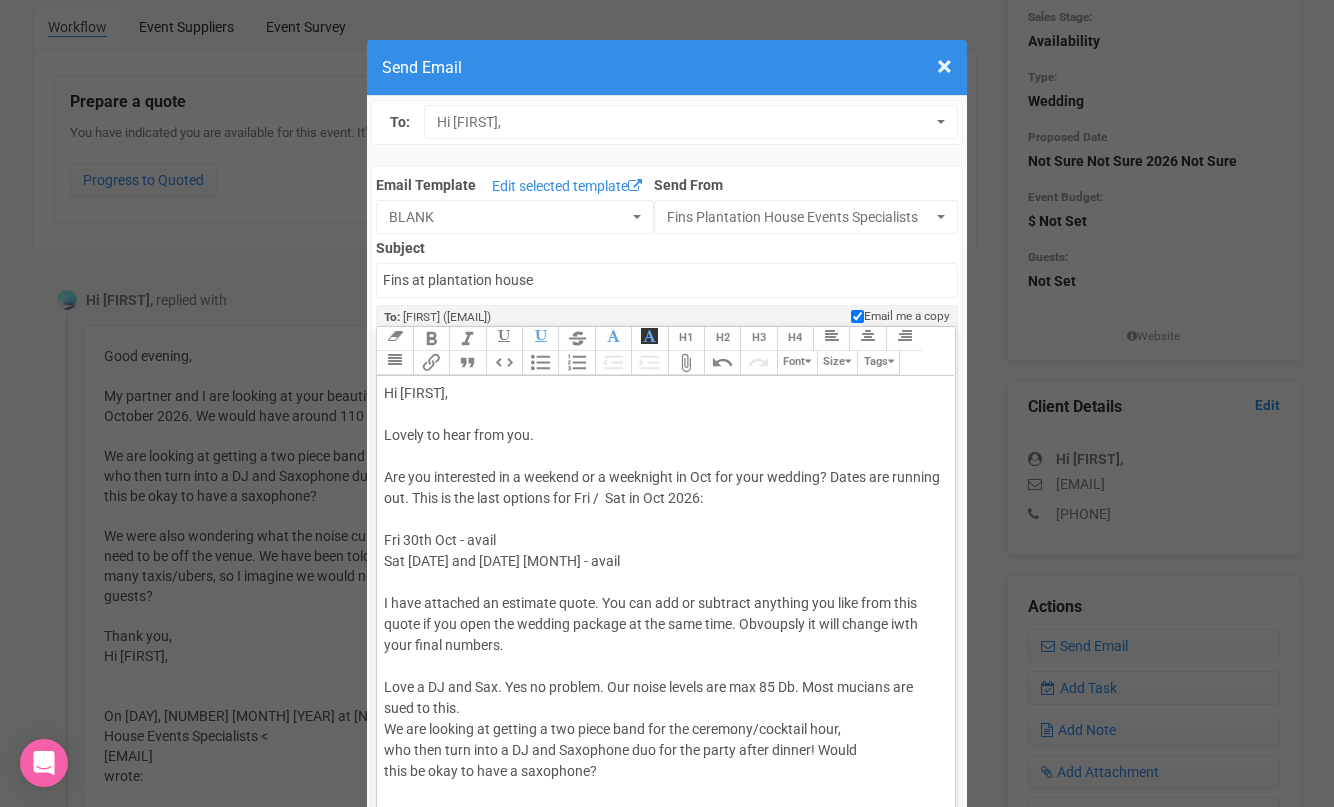 click on "Hi [FIRST], Lovely to hear from you. Are you interested in a weekend or a weeknight in Oct for your wedding? Dates are running out. This is the last options for Fri /  Sat in Oct 2026: Fri 30th Oct - avail Sat 24th and 31st Oct -  avail I have attached an estimate quote. You can add or subtract anything you like from this quote if you open the wedding package at the same time. Most mucians are sued to this.  We are looking at getting a two piece band for the ceremony/cocktail hour, who then turn into a DJ and Saxophone duo for the party after dinner! Would this be okay to have a saxophone? We were also wondering what the noise curfew is, and what time guests would need to be off the venue. We have been told that Kingscliffe doesn't have many taxis/ubers, so I imagine we would need to organise a bus to transport guests? Thank you, [FIRST]" 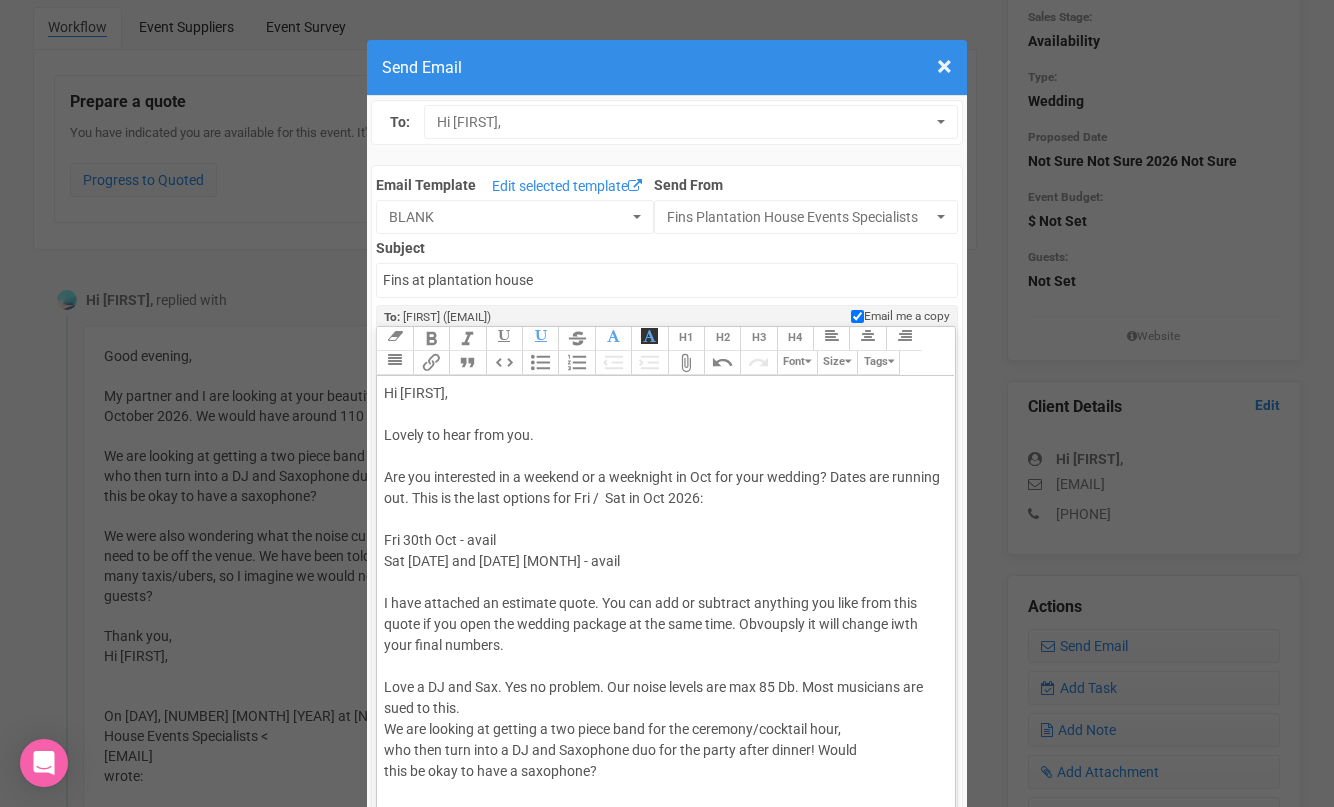 click on "Hi [FIRST], Lovely to hear from you. Are you interested in a weekend or a weeknight in [MONTH] for your wedding? Dates are running out. This is the last options for Fri / Sat in [MONTH] [YEAR]: Fri [DAY] [MONTH] - avail Sat [DAY] and [DAY] [MONTH] - avail I have attached an estimate quote. You can add or subtract anything you like from this quote if you open the wedding package at the same time. Obviously it will change with your final numbers. Love a DJ and Sax. Yes no problem. Our noise levels are max [NUMBER] Db. Most musicians are sued to this. We are looking at getting a two piece band for the ceremony/cocktail hour, who then turn into a DJ and Saxophone duo for the party after dinner! Would this be okay to have a saxophone? We were also wondering what the noise curfew is, and what time guests would need to be off the venue. We have been told that [LOCATION] doesn't have many taxis/ubers, so I imagine we would need to organise a bus to transport guests? Thank you, [FIRST]" 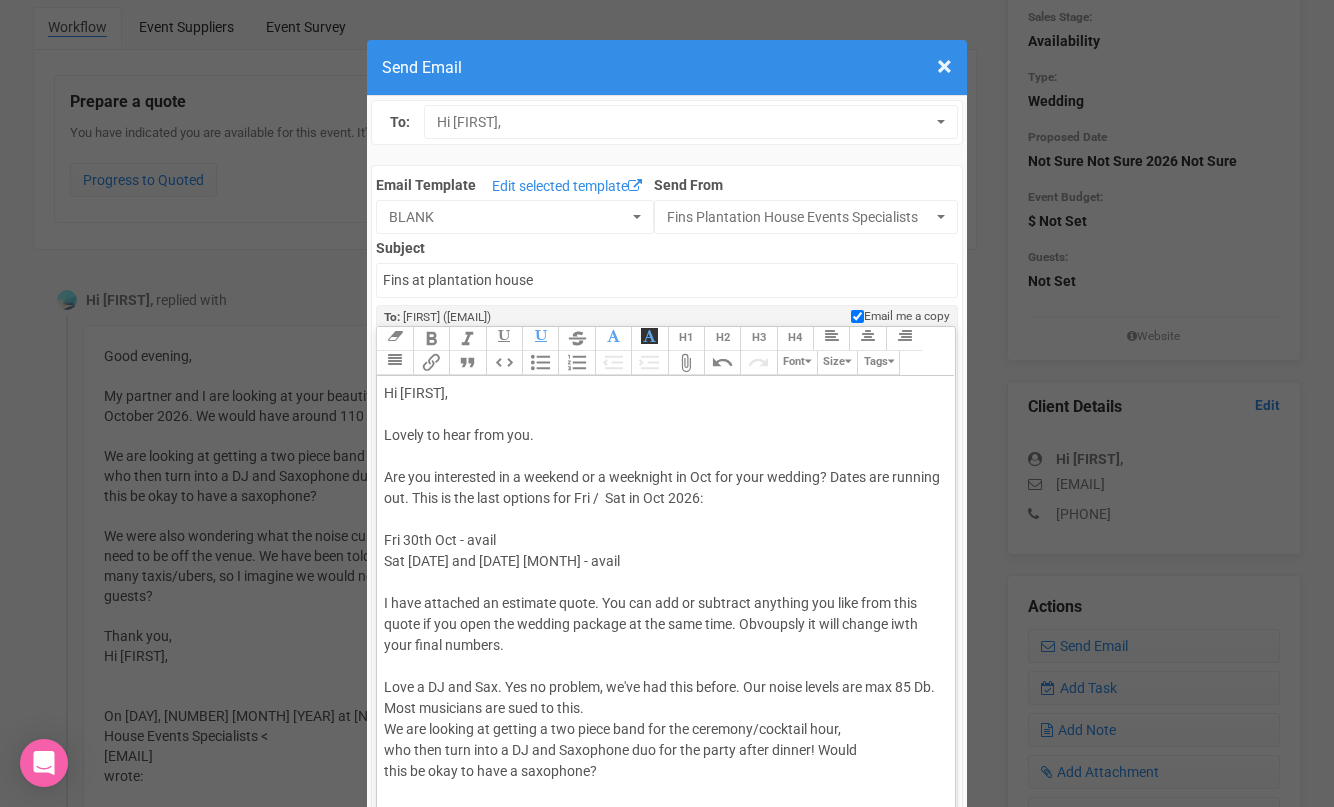 click on "Hi [NAME], Lovely to hear from you. Are you interested in a weekend or a weeknight in [MONTH] for your wedding? Dates are running out. This is the last options for Fri / Sat in [MONTH] [YEAR]: Fri [DATE] [MONTH] - avail Sat [DATE] and [DATE] [MONTH] - avail I have attached an estimate quote. You can add or subtract anything you like from this quote if you open the wedding package at the same time. Obvoupsly it will change iwth your final numbers. Love a DJ and Sax. Yes no problem, we've had this before. Our noise levels are max [NUMBER] Db. Most musicians are sued to this. We are looking at getting a two piece band for the ceremony/cocktail hour, who then turn into a DJ and Saxophone duo for the party after dinner! Would this be okay to have a saxophone? We were also wondering what the noise curfew is, and what time guests would need to be off the venue. We have been told that [LOCATION] doesn't have many taxis/ubers, so I imagine we would need to organise a bus to transport guests? Thank you, [NAME]" 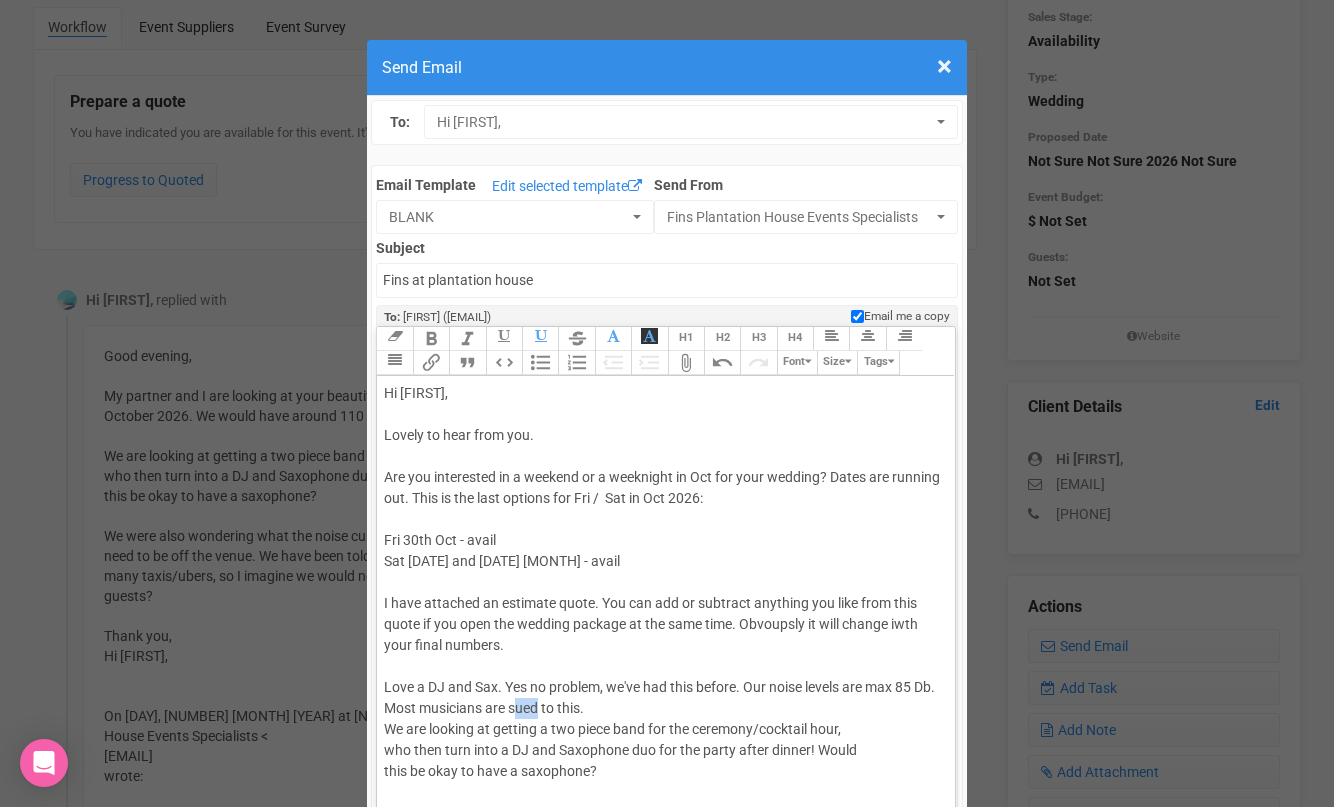 drag, startPoint x: 566, startPoint y: 706, endPoint x: 545, endPoint y: 706, distance: 21 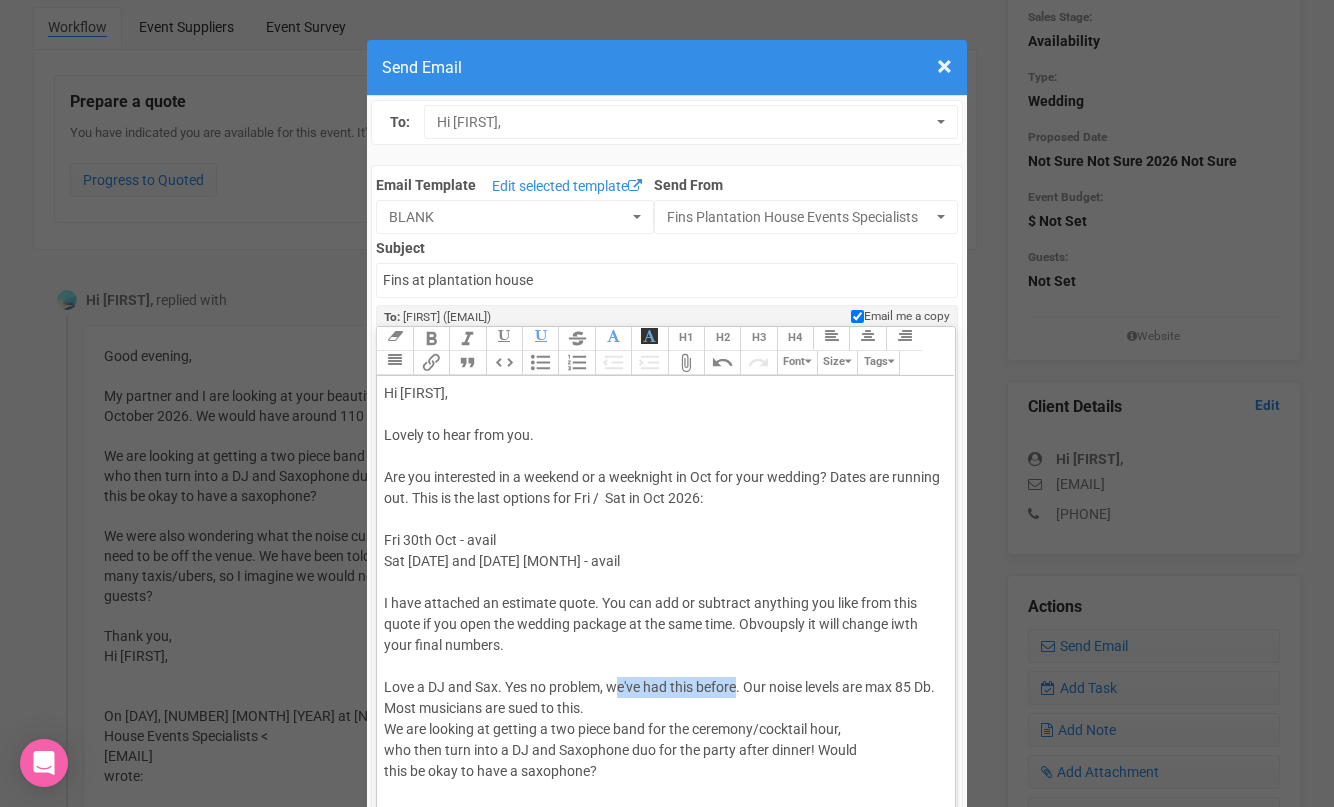 drag, startPoint x: 739, startPoint y: 688, endPoint x: 612, endPoint y: 683, distance: 127.09839 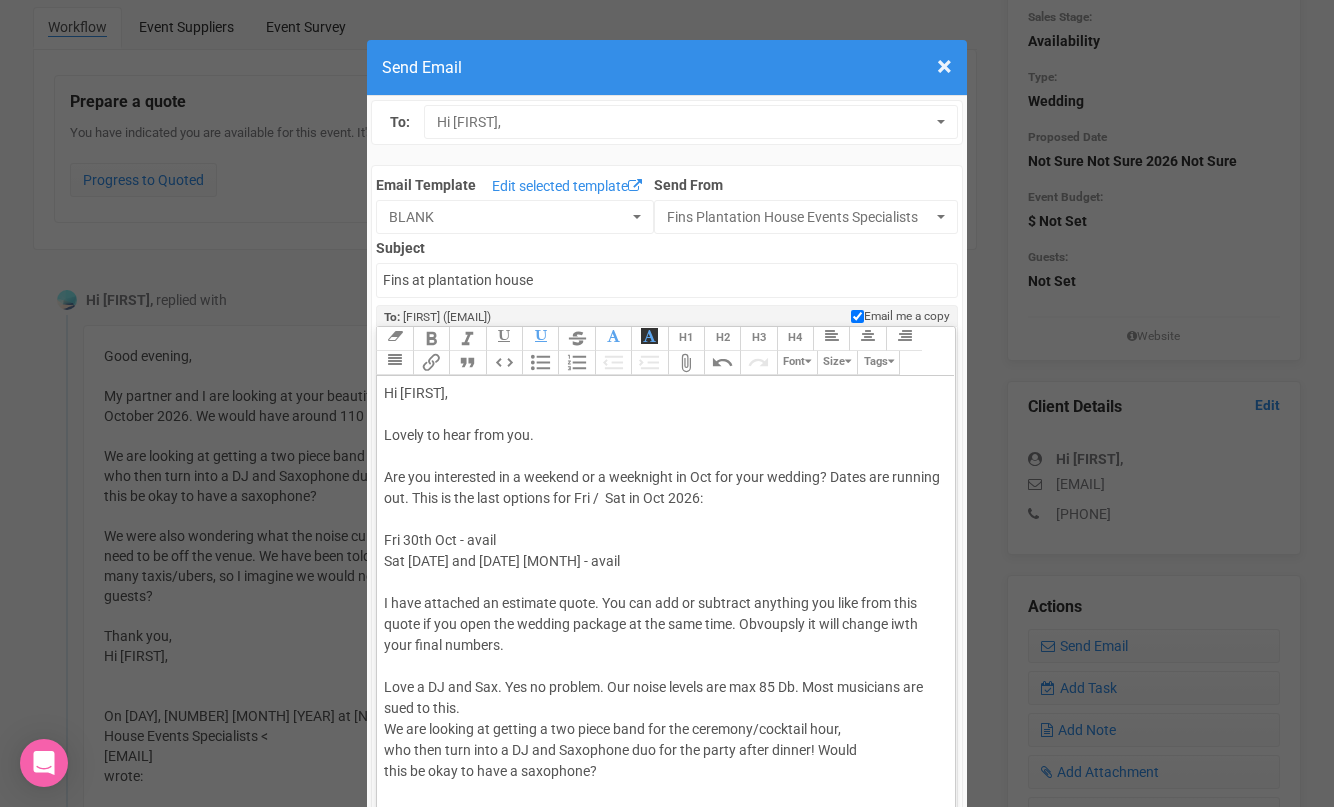 click on "Hi [FIRST], Lovely to hear from you. Are you interested in a weekend or a weeknight in [MONTH] for your wedding? Dates are running out. This is the last options for Fri / Sat in [MONTH] [YEAR]: Fri [DAY] [MONTH] - avail Sat [DAY] and [DAY] [MONTH] - avail I have attached an estimate quote. You can add or subtract anything you like from this quote if you open the wedding package at the same time. Obviously it will change with your final numbers. Love a DJ and Sax. Yes no problem. Our noise levels are max [NUMBER] Db. Most musicians are sued to this. We are looking at getting a two piece band for the ceremony/cocktail hour, who then turn into a DJ and Saxophone duo for the party after dinner! Would this be okay to have a saxophone? We were also wondering what the noise curfew is, and what time guests would need to be off the venue. We have been told that [LOCATION] doesn't have many taxis/ubers, so I imagine we would need to organise a bus to transport guests? Thank you, [FIRST]" 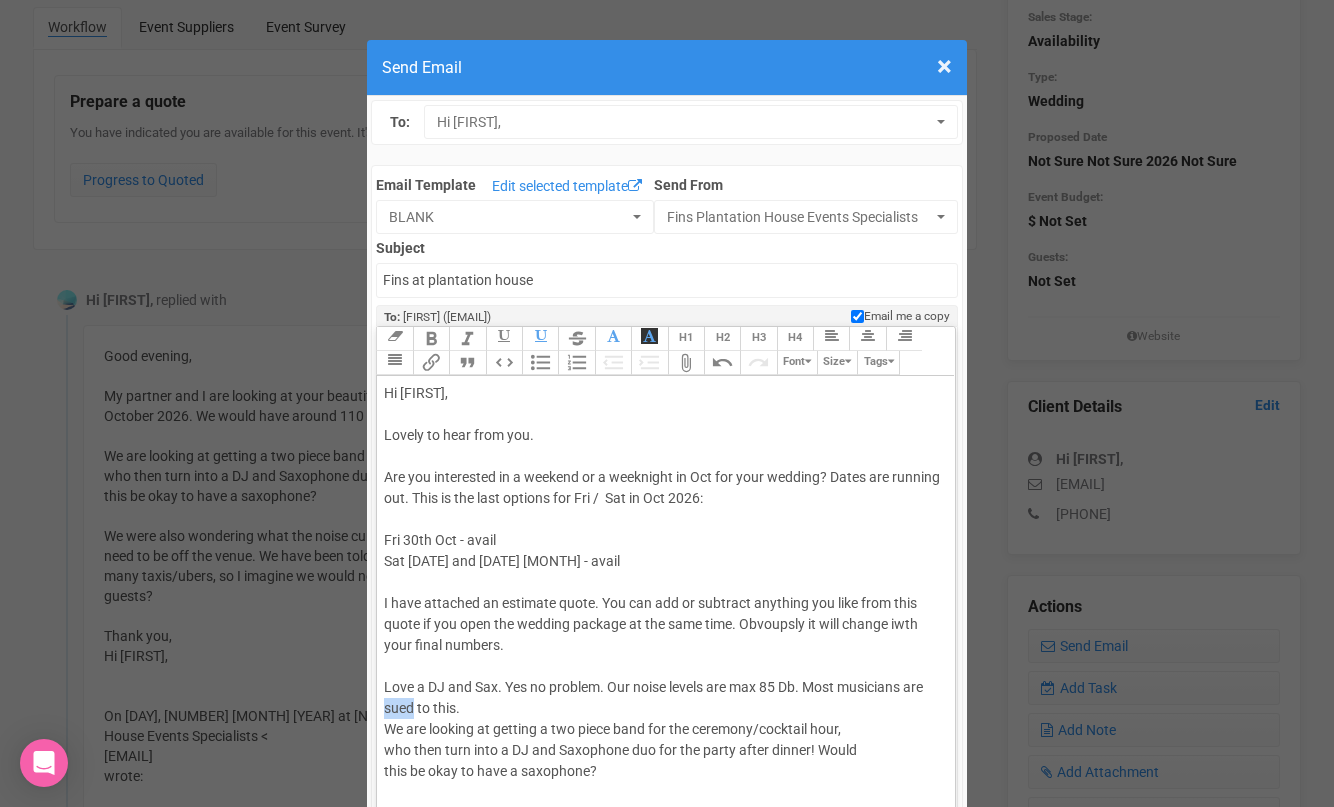 drag, startPoint x: 414, startPoint y: 706, endPoint x: 387, endPoint y: 706, distance: 27 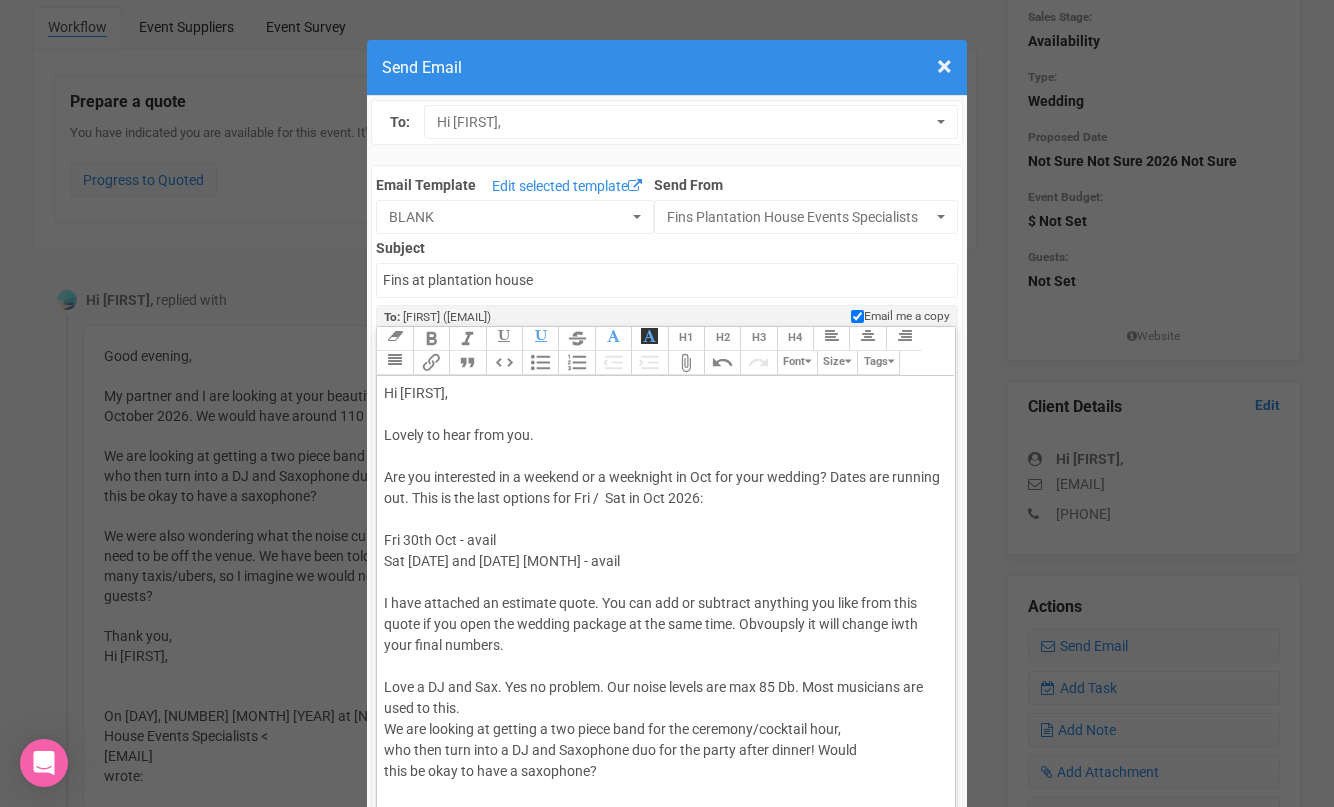 click on "Hi [FIRST], Lovely to hear from you. Are you interested in a weekend or a weeknight in [MONTH] for your wedding? Dates are running out. This is the last options for Fri / Sat in [MONTH] [YEAR]: Fri [DAY] [MONTH] - avail Sat [DAY] and [DAY] [MONTH] - avail I have attached an estimate quote. You can add or subtract anything you like from this quote if you open the wedding package at the same time. Obviously it will change with your final numbers. Love a DJ and Sax. Yes no problem. Our noise levels are max [NUMBER] Db. Most musicians are used to this. We are looking at getting a two piece band for the ceremony/cocktail hour, who then turn into a DJ and Saxophone duo for the party after dinner! Would this be okay to have a saxophone? We were also wondering what the noise curfew is, and what time guests would need to be off the venue. We have been told that [LOCATION] doesn't have many taxis/ubers, so I imagine we would need to organise a bus to transport guests? Thank you, [FIRST]" 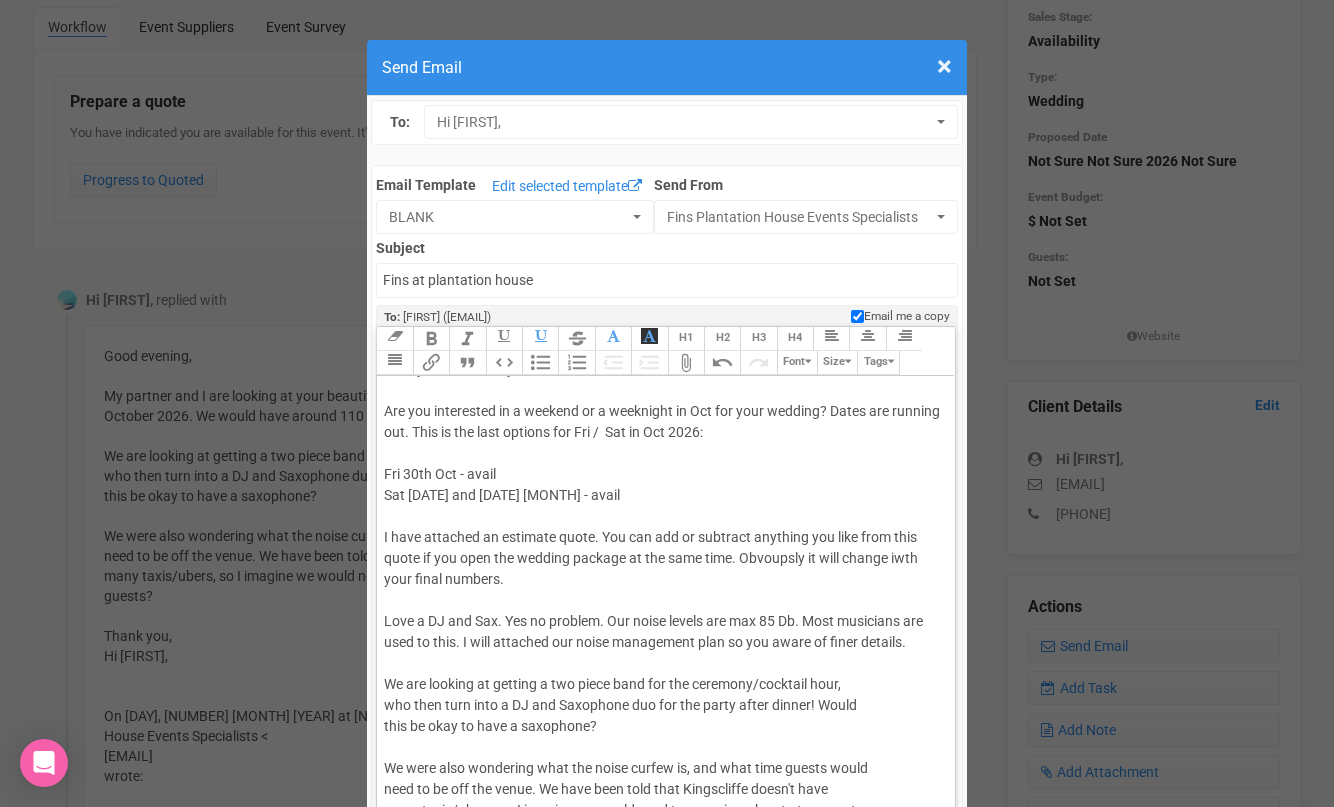 scroll, scrollTop: 77, scrollLeft: 0, axis: vertical 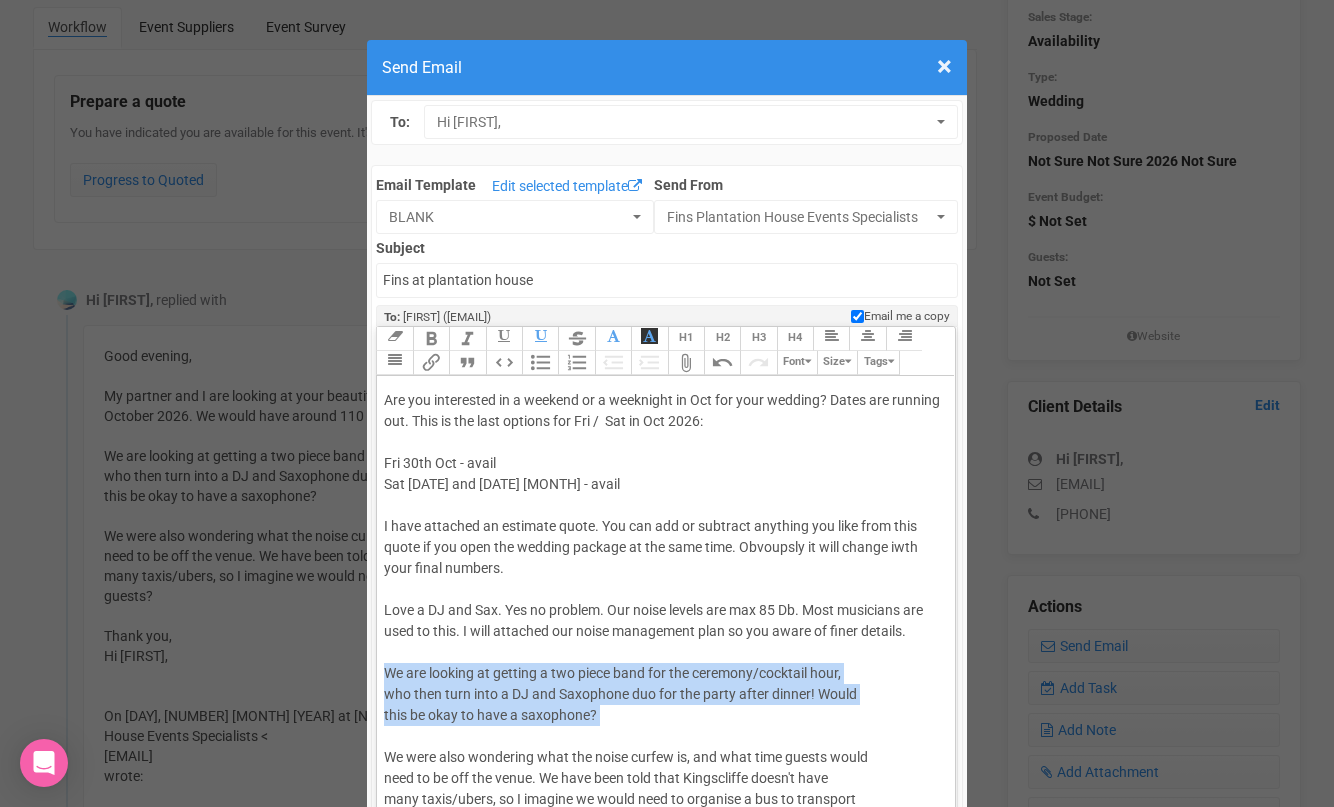 drag, startPoint x: 417, startPoint y: 733, endPoint x: 381, endPoint y: 677, distance: 66.573265 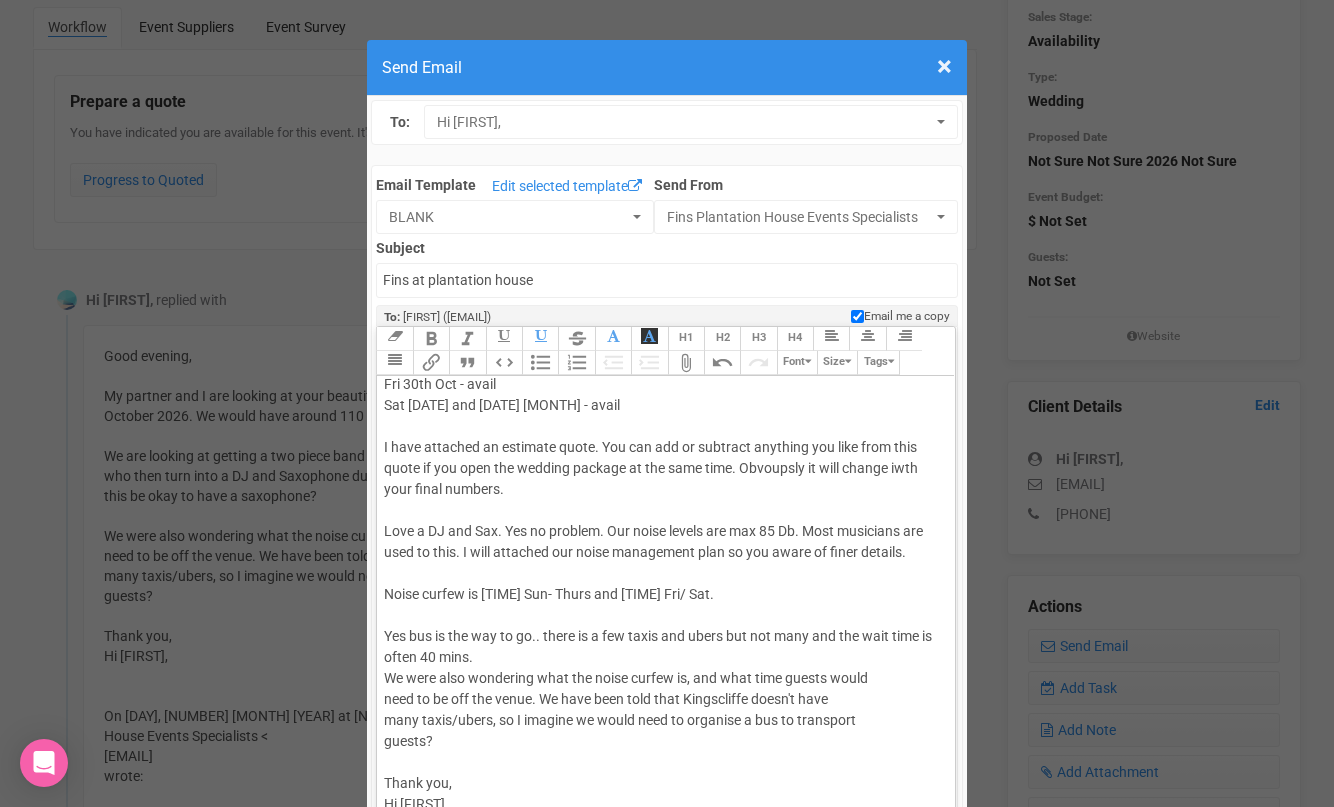 scroll, scrollTop: 160, scrollLeft: 0, axis: vertical 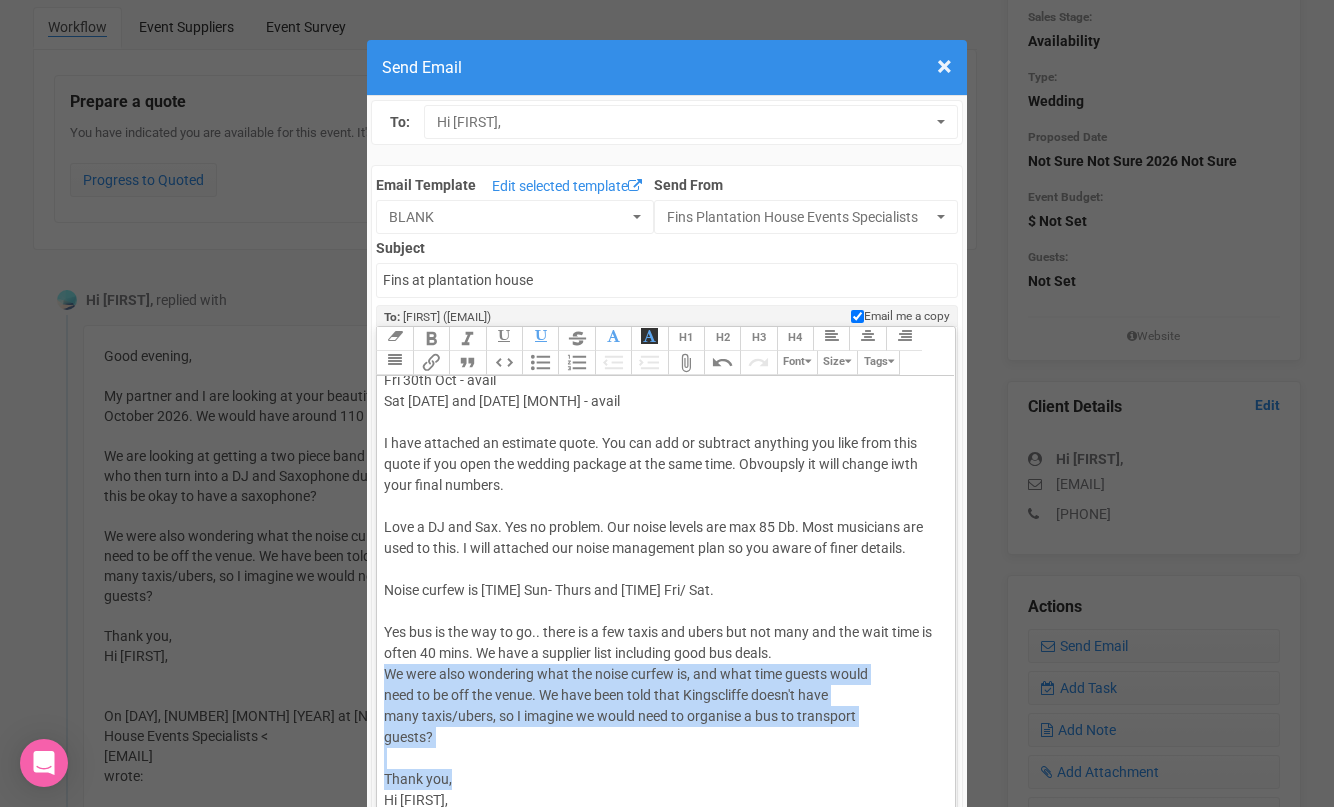 drag, startPoint x: 474, startPoint y: 781, endPoint x: 389, endPoint y: 682, distance: 130.48372 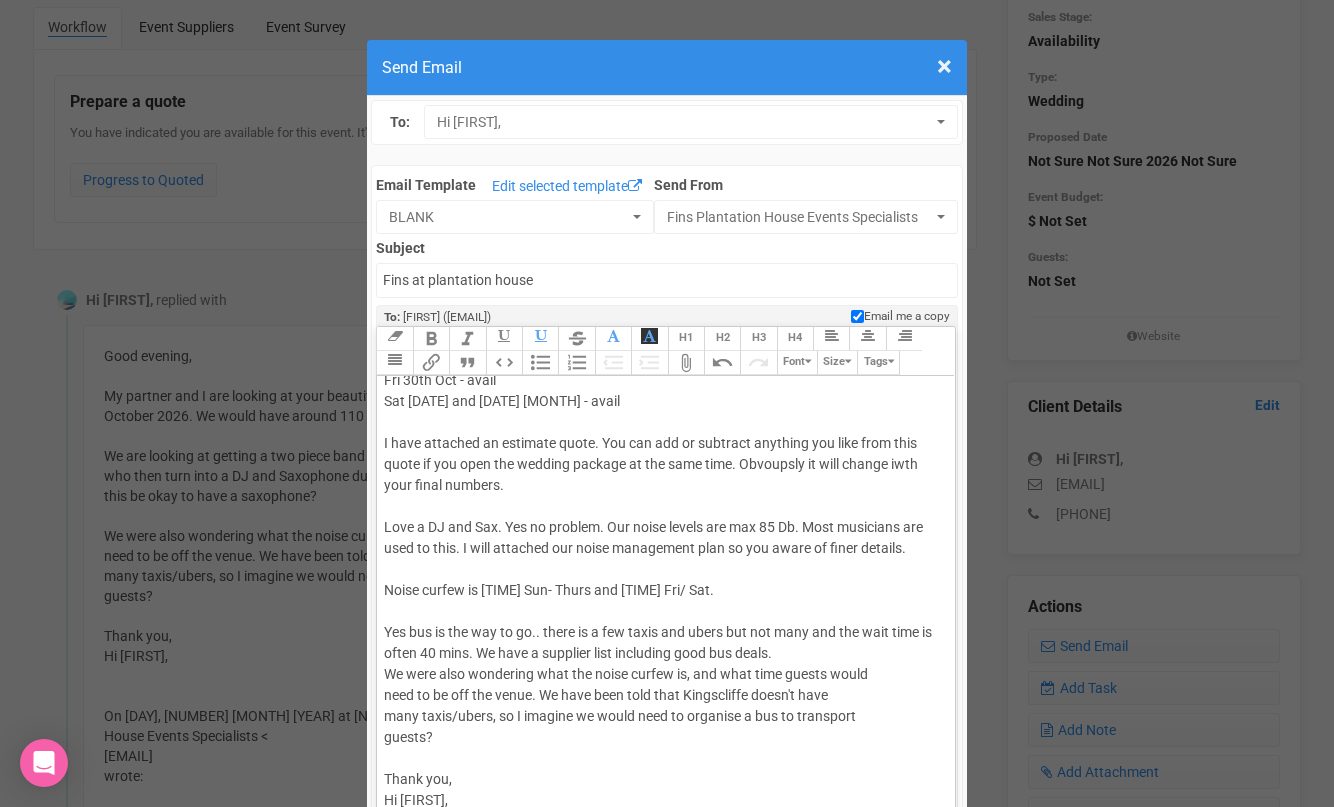 scroll, scrollTop: 55, scrollLeft: 0, axis: vertical 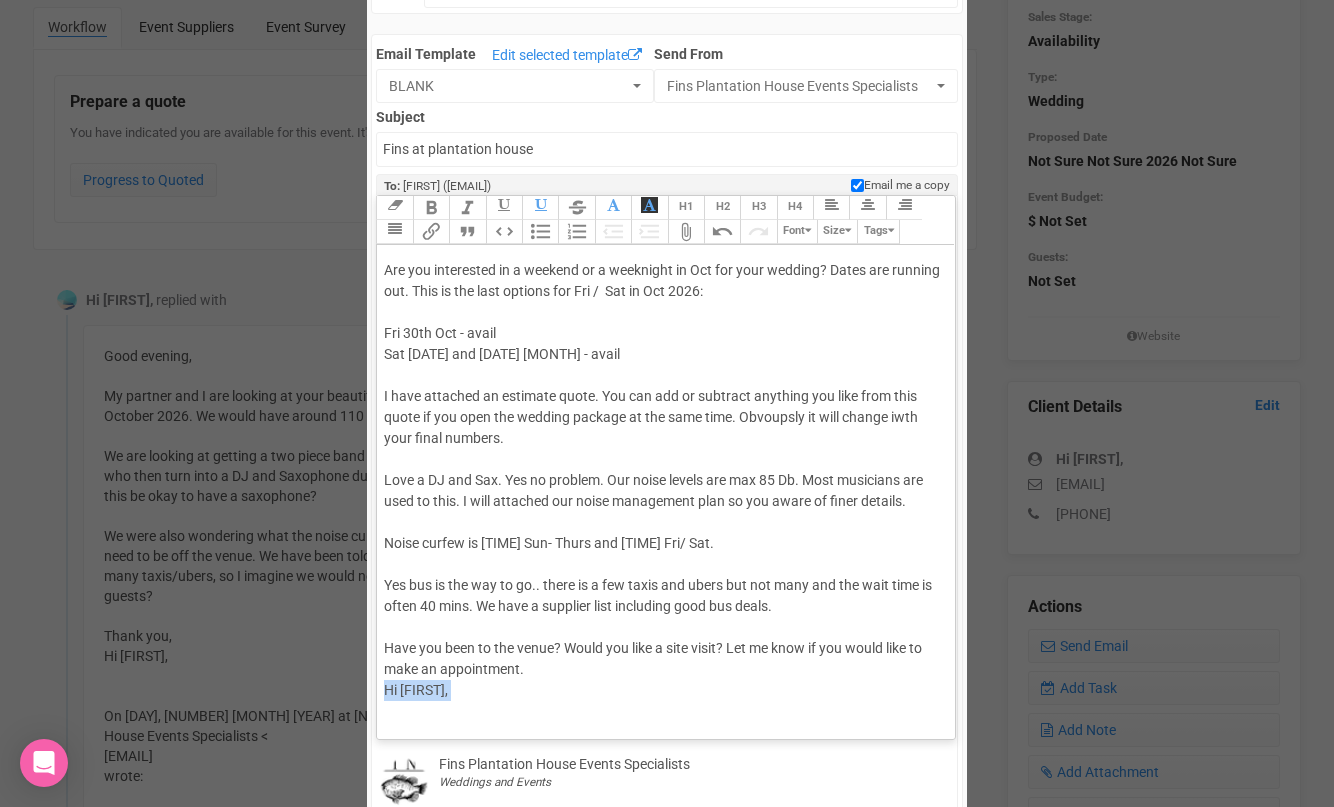 drag, startPoint x: 404, startPoint y: 698, endPoint x: 386, endPoint y: 672, distance: 31.622776 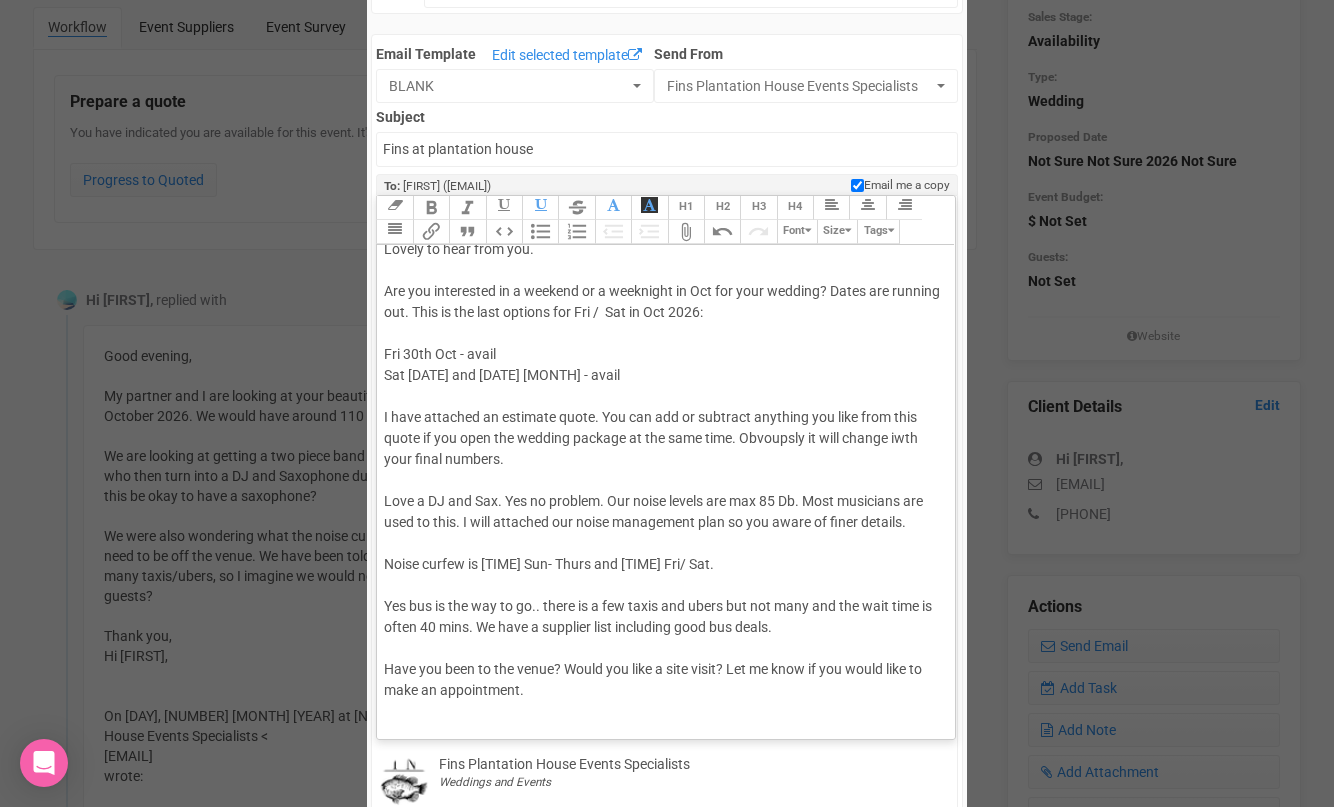 scroll, scrollTop: 76, scrollLeft: 0, axis: vertical 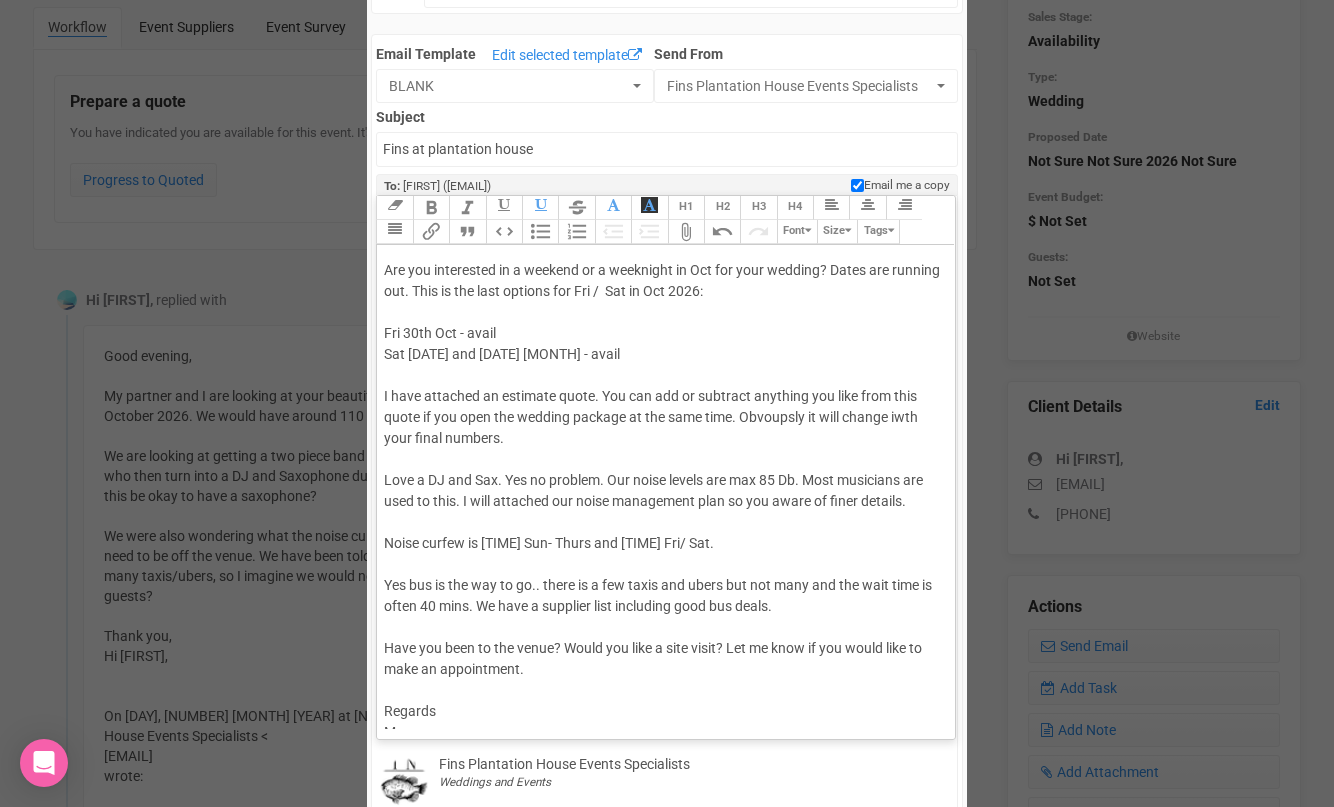 click on "Hi [FIRST], Lovely to hear from you. Are you interested in a weekend or a weeknight in [MONTH] [YEAR] for your wedding? Dates are running out. This is the last options for Fri / Sat in [MONTH] [YEAR]: Fri [DAY] [MONTH] - avail Sat [DAY] and [DAY] [MONTH] - avail I have attached an estimate quote. You can add or subtract anything you like from this quote if you open the wedding package at the same time. Obvoupsly it will change iwth your final numbers. Love a DJ and Sax. Yes no problem. Our noise levels are max 85 Db. Most musicians are used to this. I will attached our noise management plan so you aware of finer details. Noise curfew is [TIME] Sun- Thurs and [TIME] Fri/ Sat. Yes bus is the way to go.. there is a few taxis and ubers but not many and the wait time is often 40 mins. We have a supplier list including good bus deals. Have you been to the venue? Would you like a site visit? Regards [FIRST]" 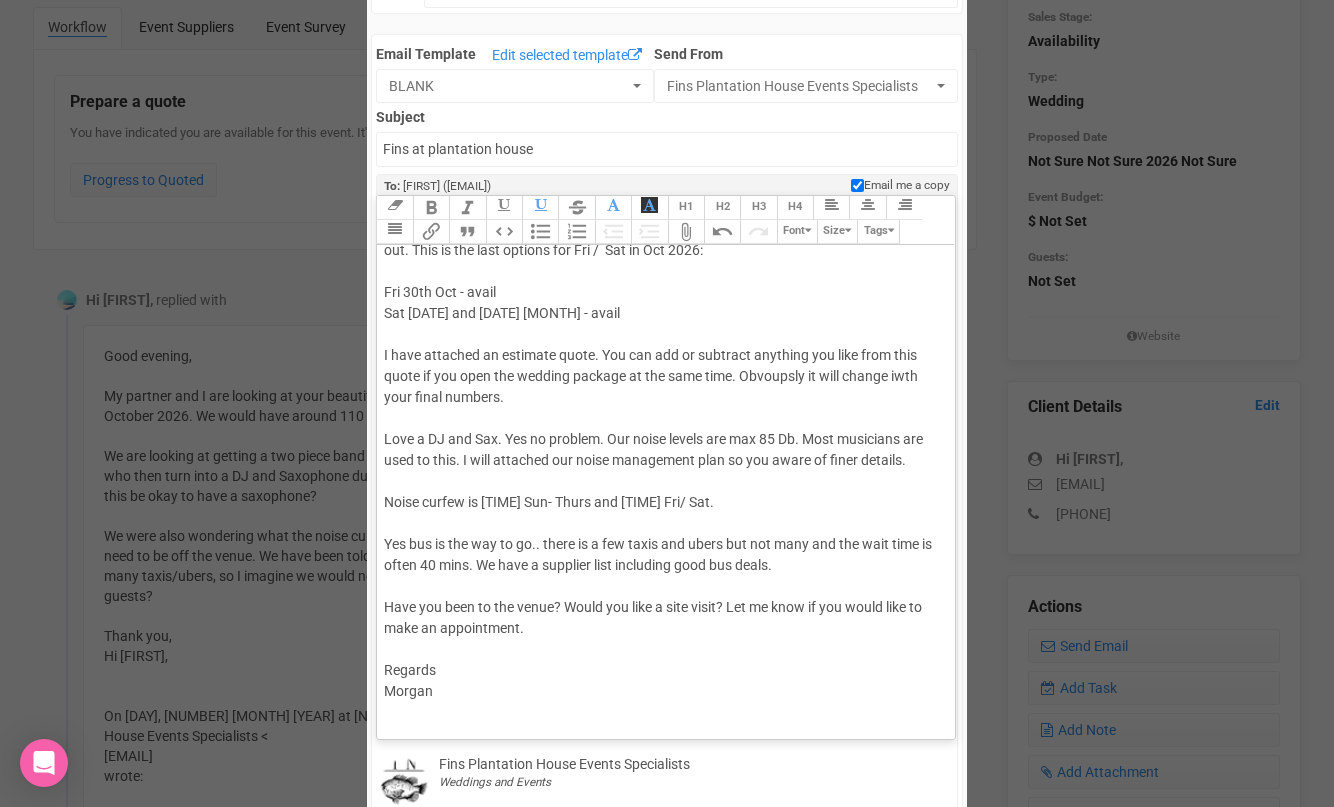 scroll, scrollTop: 118, scrollLeft: 0, axis: vertical 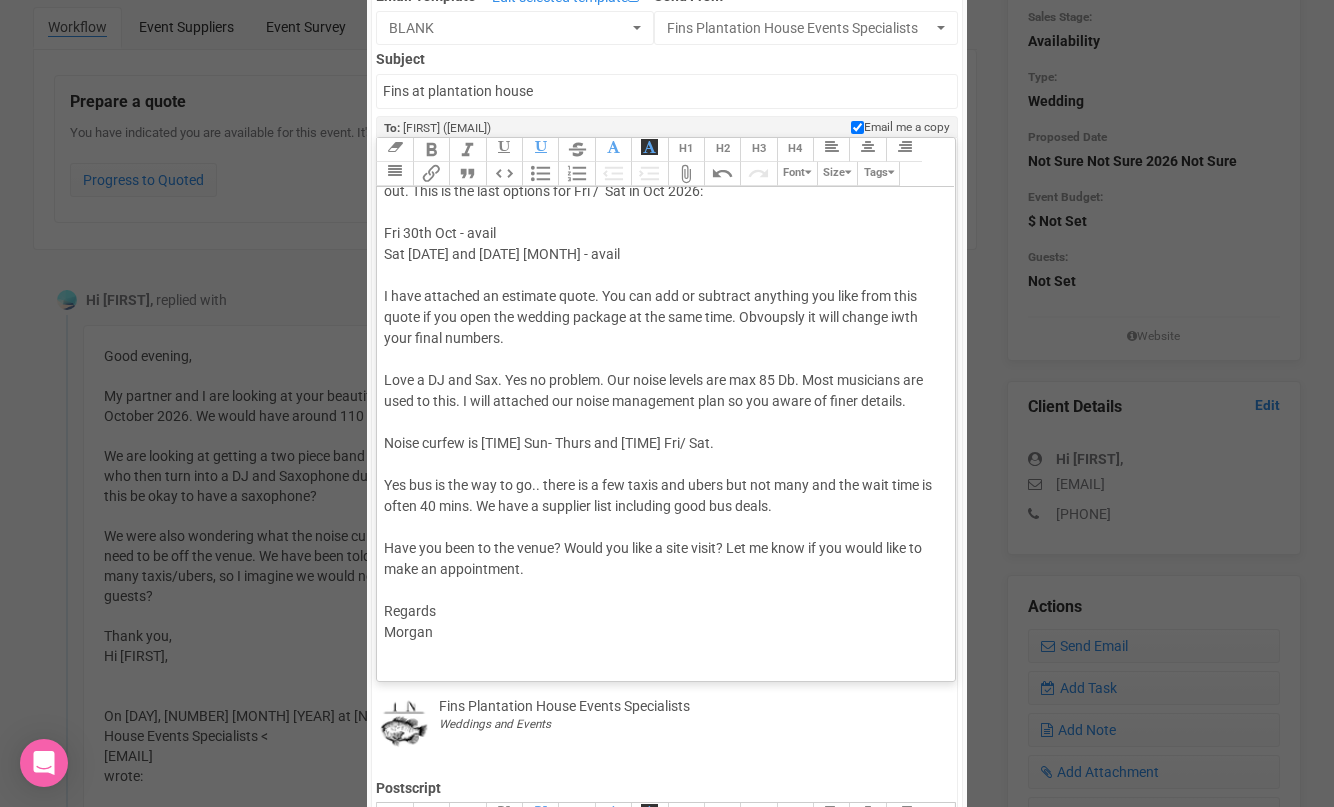 click on "Link
Unlink
Bold Italic Strikethrough H1 H2 H3 H4 Link Quote Code Bullets Numbers Decrease Level Increase Level Attach Files Undo Redo Font  Size  Tags  Hi [FIRST], Lovely to hear from you. Are you interested in a weekend or a weeknight in Oct for your wedding? Dates are running out. This is the last options for Fri /  Sat in Oct 2026: Fri 30th Oct - avail Sat 24th and 31st Oct -  avail I have attached an estimate quote. You can add or subtract anything you like from this quote if you open the wedding package at the same time. Obvoupsly it will change iwth your final numbers.  Love a DJ and Sax. Yes no problem. Our noise levels are max 85 Db. Most musicians are used to this. I will attached our noise management plan so you aware of finer details.  Noise curfew is 10.30pm Sun- Thurs and 11pm Fri/ Sat.  Have you been to the venue? Would you like a site visit? Let me know if you would like to make an appointment.  Regards [FIRST]" at bounding box center [665, 409] 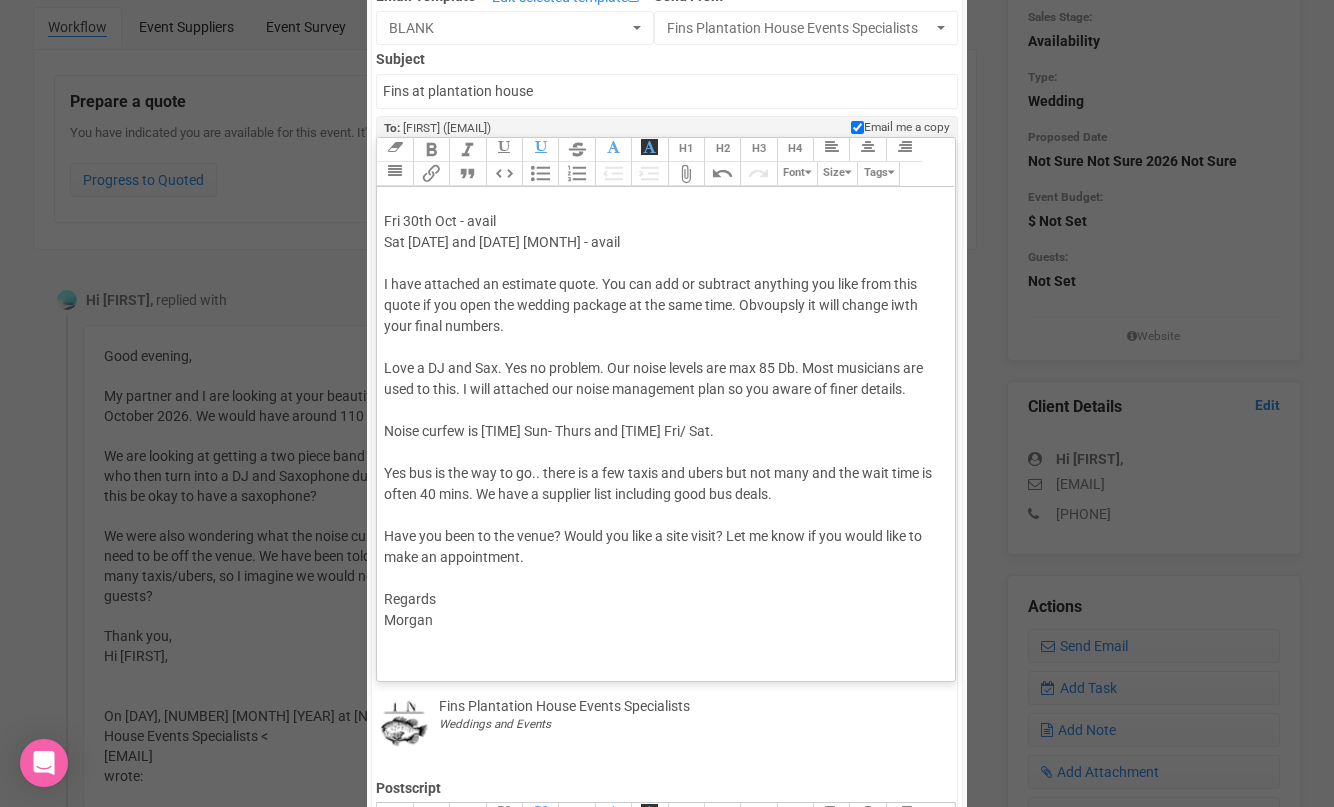 click on "Attach Files" at bounding box center (686, 174) 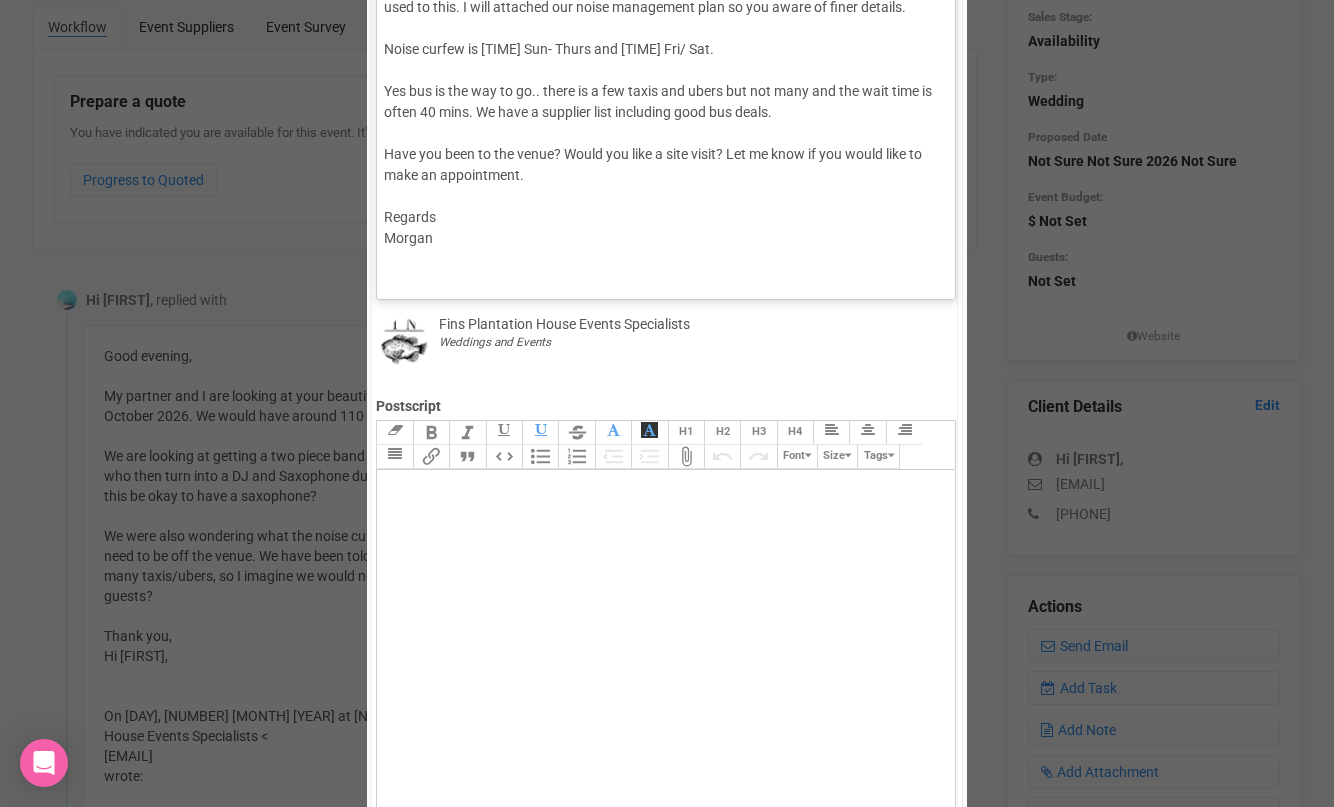 scroll, scrollTop: 590, scrollLeft: 0, axis: vertical 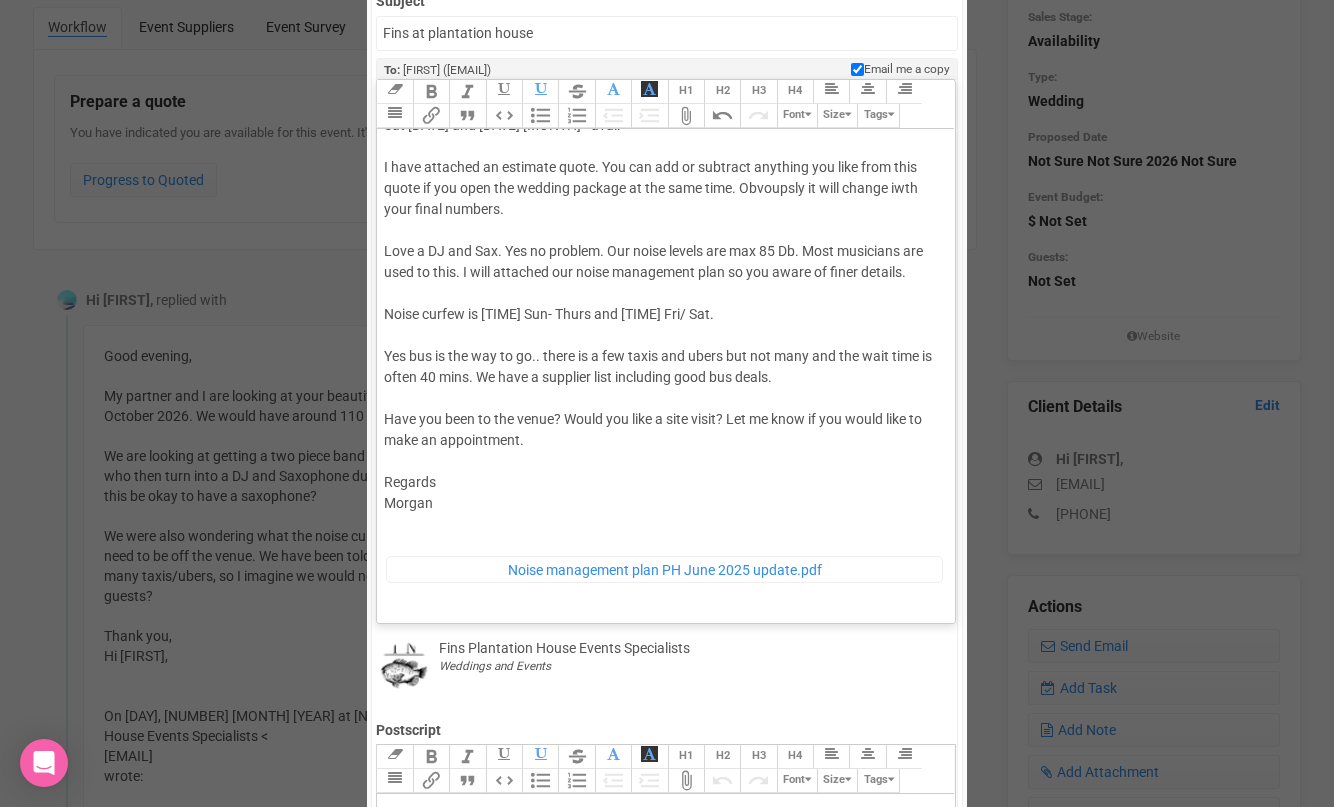 click on "Attach Files" at bounding box center (686, 116) 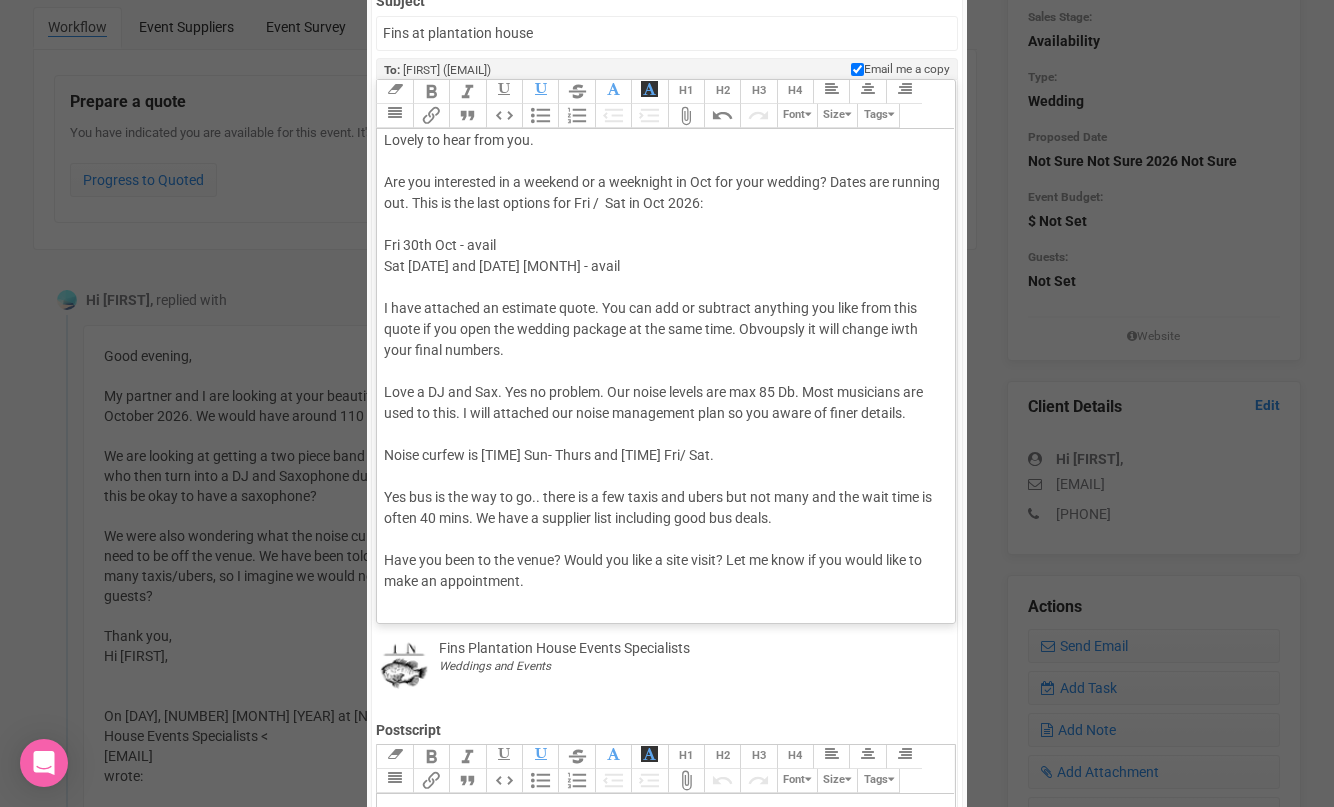 scroll, scrollTop: 49, scrollLeft: 0, axis: vertical 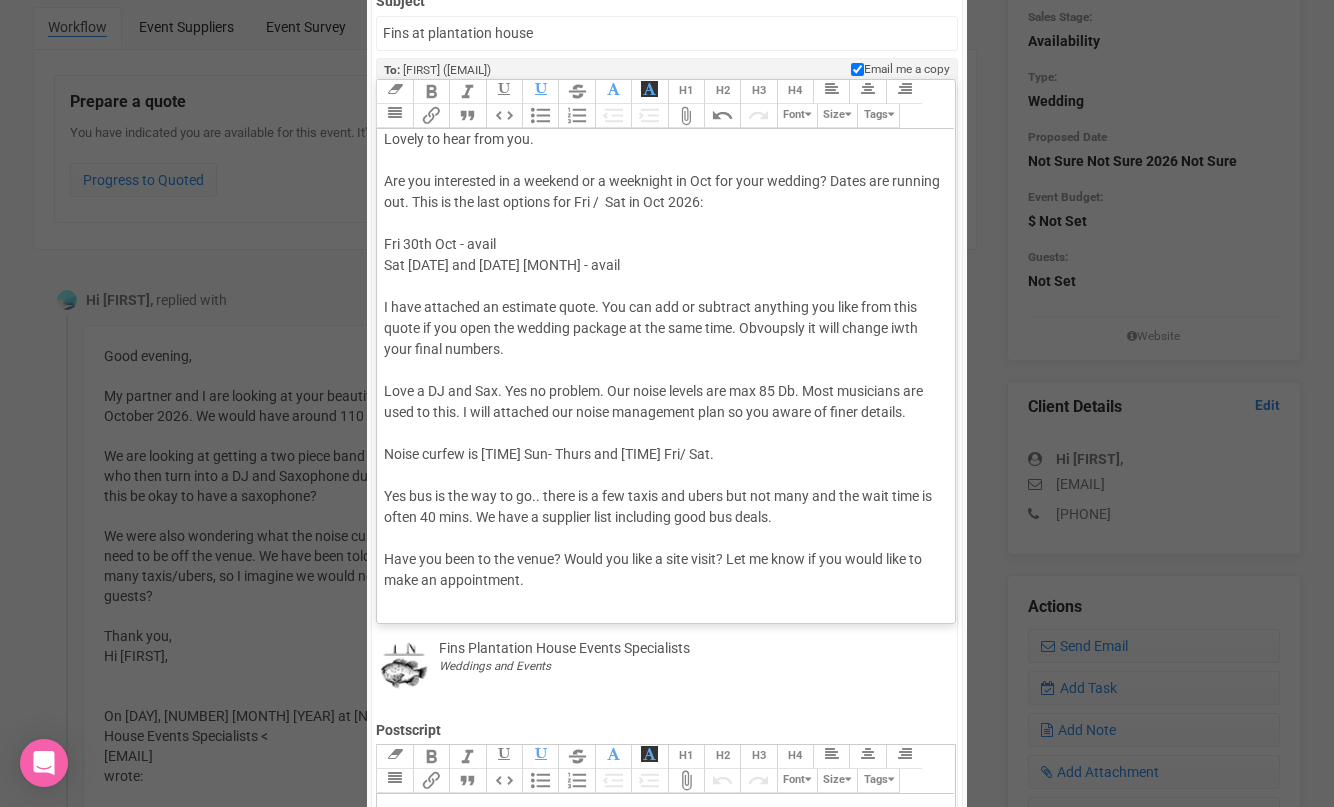 click on "Hi [NAME], Lovely to hear from you. Are you interested in a weekend or a weeknight in [MONTH] for your wedding? Dates are running out. This is the last options for Fri / Sat in [MONTH] [YEAR]: Fri [DAY] [MONTH] - avail Sat [DAY] and [DAY] [MONTH] - avail I have attached an estimate quote. You can add or subtract anything you like from this quote if you open the wedding package at the same time. Obvoupsly it will change iwth your final numbers. Love a DJ and Sax. Yes no problem. Our noise levels are max [NUMBER] Db. Most musicians are used to this. I will attached our noise management plan so you aware of finer details. Noise curfew is [NUMBER]:[NUMBER] [DAY] - [DAY] and [NUMBER]:[NUMBER] [DAY] / [DAY]. Yes bus is the way to go.. there is a few taxis and ubers but not many and the wait time is often [NUMBER] mins. We have a supplier list including good bus deals. Have you been to the venue? Would you like a site visit? Let me know if you would like to make an appointment. Regards [NAME] ﻿ Noise management plan PH [MONTH] [YEAR] update.pdf ﻿ ﻿ ﻿" 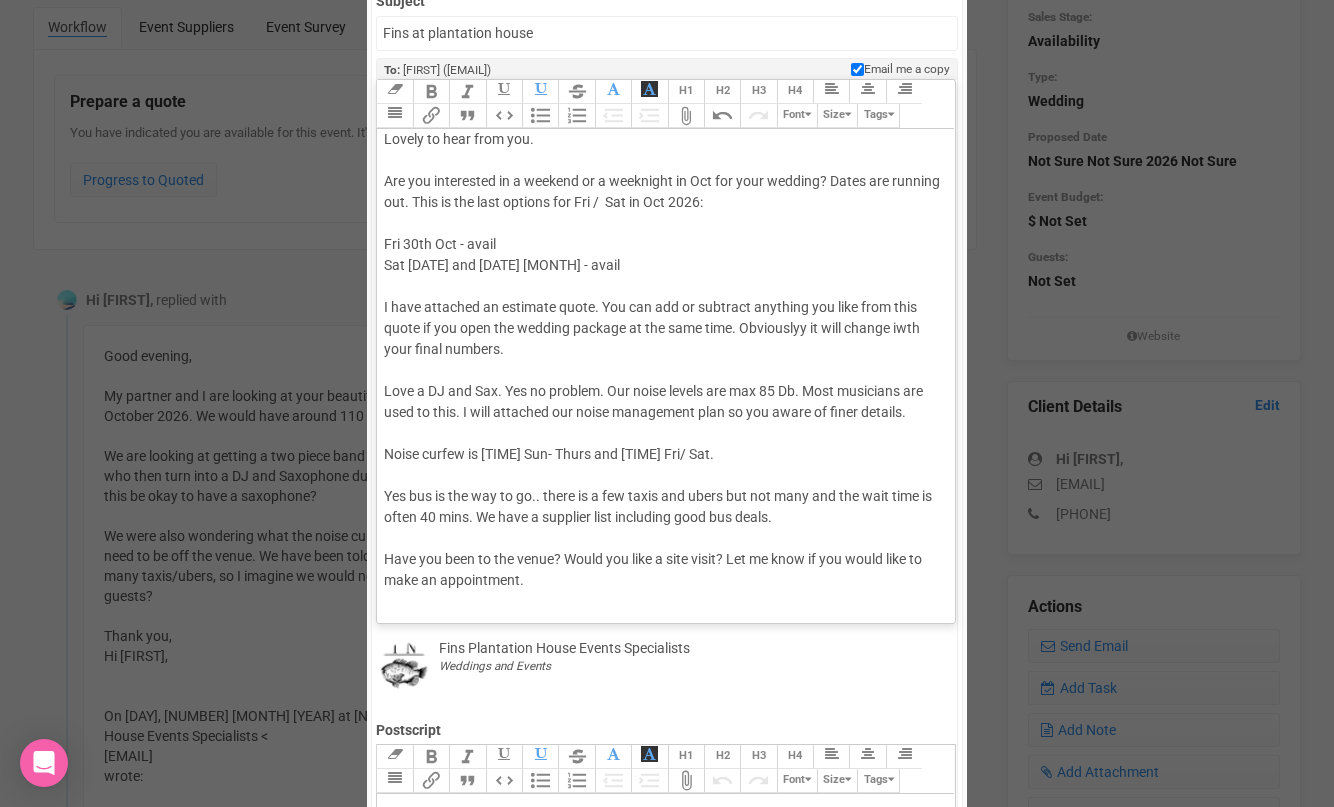 click on "Hi [FIRST], Lovely to hear from you. Are you interested in a weekend or a weeknight in [MONTH] for your wedding? Dates are running out. This is the last options for Fri Sat in [MONTH] [YEAR]: Fri [DAY] [MONTH] - avail Sat [DAY] and [DAY] [MONTH] - avail I have attached an estimate quote. You can add or subtract anything you like from this quote if you open the wedding package at the same time. Obviouslyy it will change iwth your final numbers. Love a DJ and Sax. Yes no problem. Our noise levels are max [NUMBER] Db. Most musicians are used to this. I will attached our noise management plan so you aware of finer details. Noise curfew is [NUMBER]:[NUMBER] [AM/PM] Sun- Thurs and [NUMBER]:[NUMBER] [AM/PM] Fri/ Sat. Yes bus is the way to go.. there is a few taxis and ubers but not many and the wait time is often [NUMBER] mins. We have a supplier list including good bus deals. Have you been to the venue? Would you like a site visit? Let me know if you would like to make an appointment. Regards [FIRST] Noise management plan [BRAND] [MONTH] [YEAR] update.pdf" 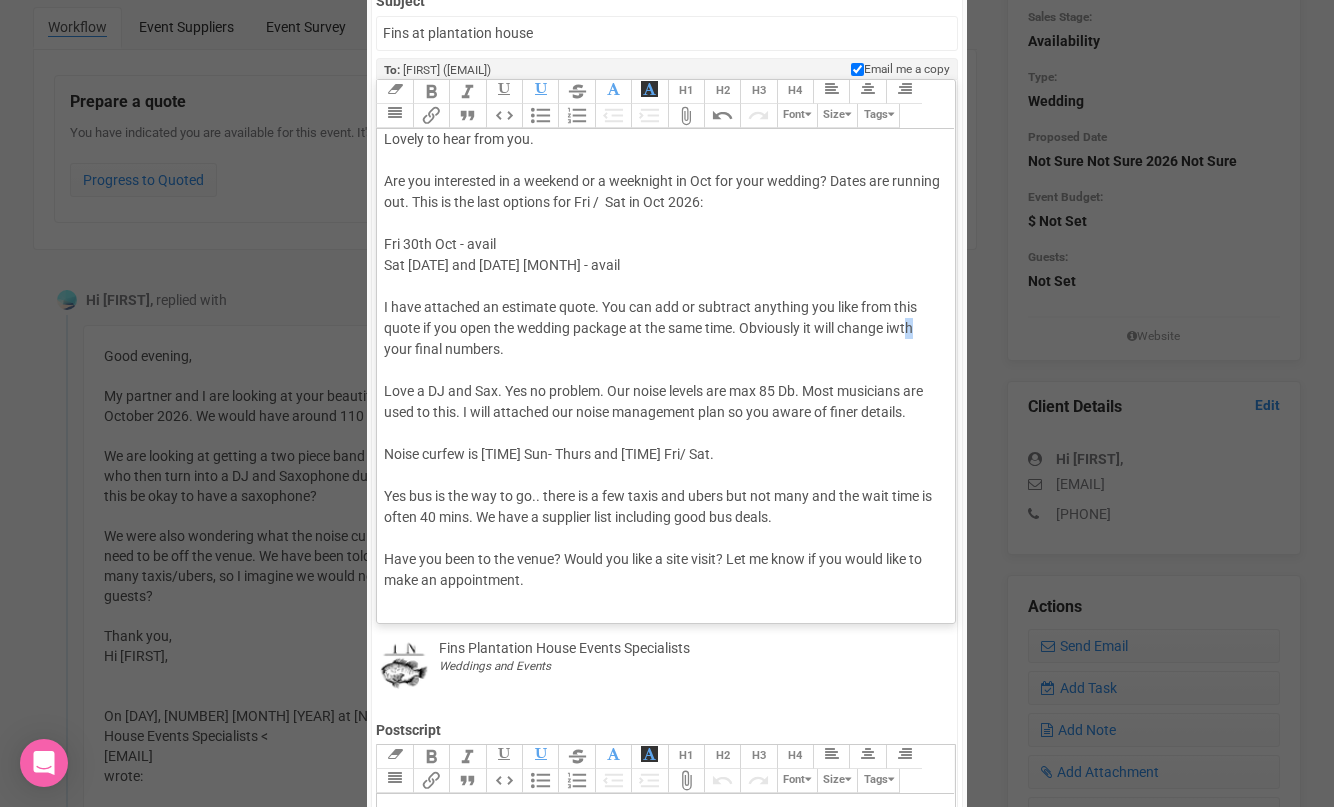 click on "Hi [NAME], Lovely to hear from you. Are you interested in a weekend or a weeknight in [MONTH] for your wedding? Dates are running out. This is the last options for Fri / Sat in [MONTH] [YEAR]: Fri [DATE] [MONTH] - avail Sat [DATE] and [DATE] [MONTH] - avail I have attached an estimate quote. You can add or subtract anything you like from this quote if you open the wedding package at the same time. Obviously it will change iwth your final numbers. Love a DJ and Sax. Yes no problem. Our noise levels are max [NUMBER] Db. Most musicians are used to this. I will attached our noise management plan so you aware of finer details. Noise curfew is [TIME] Sun- Thurs and [TIME] Fri/ Sat. Yes bus is the way to go.. there is a few taxis and ubers but not many and the wait time is often [NUMBER] mins. We have a supplier list including good bus deals. Have you been to the venue? Would you like a site visit? Let me know if you would like to make an appointment. Regards [NAME] ﻿ [FILENAME] ﻿ ﻿ ﻿" 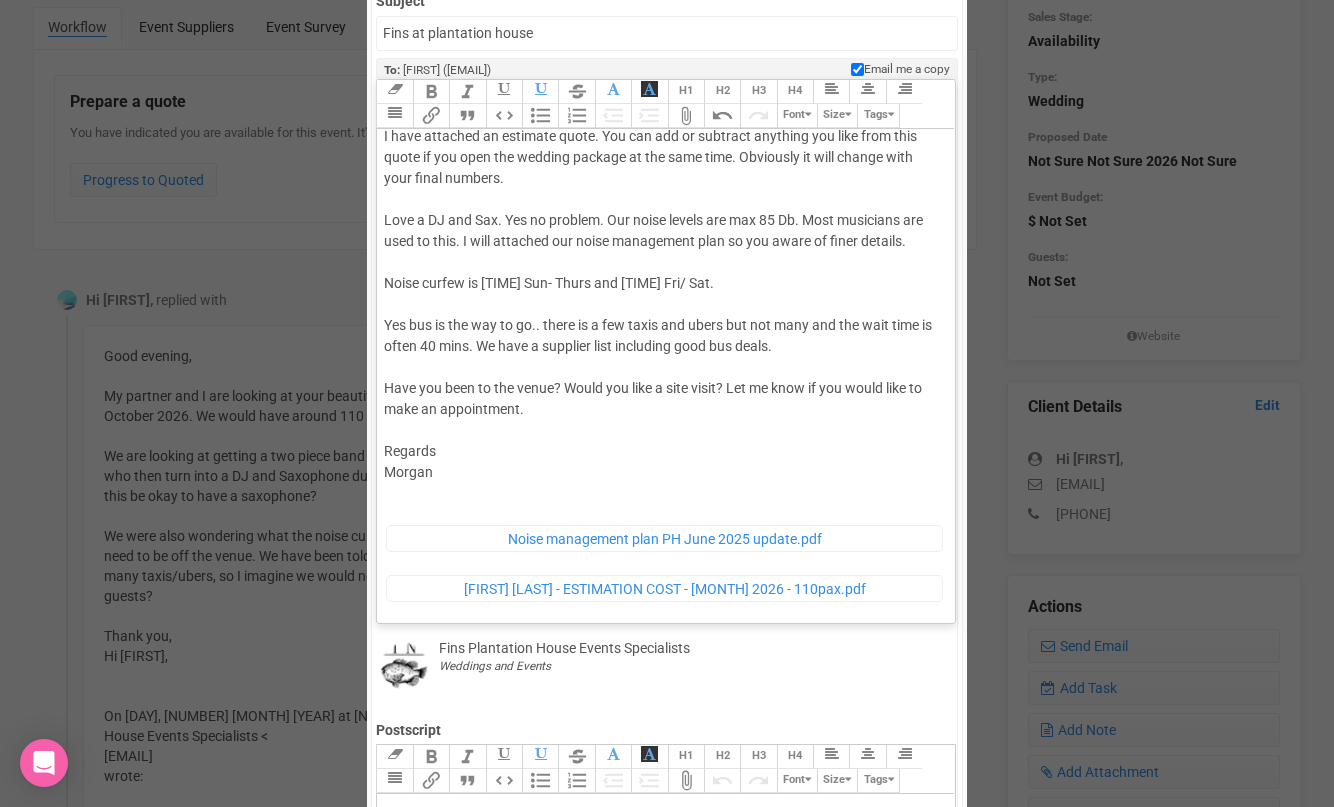scroll, scrollTop: 239, scrollLeft: 0, axis: vertical 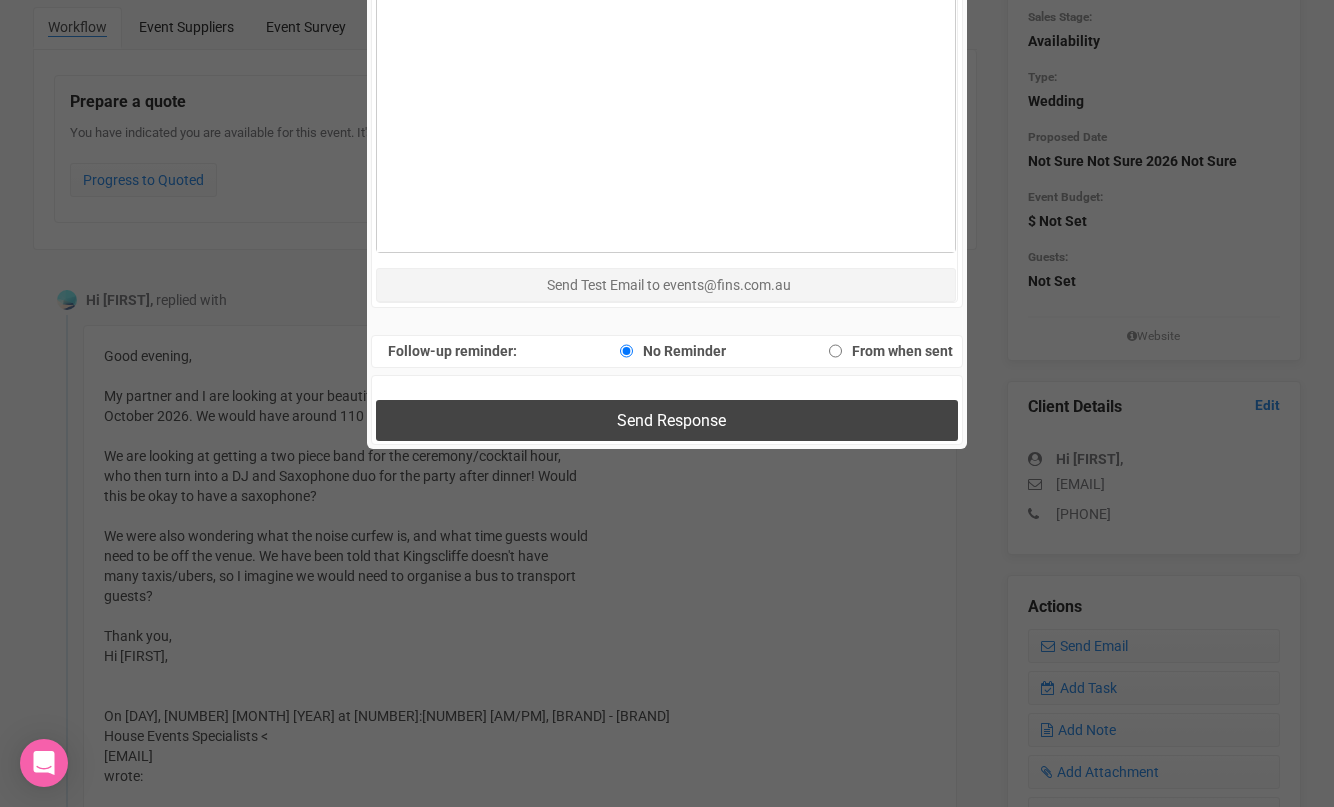 click on "Send Response" at bounding box center [666, 420] 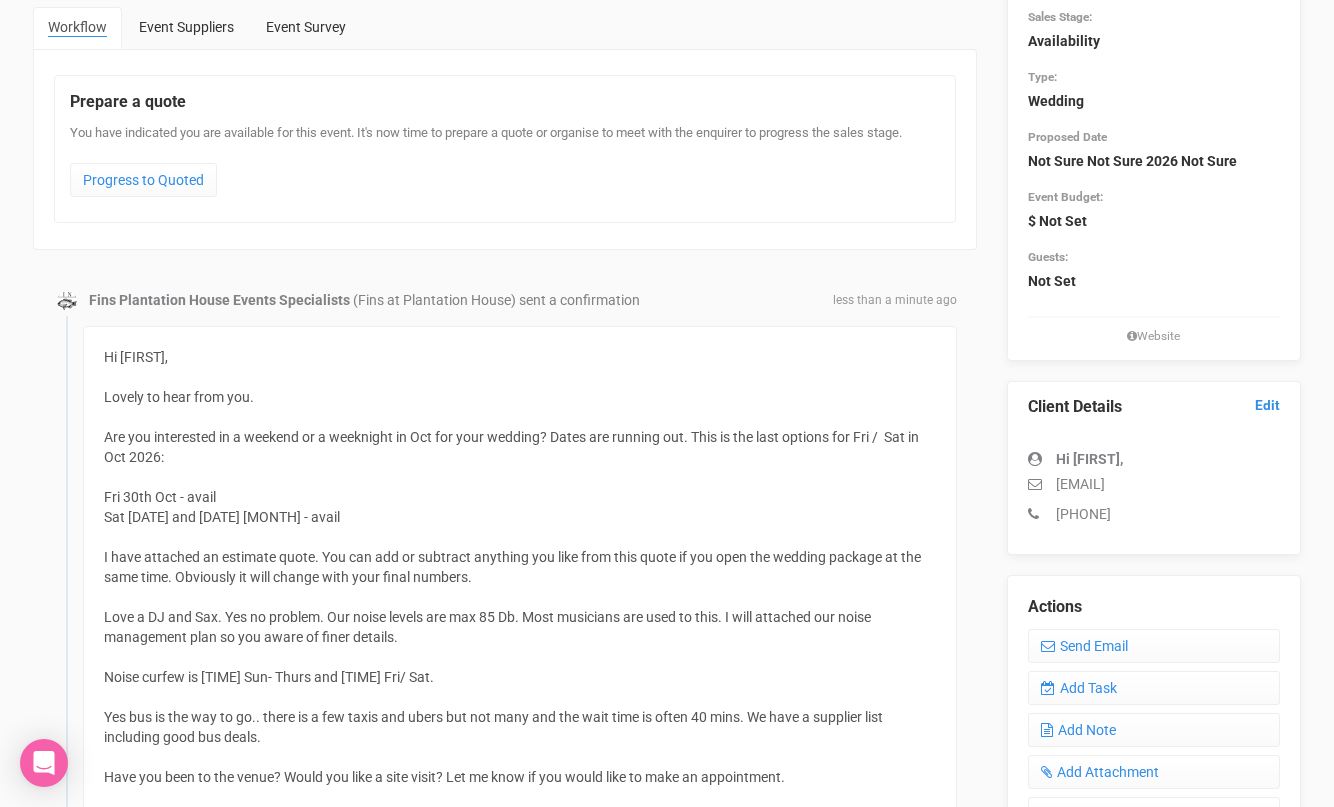 scroll, scrollTop: 0, scrollLeft: 0, axis: both 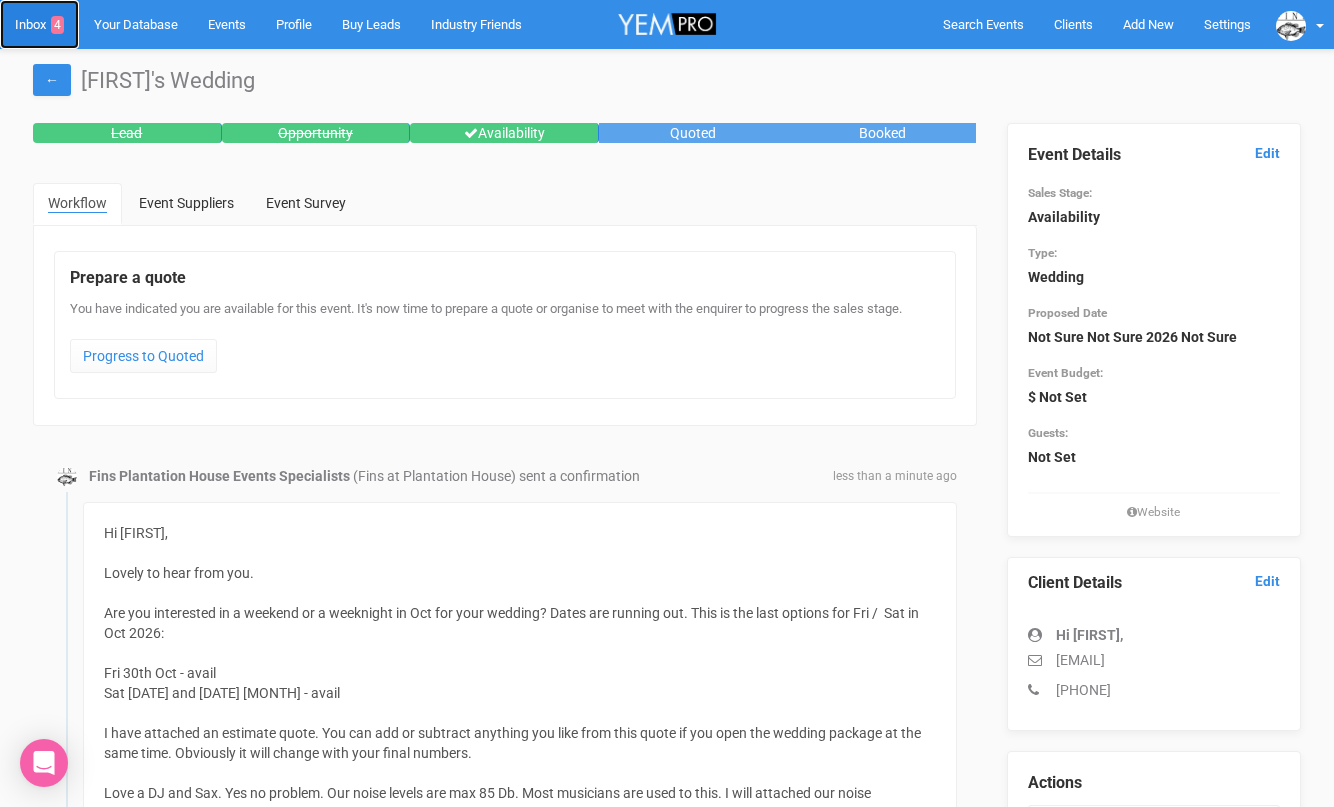 click on "Inbox  4" at bounding box center (39, 24) 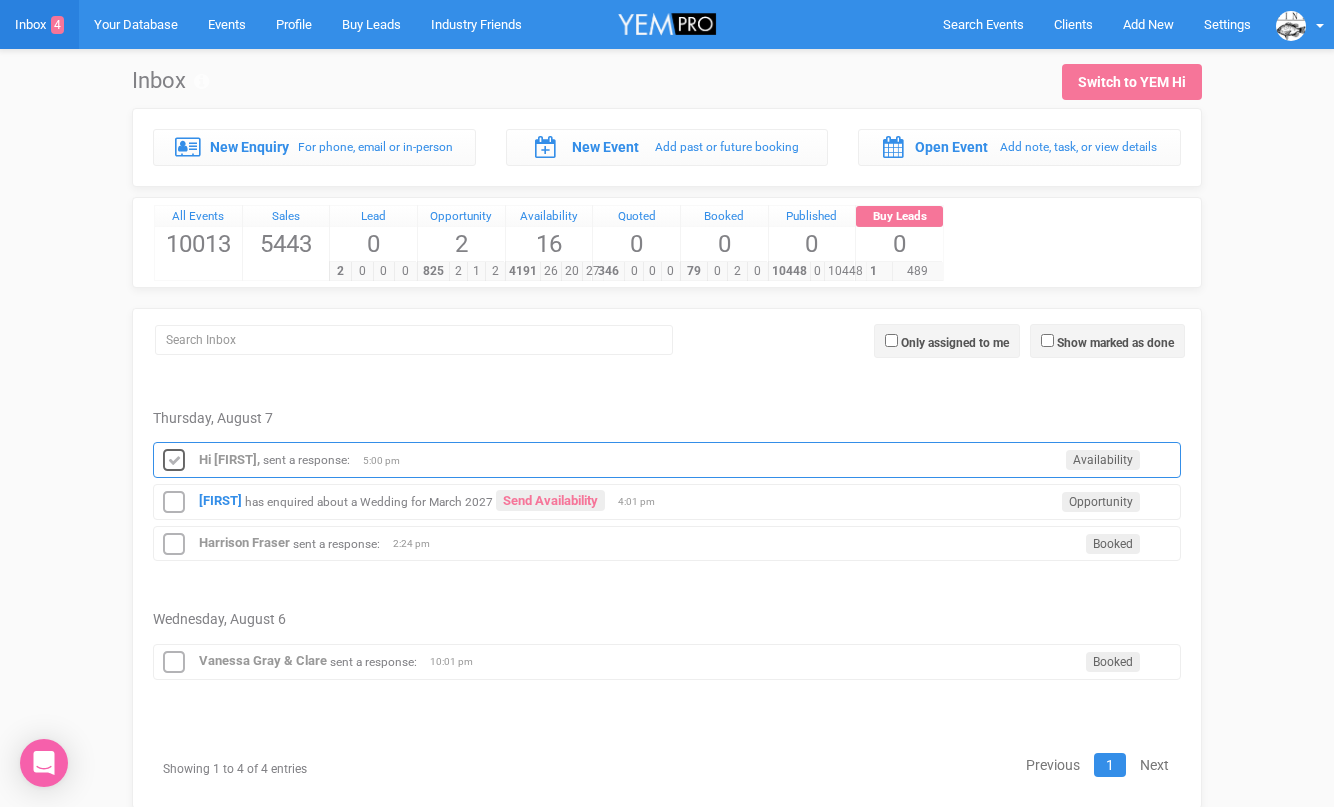 click at bounding box center [174, 461] 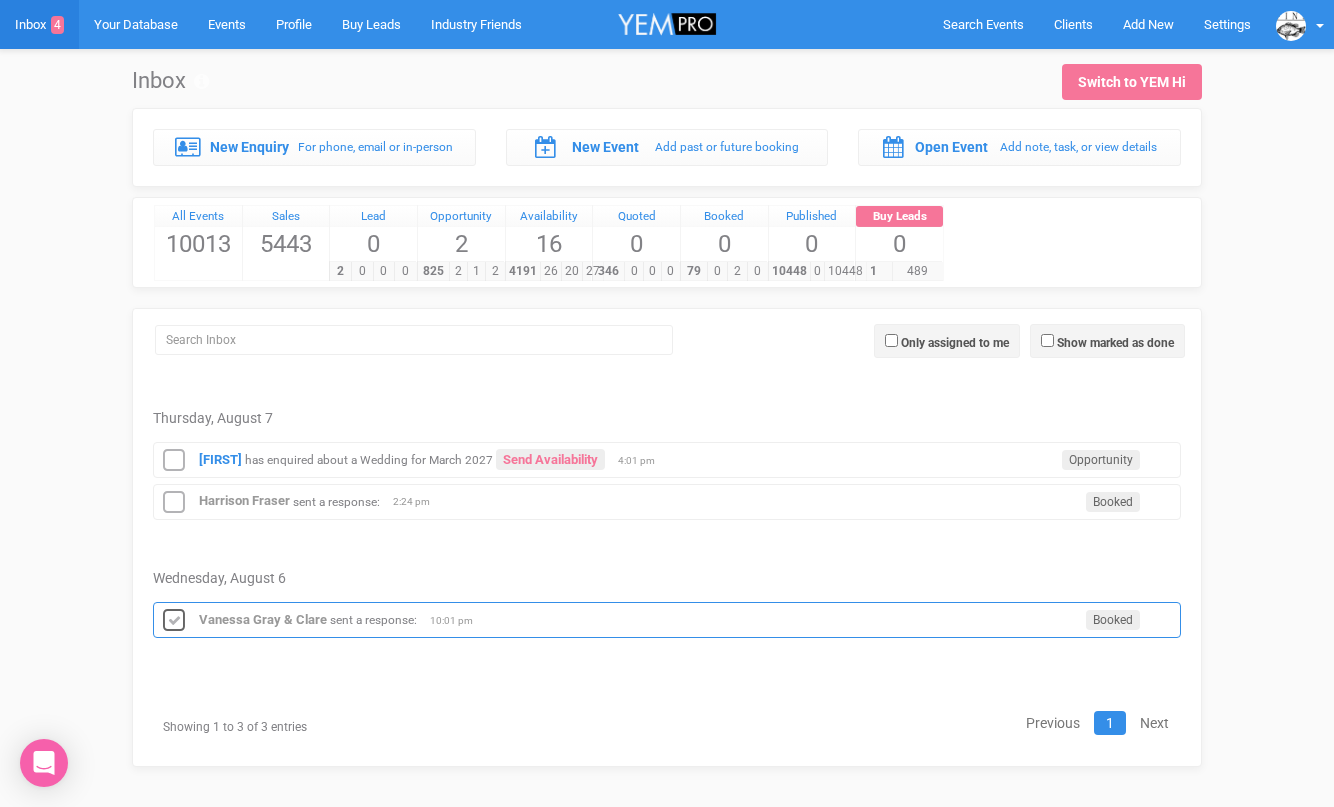 click at bounding box center (174, 621) 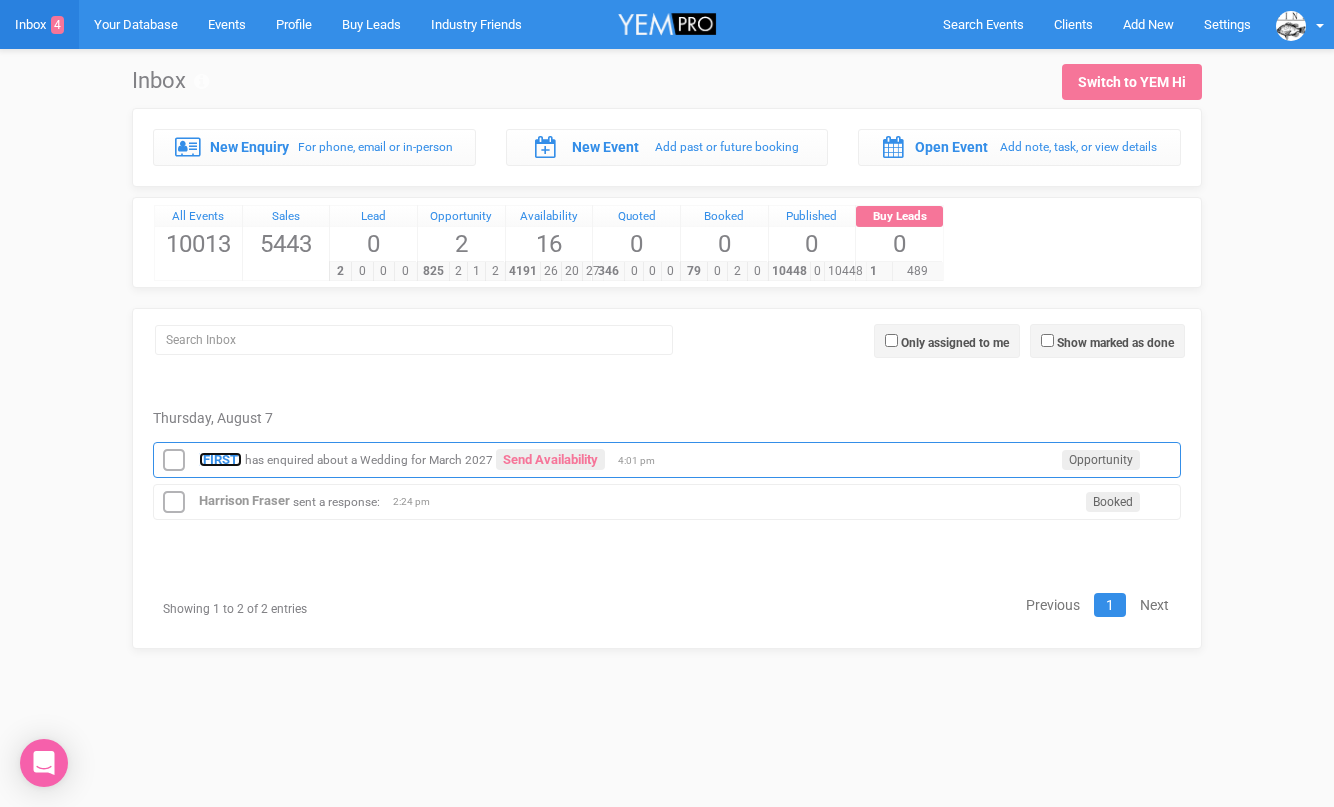 click on "[FIRST]" at bounding box center [220, 459] 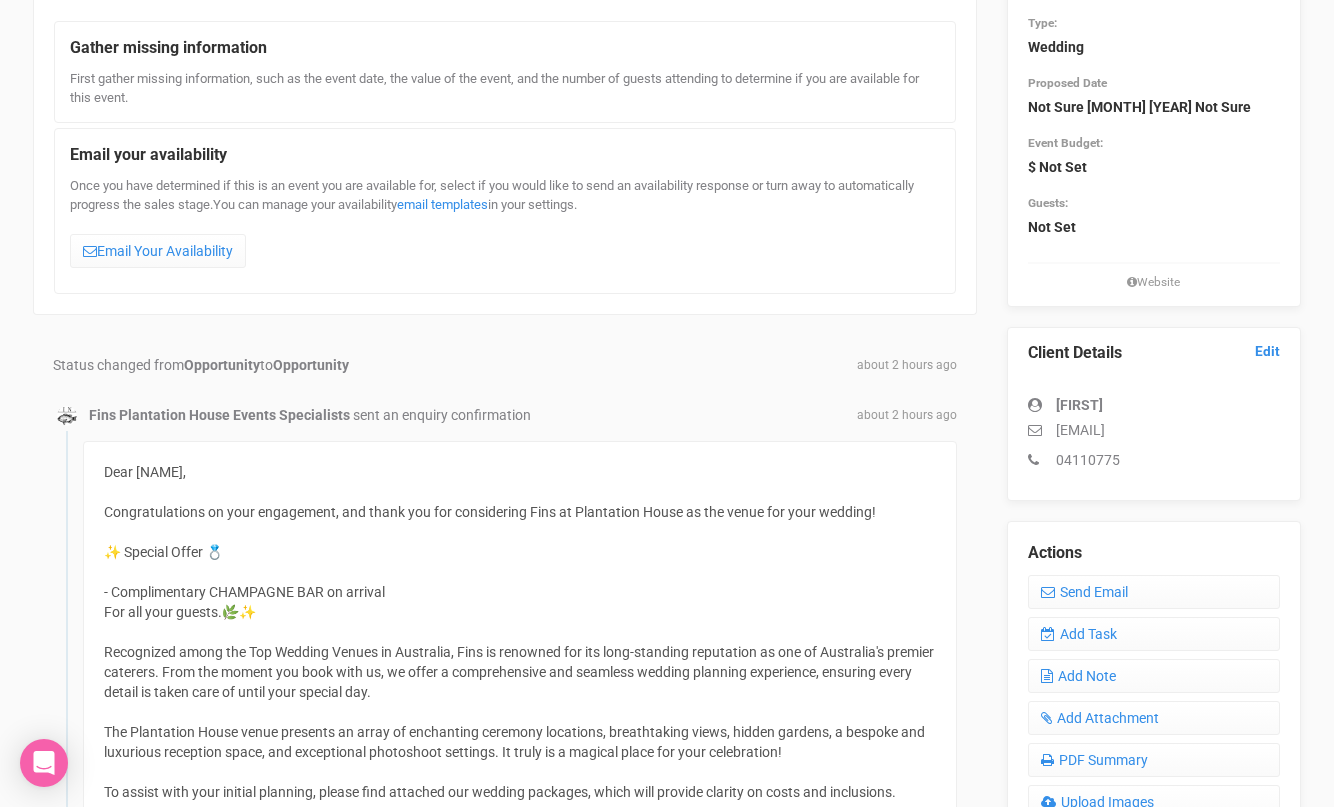 scroll, scrollTop: 58, scrollLeft: 0, axis: vertical 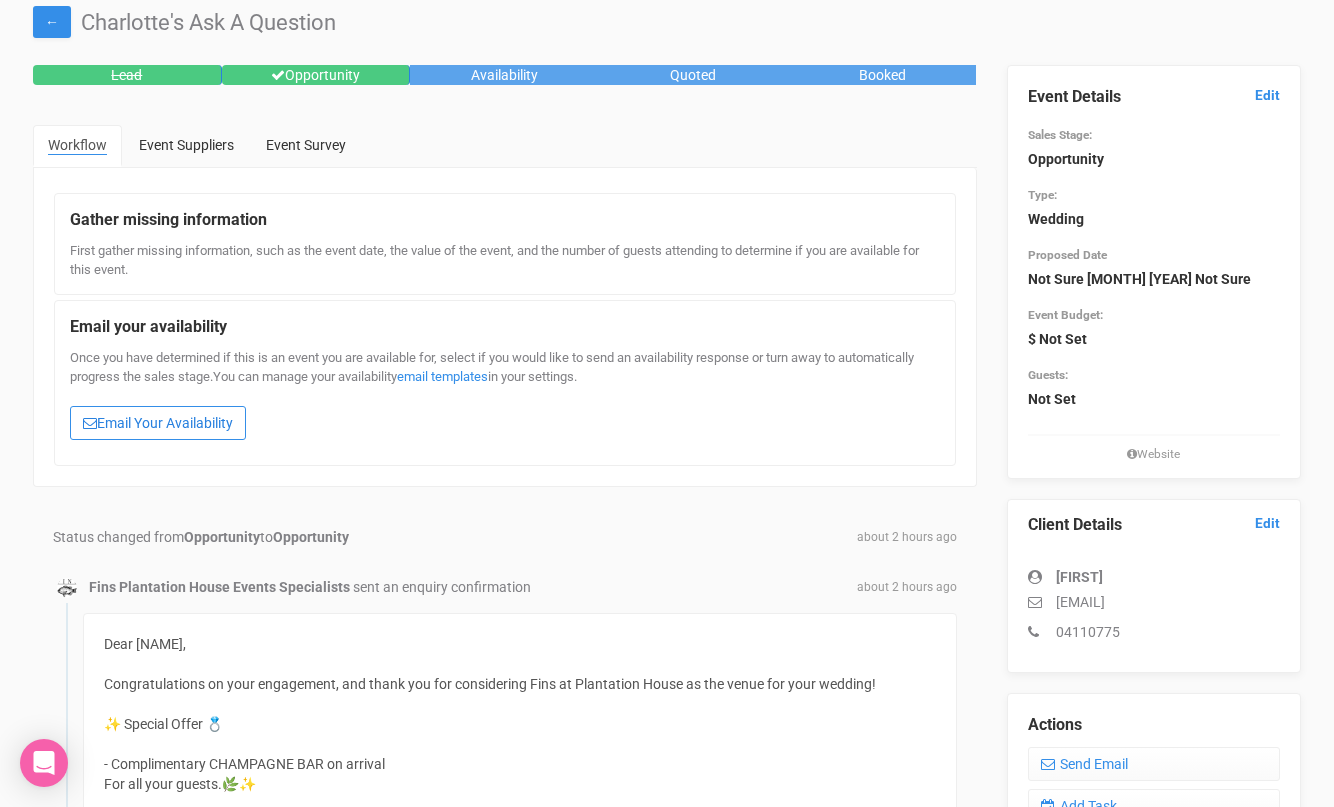 click on "Email Your Availability" at bounding box center (158, 423) 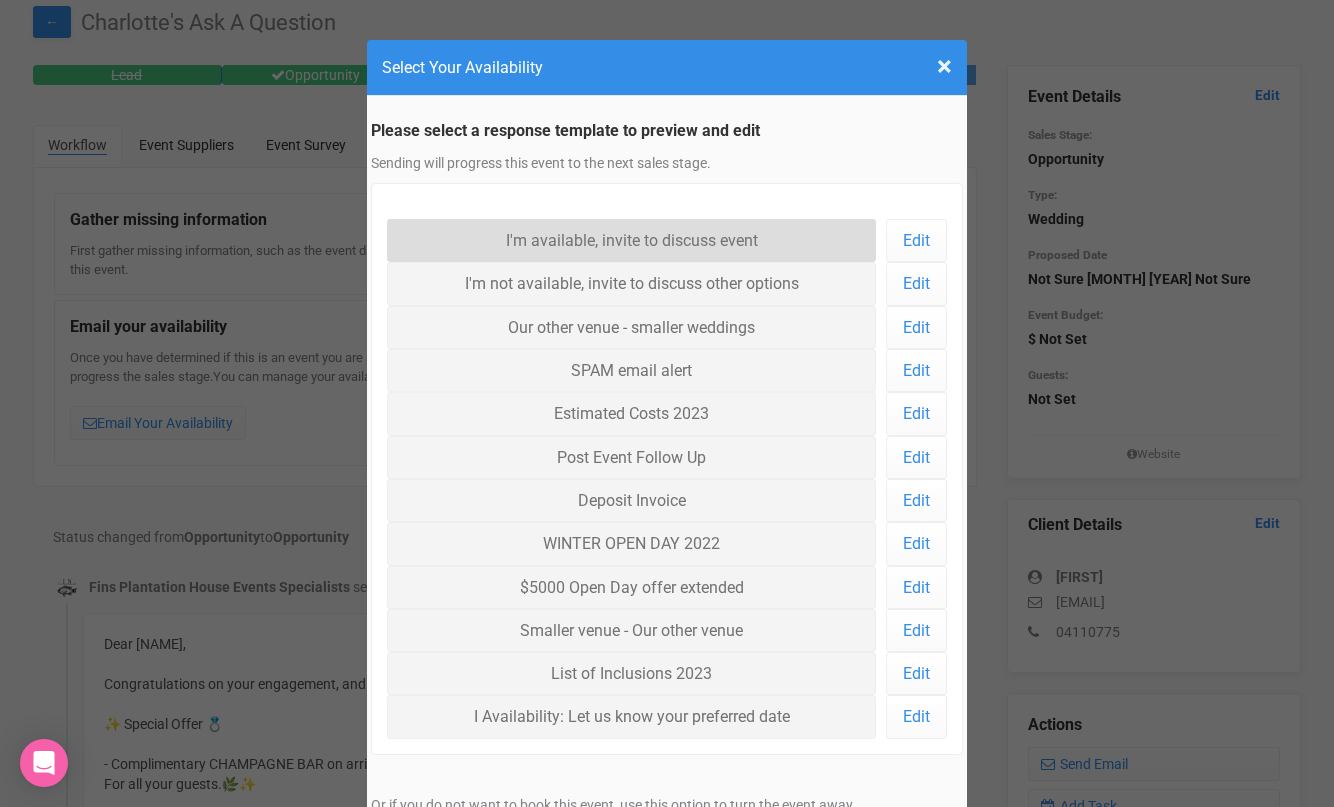 click on "I'm available, invite to discuss event" at bounding box center (631, 240) 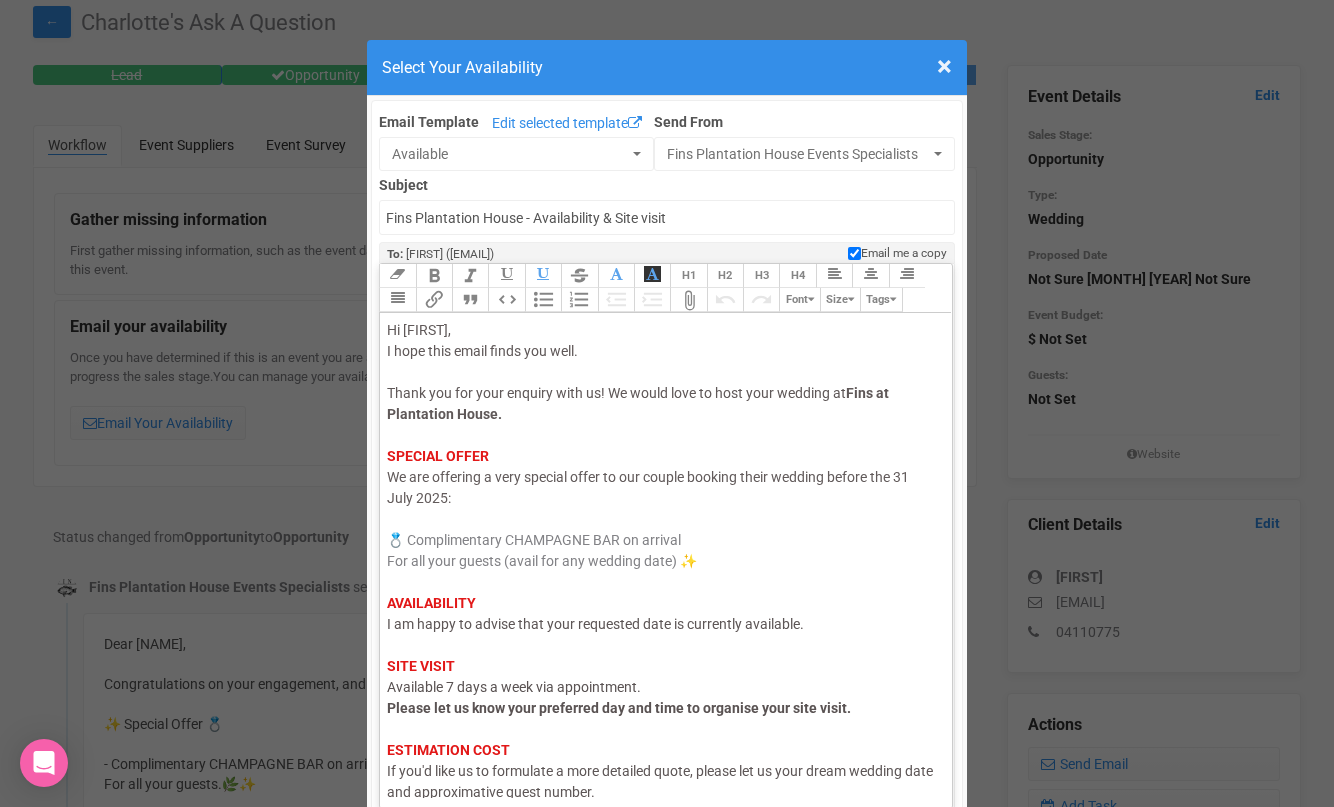 click on "I am happy to advise that your requested date is currently available." 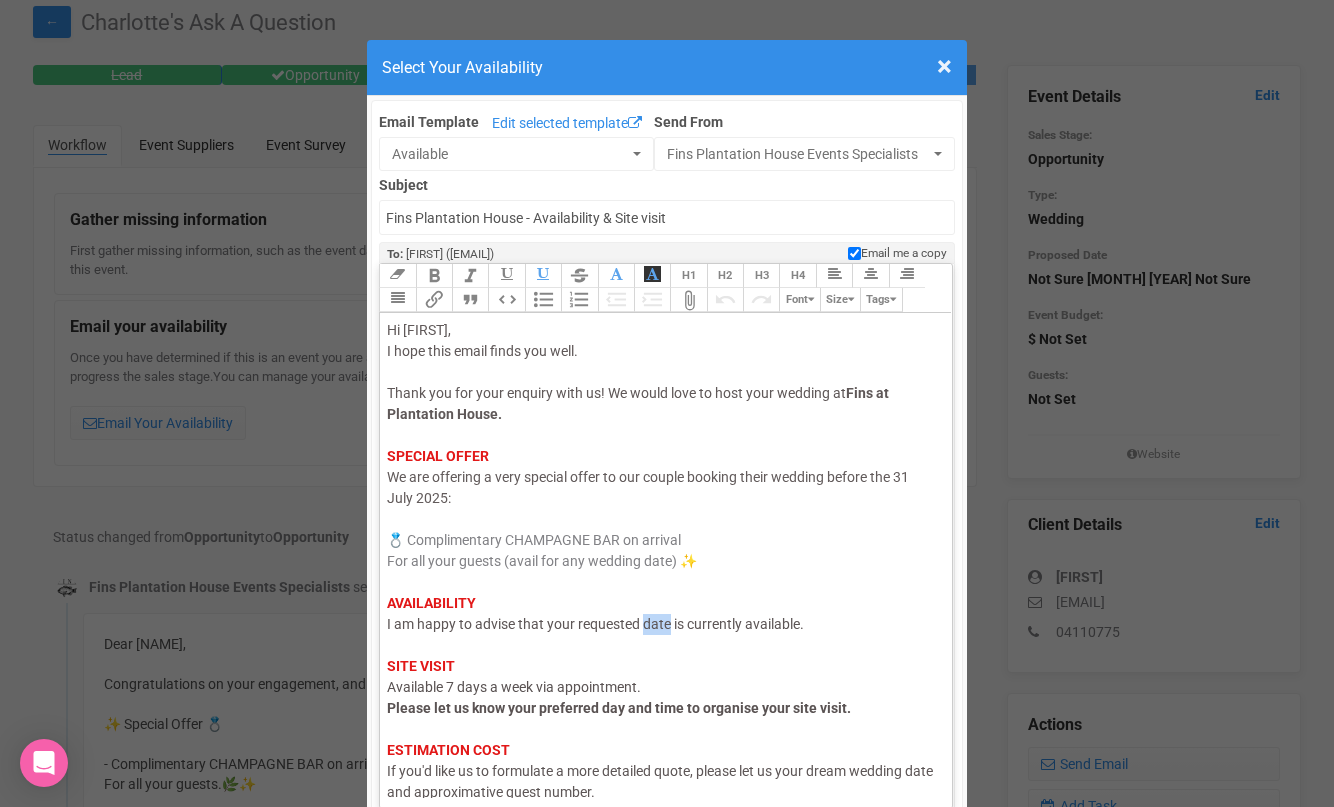 click on "I am happy to advise that your requested date is currently available." 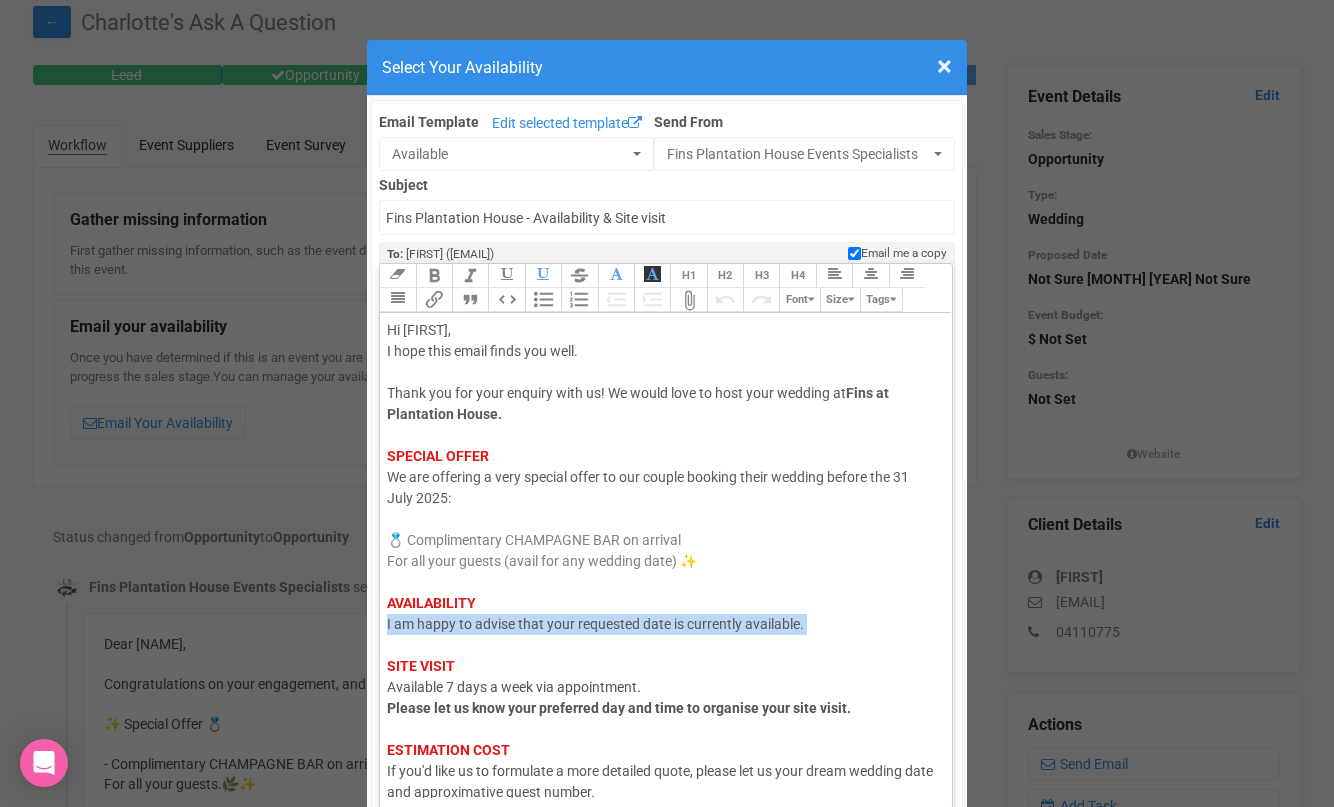 click on "I am happy to advise that your requested date is currently available." 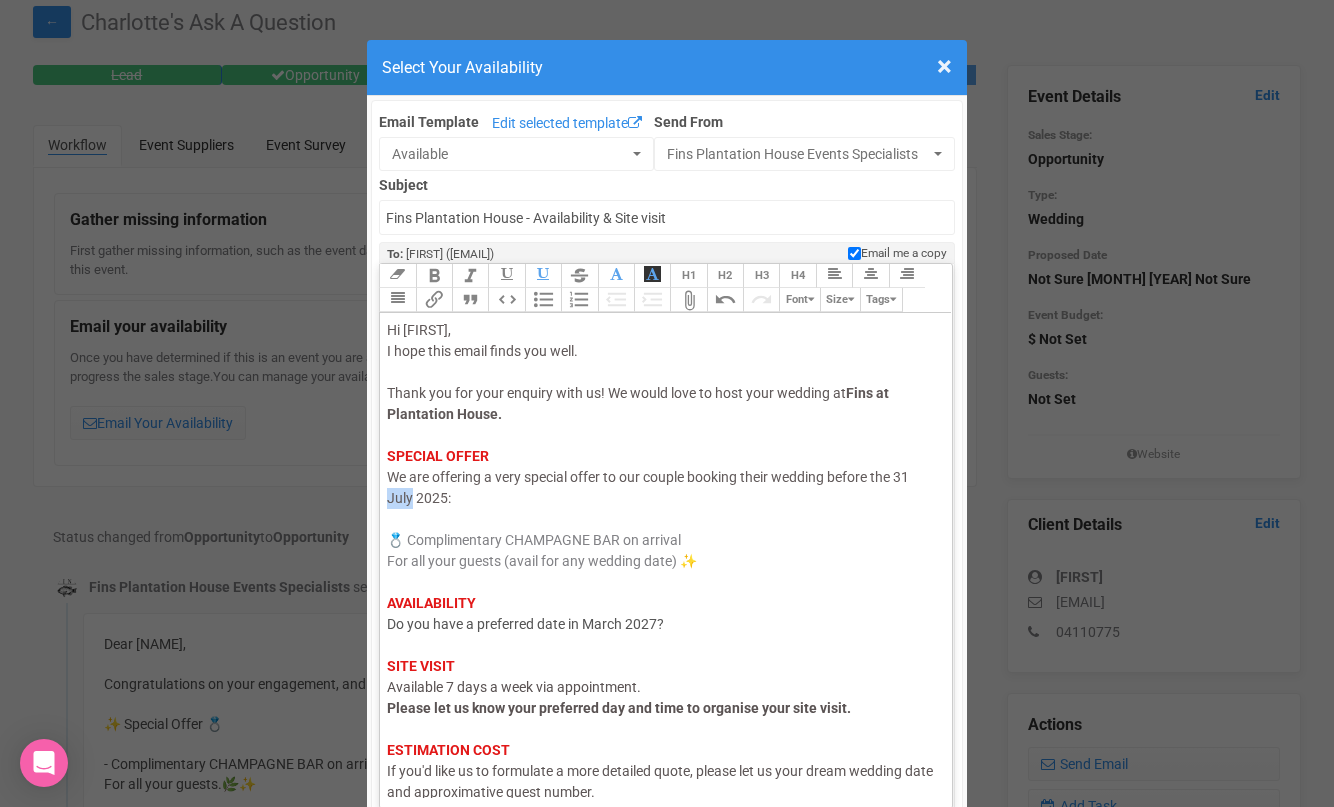 drag, startPoint x: 410, startPoint y: 497, endPoint x: 378, endPoint y: 497, distance: 32 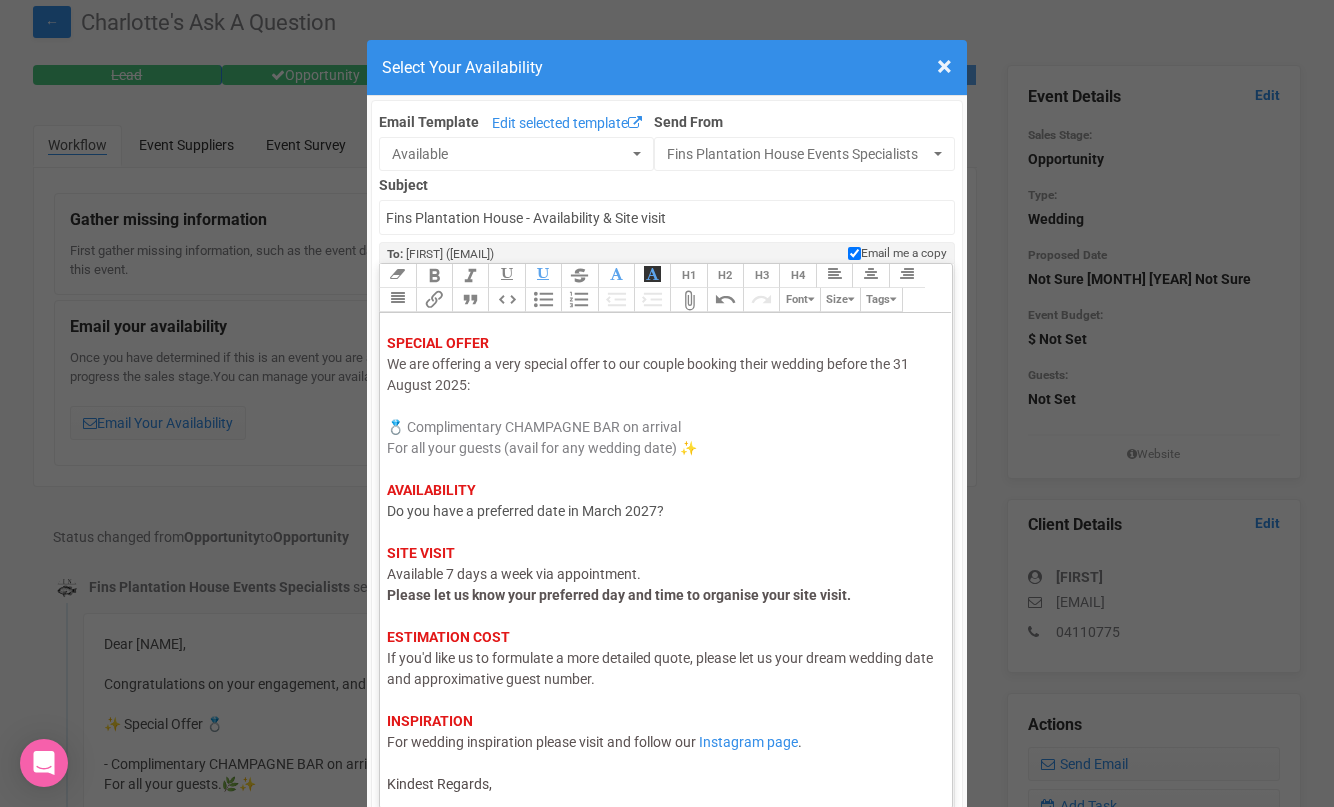 scroll, scrollTop: 118, scrollLeft: 0, axis: vertical 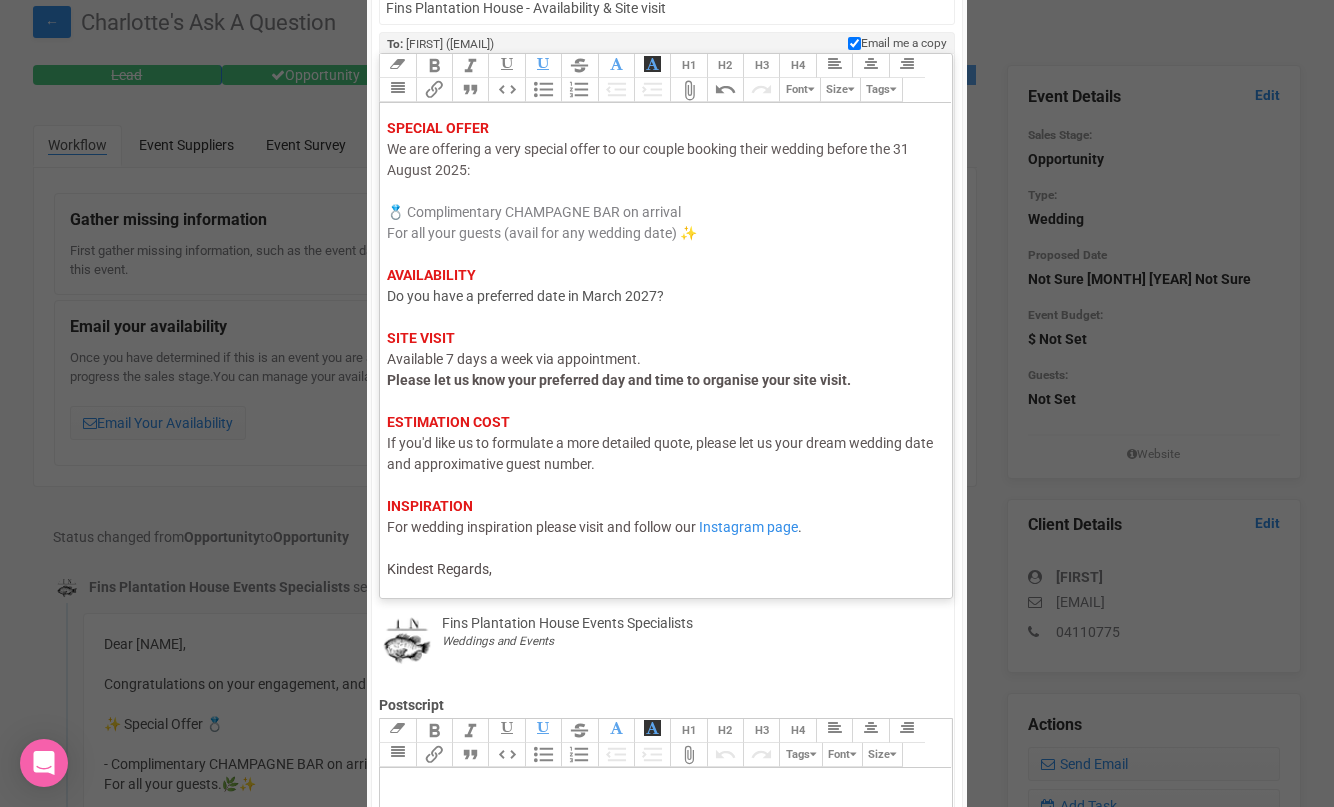 click on "Hi [FIRST], I hope this email finds you well. Thank you for your enquiry with us! We would love to host your wedding at Fins at Plantation House. SPECIAL OFFER We are offering a very special offer to our couple booking their wedding before the [DAY] [MONTH] [YEAR]: 💍 Complimentary CHAMPAGNE BAR on arrival For all your guests (avail for any wedding date) ✨ AVAILABILITY Do you have a preferred date in [MONTH] [YEAR]? SITE VISIT Available 7 days a week via appointment. Please let us know your preferred day and time to organise your site visit. ESTIMATION COST If you'd like us to formulate a more detailed quote, please let us your dream wedding date and approximative guest number. INSPIRATION For wedding inspiration please visit and follow our Instagram page. Kindest Regards," 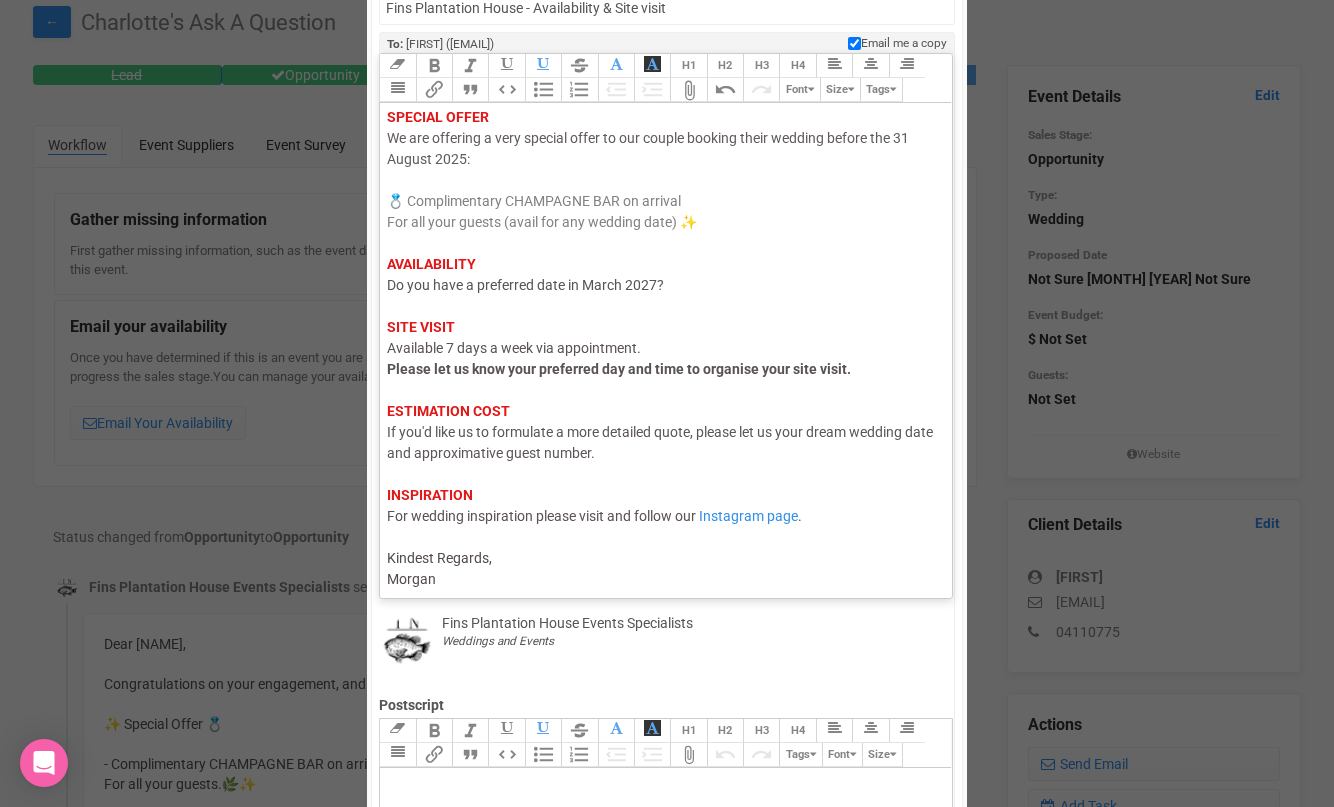 type on "<div><span style="color: rgb(95, 88, 88);">Hi [FIRST],</span><br><span style="color: rgb(95, 88, 88);">I hope this email finds you well.</span><br><br><span style="color: rgb(95, 88, 88);">Thank you for your enquiry with us! We would love to host your wedding at </span><strong style="color: rgb(95, 88, 88);">Fins at Plantation House.</strong> <br> <br><strong style="background-color: rgb(255, 255, 255); font-family: Roboto, Helvetica, Arial, sans-serif; font-size: 14px; color: rgb(226, 24, 24); text-decoration-color: initial;">SPECIAL OFFER</strong><br><span style="background-color: rgb(255, 255, 255); font-family: Roboto, Helvetica, Arial, sans-serif; font-size: 14px; color: rgb(98, 91, 91); text-decoration-color: initial;">We are offering a very special offer to our couple booking their wedding before the 31 August 2025:</span><br><br><span style="background-color: rgb(255, 255, 255); font-family: Roboto, Helvetica, Arial, sans-serif; font-size: 14px; color: rgb(130, 130, 134); text-decoration-color: i..." 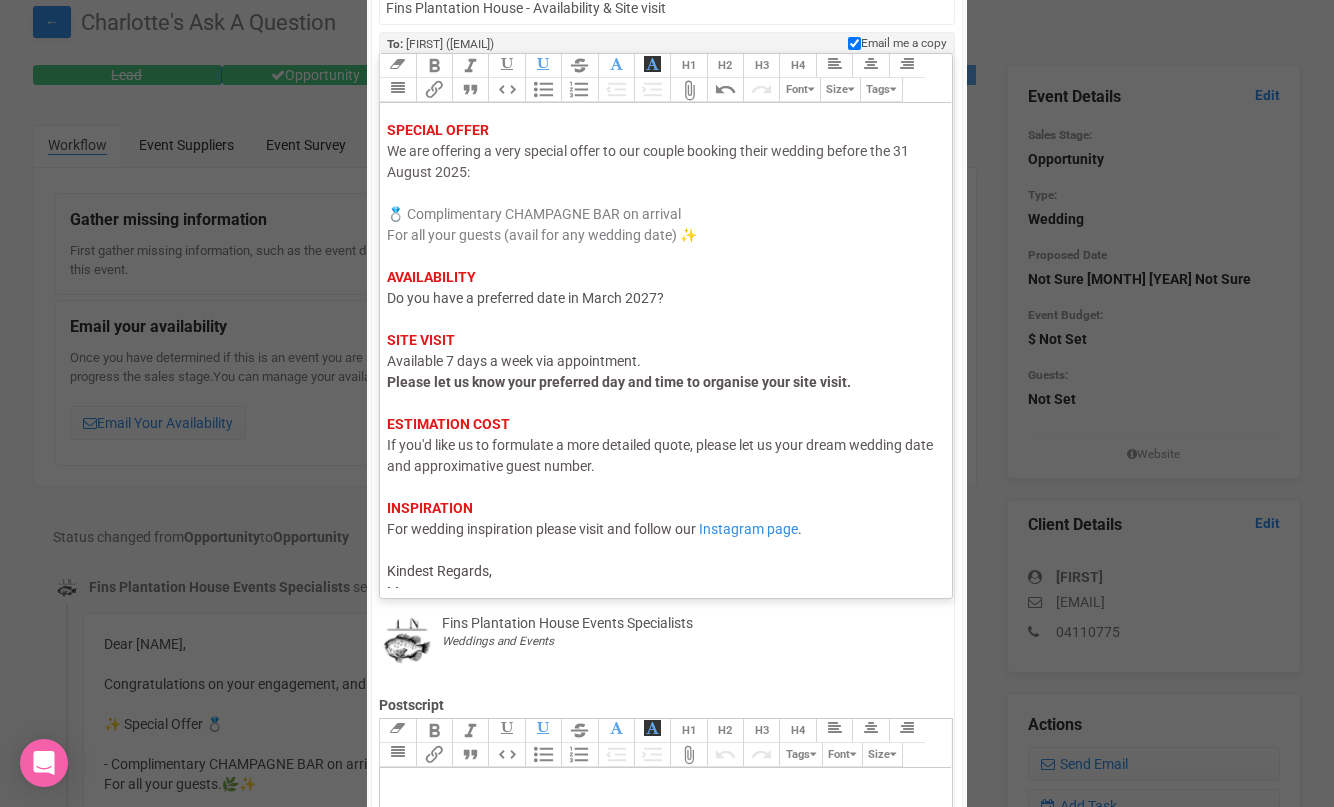 scroll, scrollTop: 139, scrollLeft: 0, axis: vertical 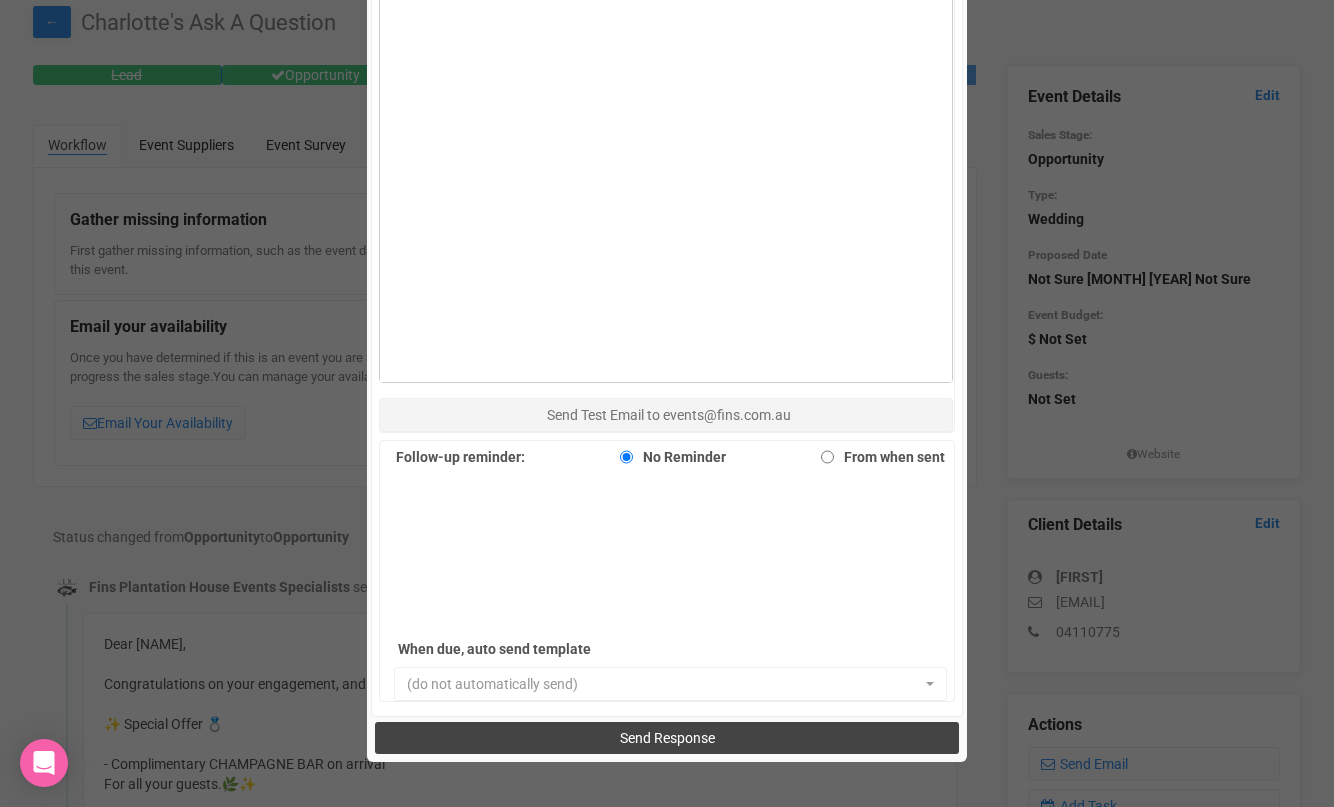 click on "Send Response" at bounding box center [666, 738] 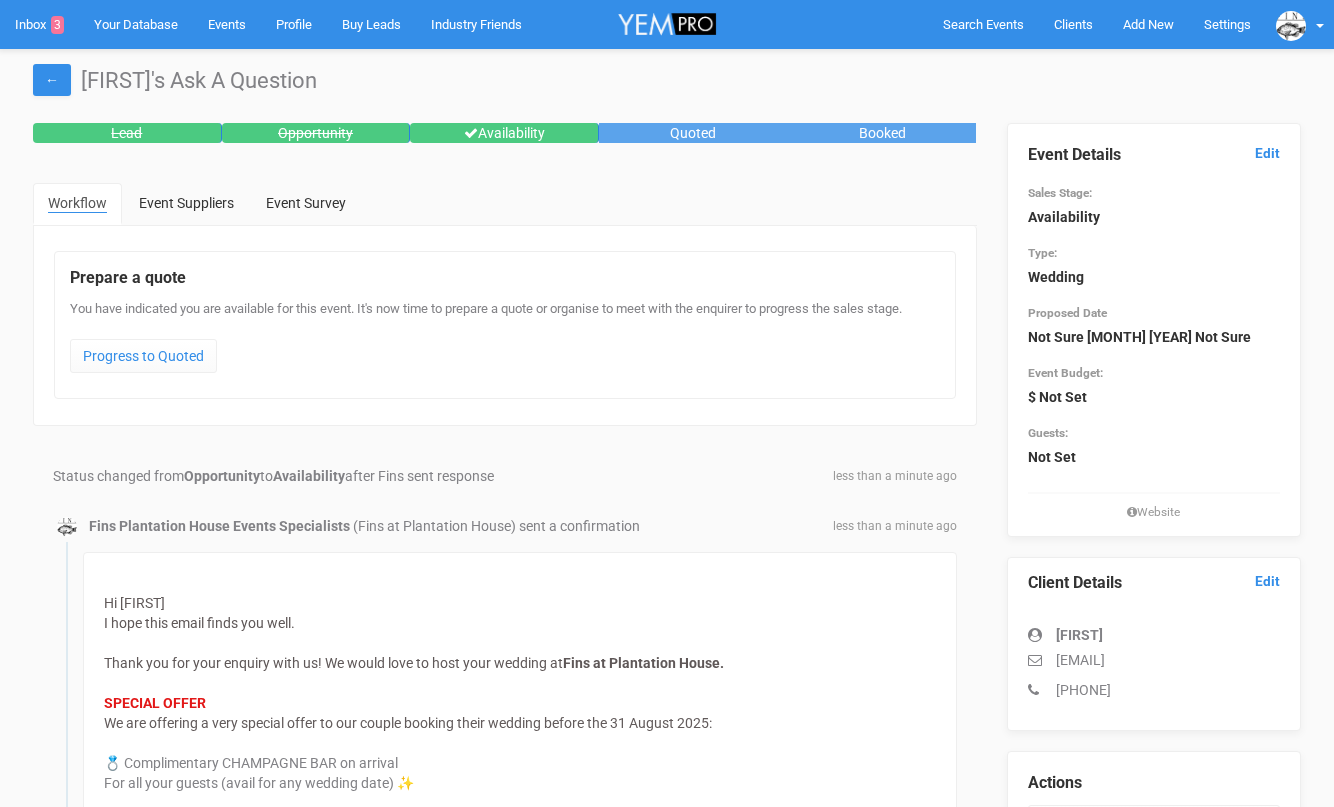 scroll, scrollTop: 0, scrollLeft: 0, axis: both 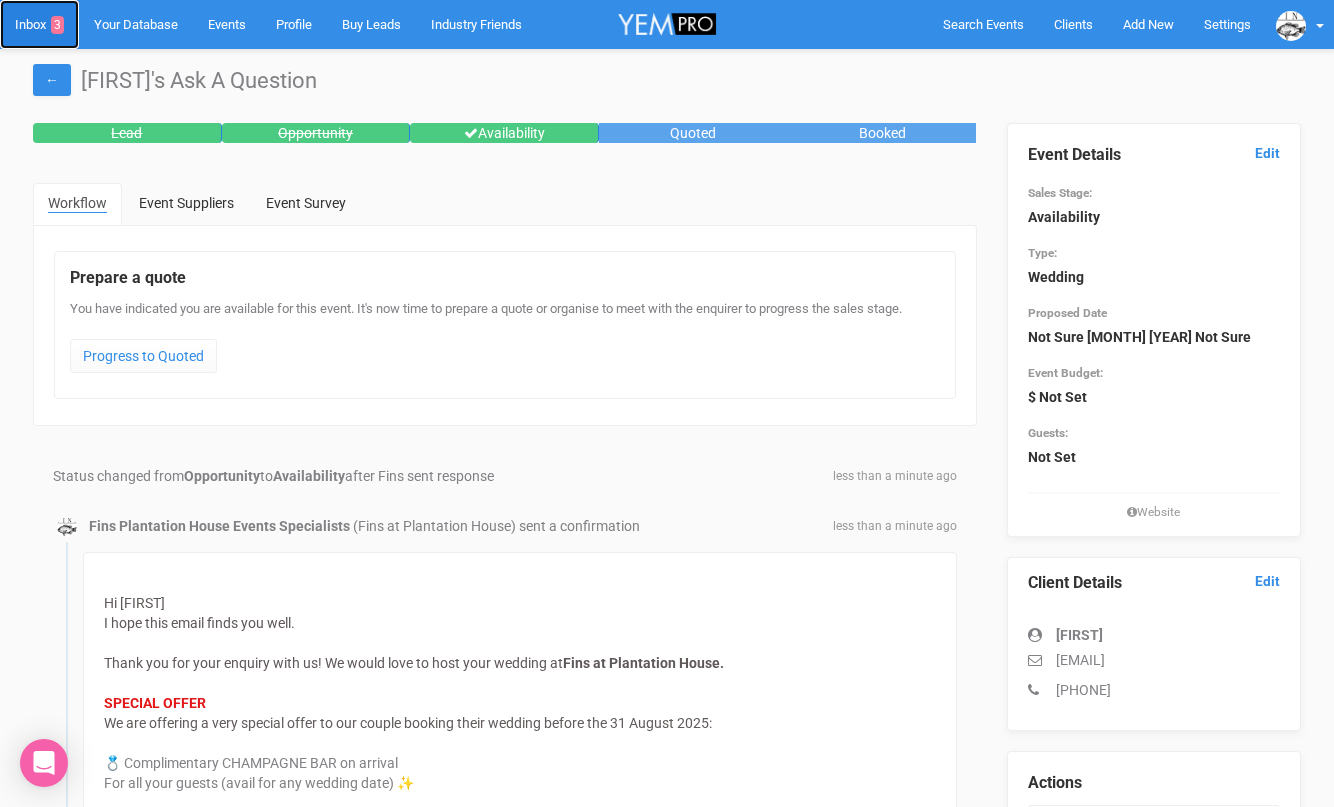 click on "Inbox  3" at bounding box center [39, 24] 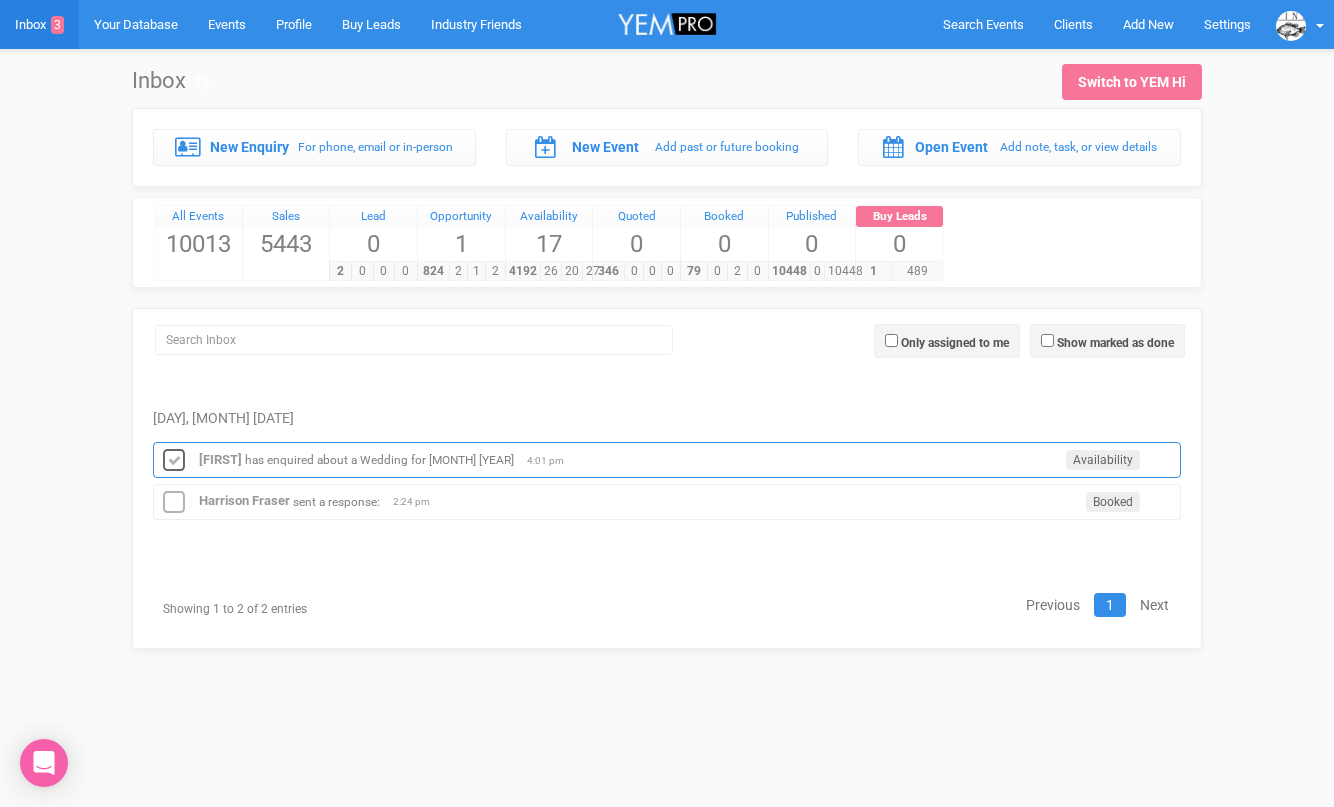 click at bounding box center (174, 461) 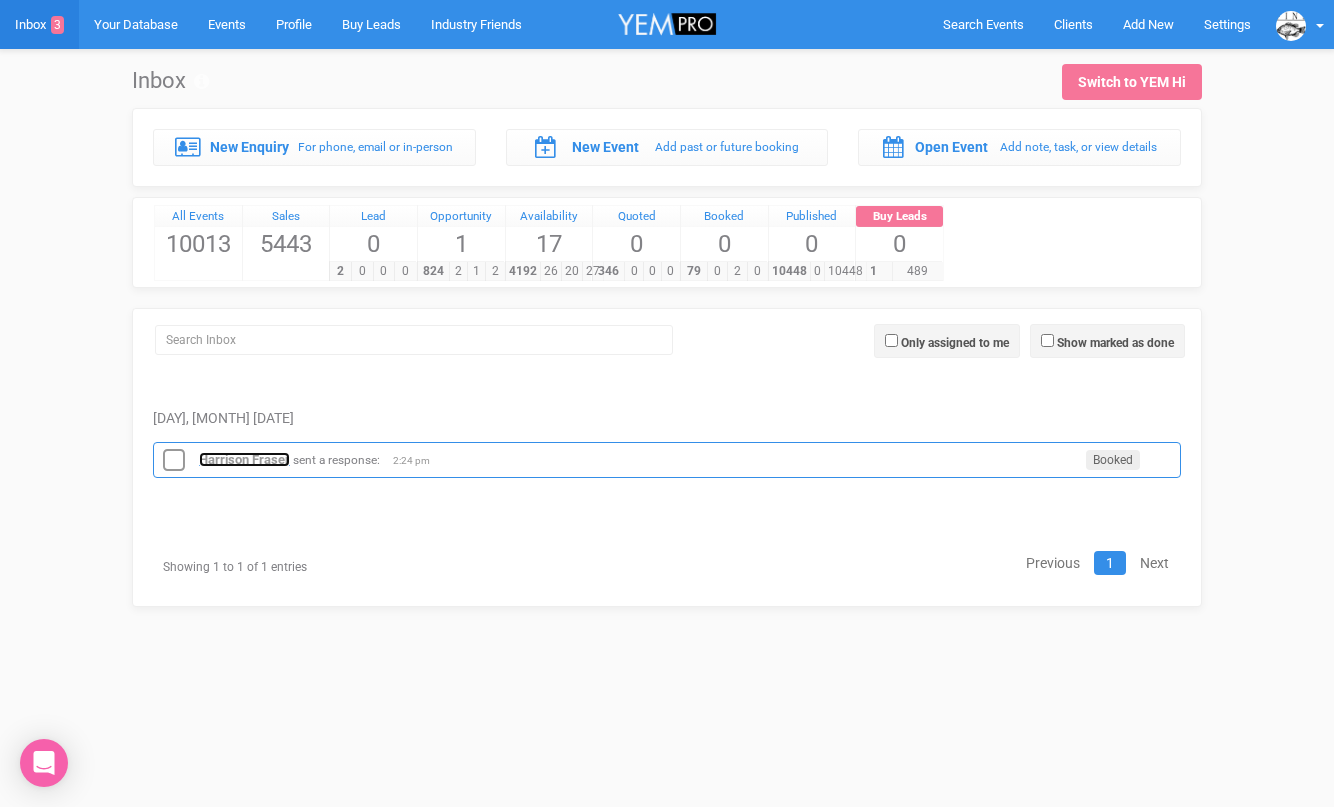 click on "Harrison Fraser" at bounding box center (244, 459) 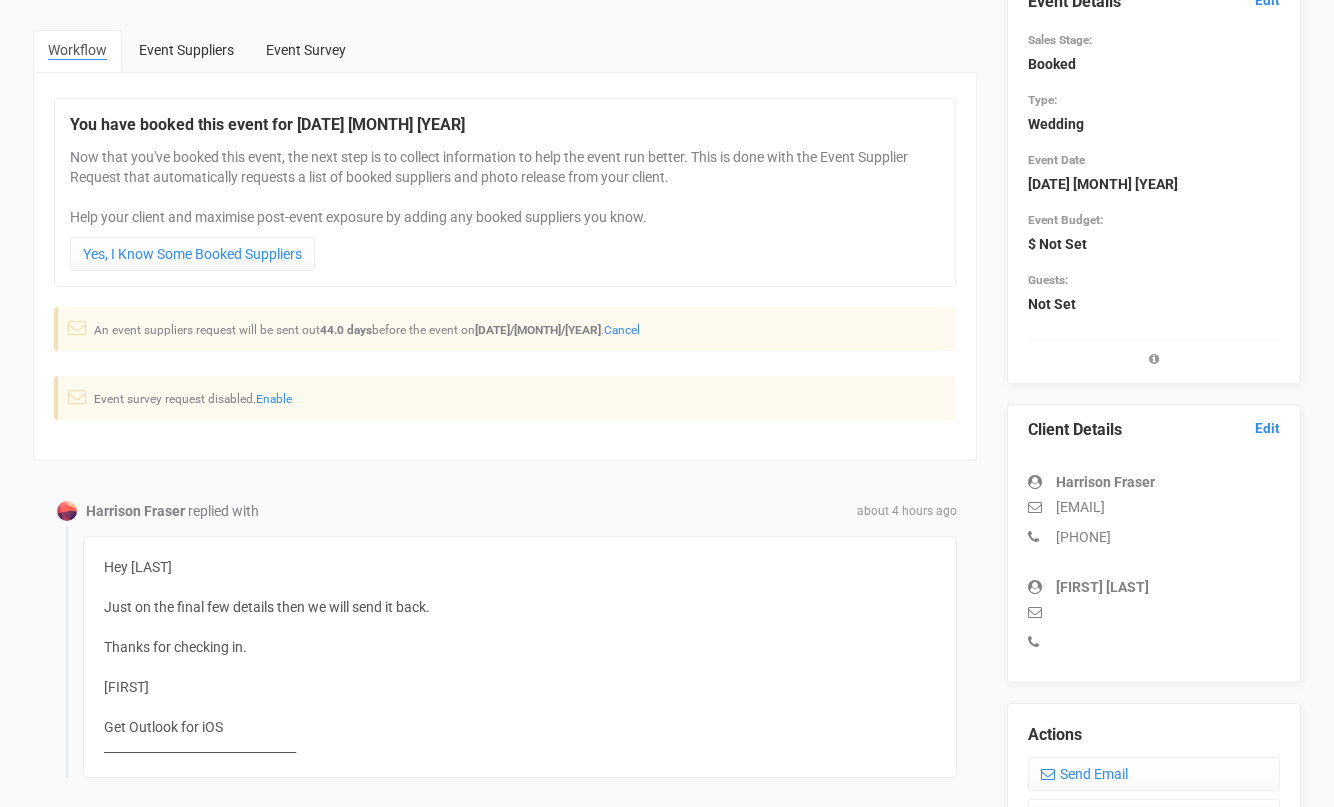 scroll, scrollTop: 207, scrollLeft: 0, axis: vertical 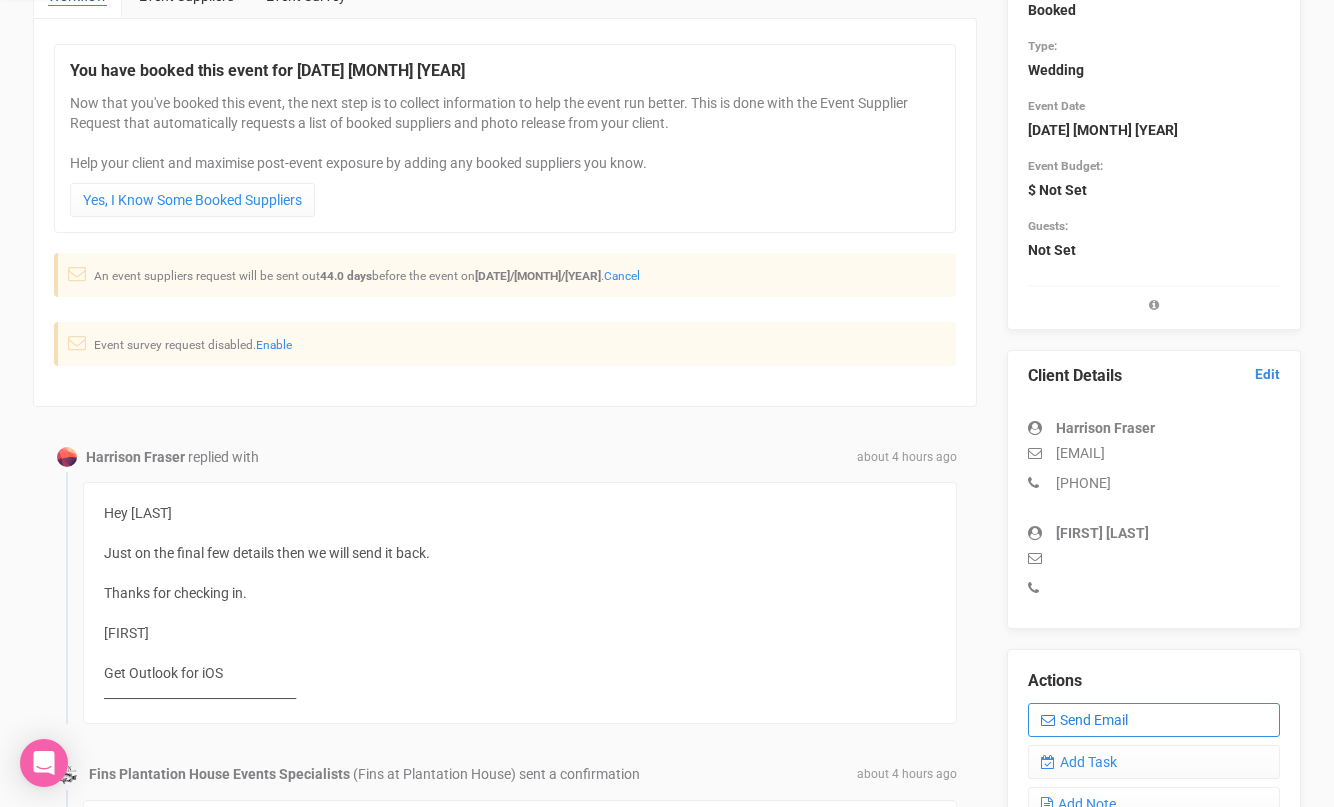click on "Send Email" at bounding box center [1154, 720] 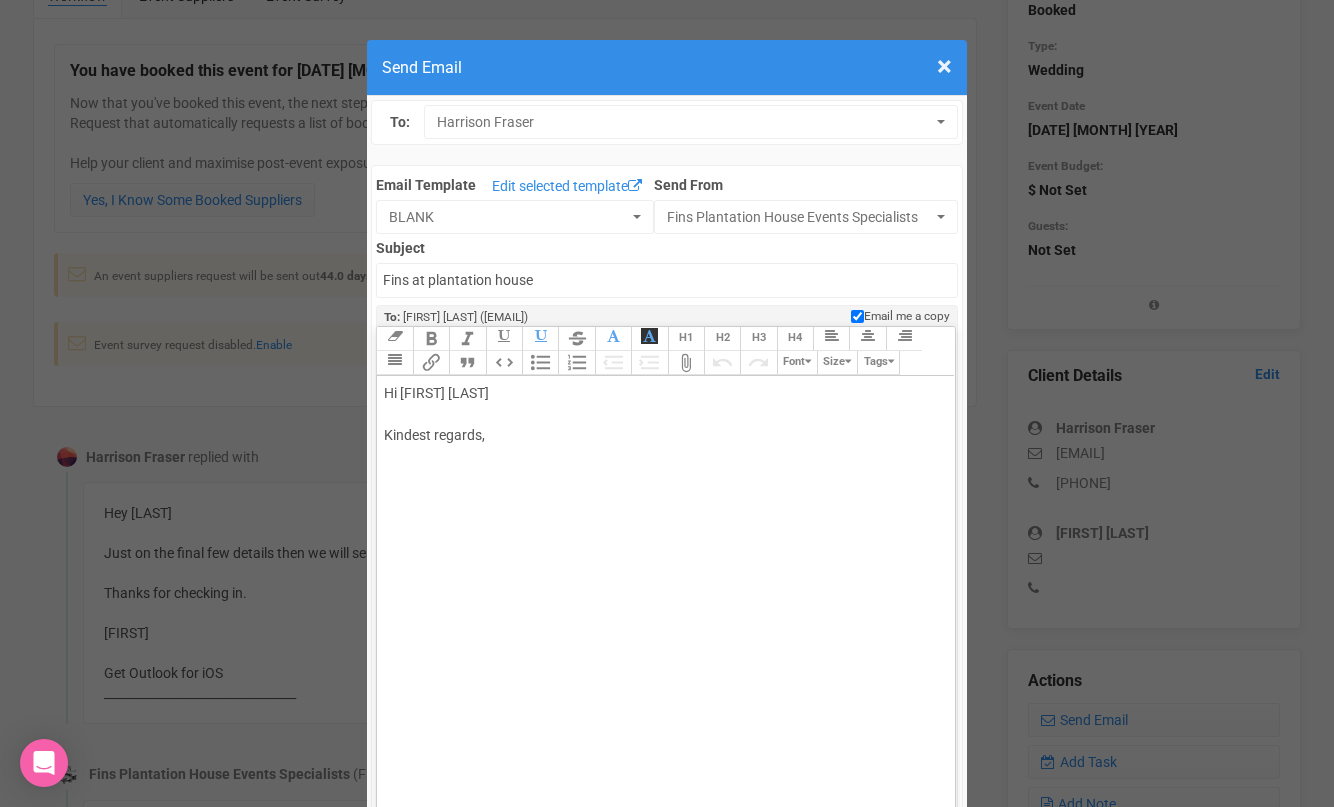 drag, startPoint x: 458, startPoint y: 395, endPoint x: 522, endPoint y: 398, distance: 64.070274 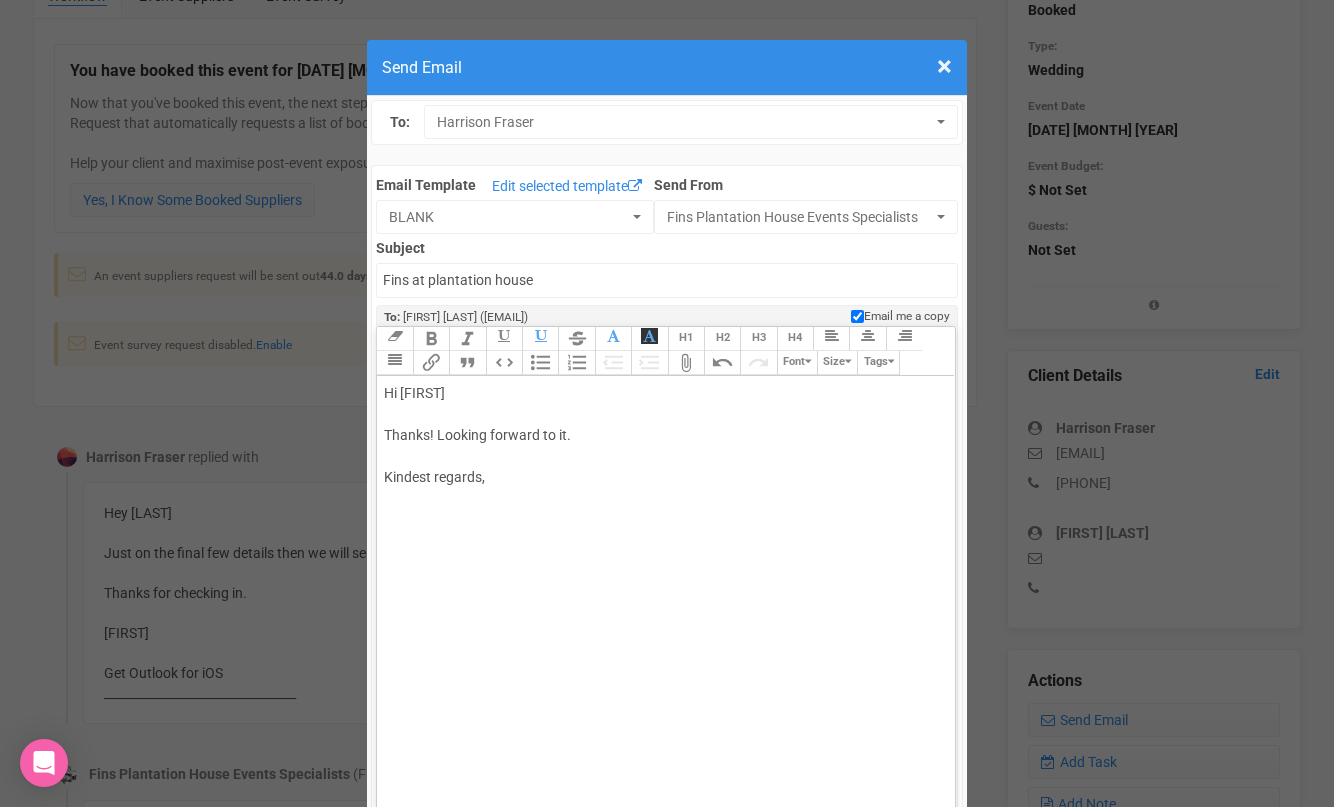 click on "Hi [FIRST]  Thanks! Looking forward to it. Kindest regards," 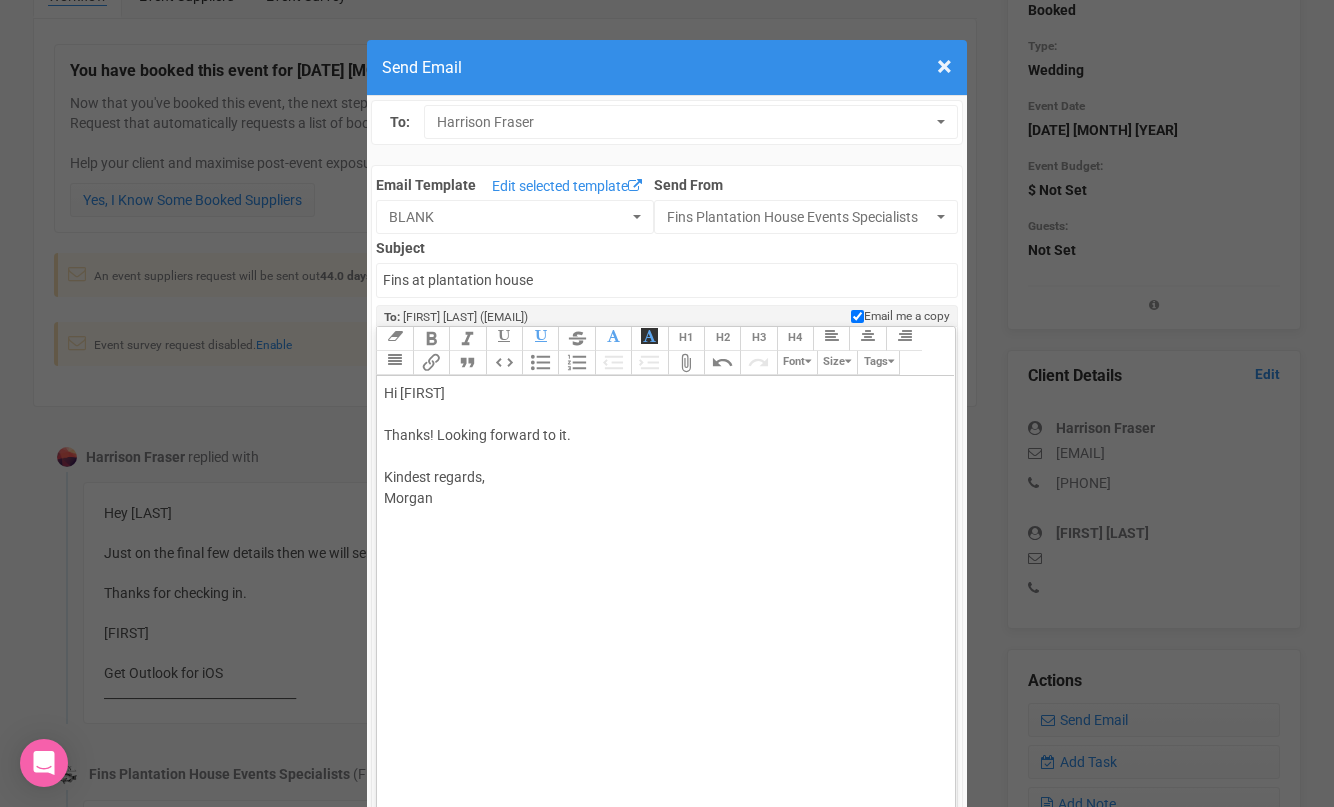 type on "<div>Hi [FIRST]&nbsp;<br><br>Thanks! Looking forward to it.<br><br>Kindest regards,<br>[FIRST]<br><br><br></div>" 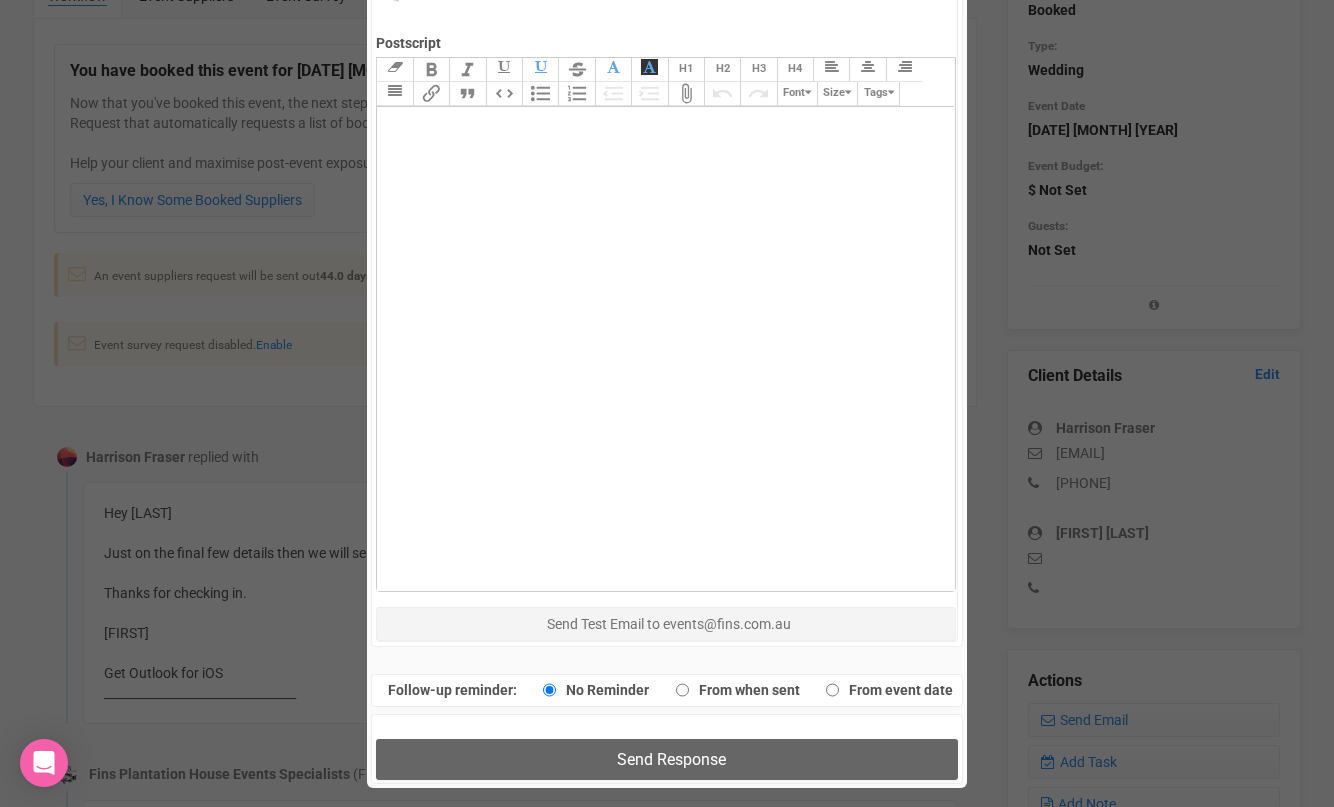 scroll, scrollTop: 990, scrollLeft: 0, axis: vertical 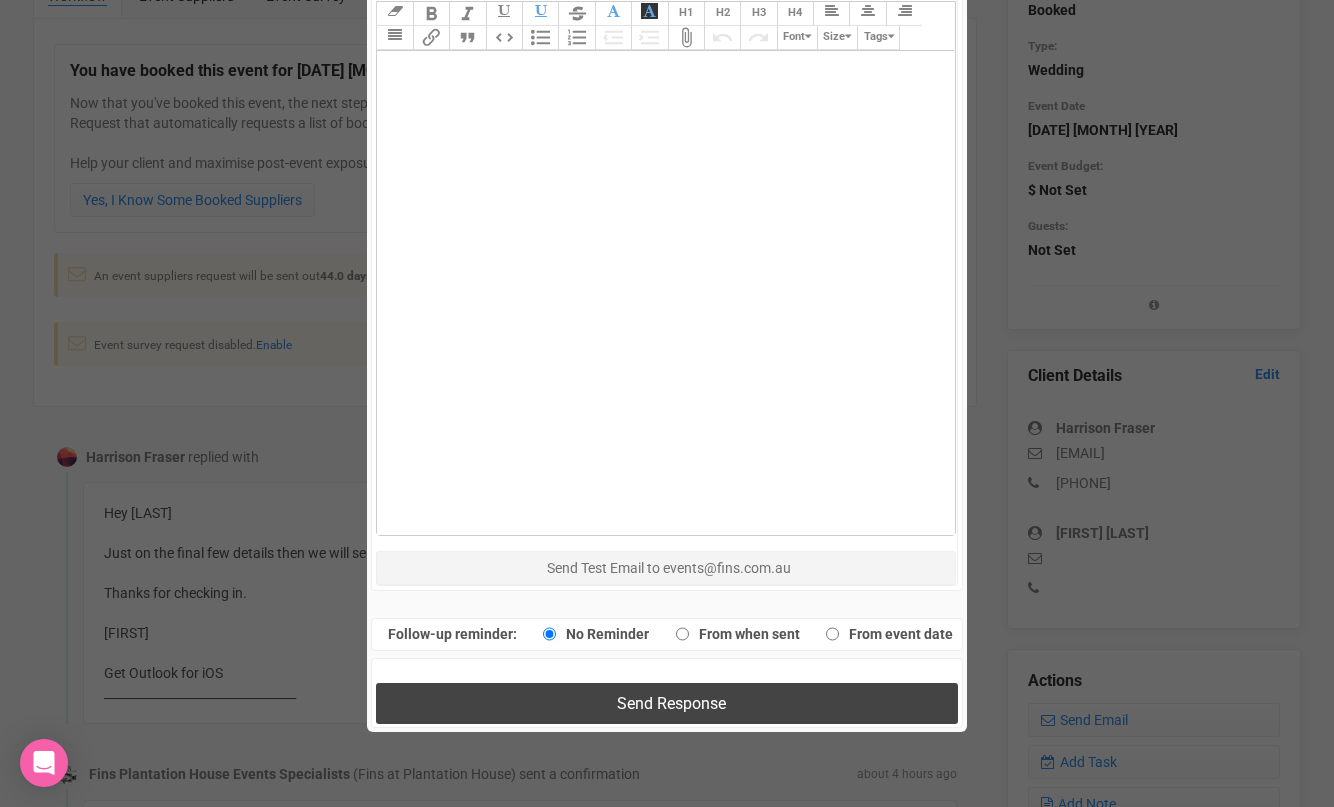 click on "Send Response" at bounding box center (666, 703) 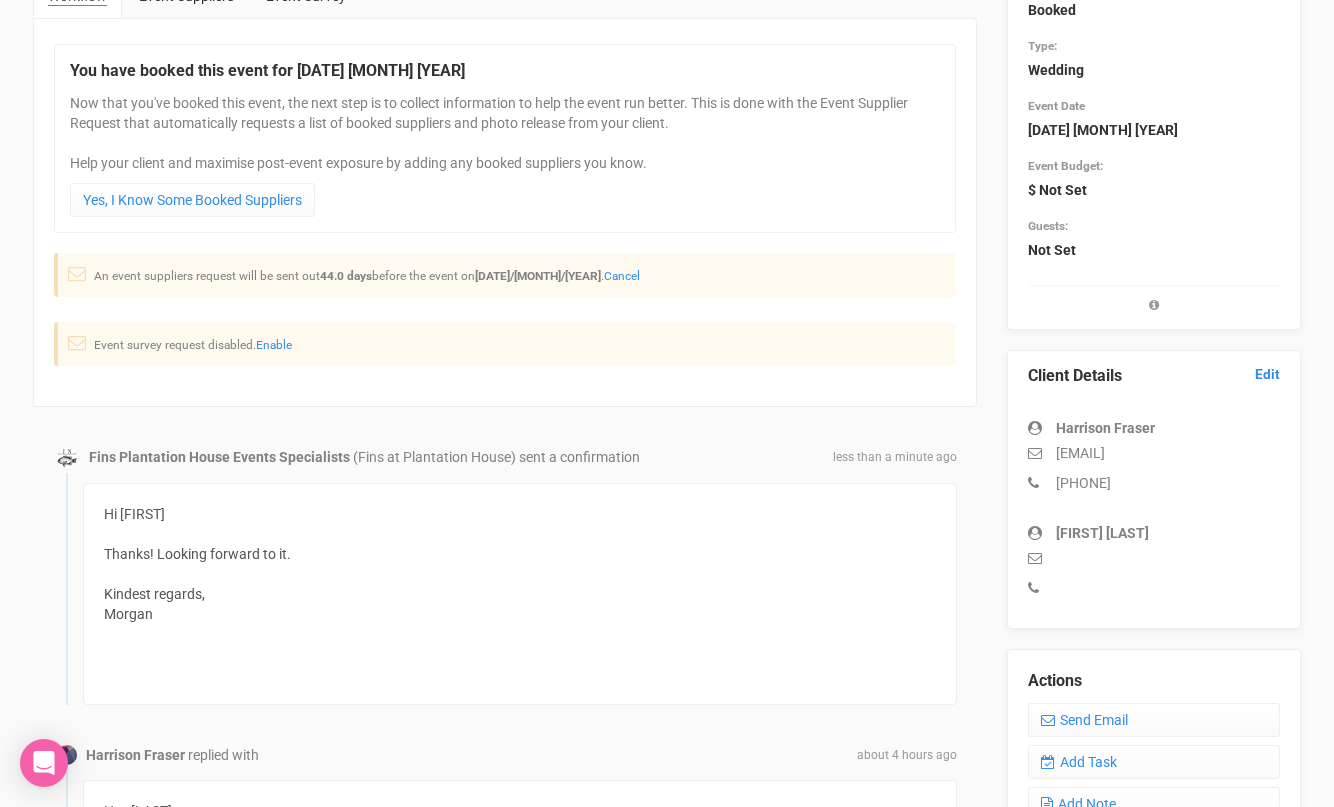 scroll, scrollTop: 0, scrollLeft: 0, axis: both 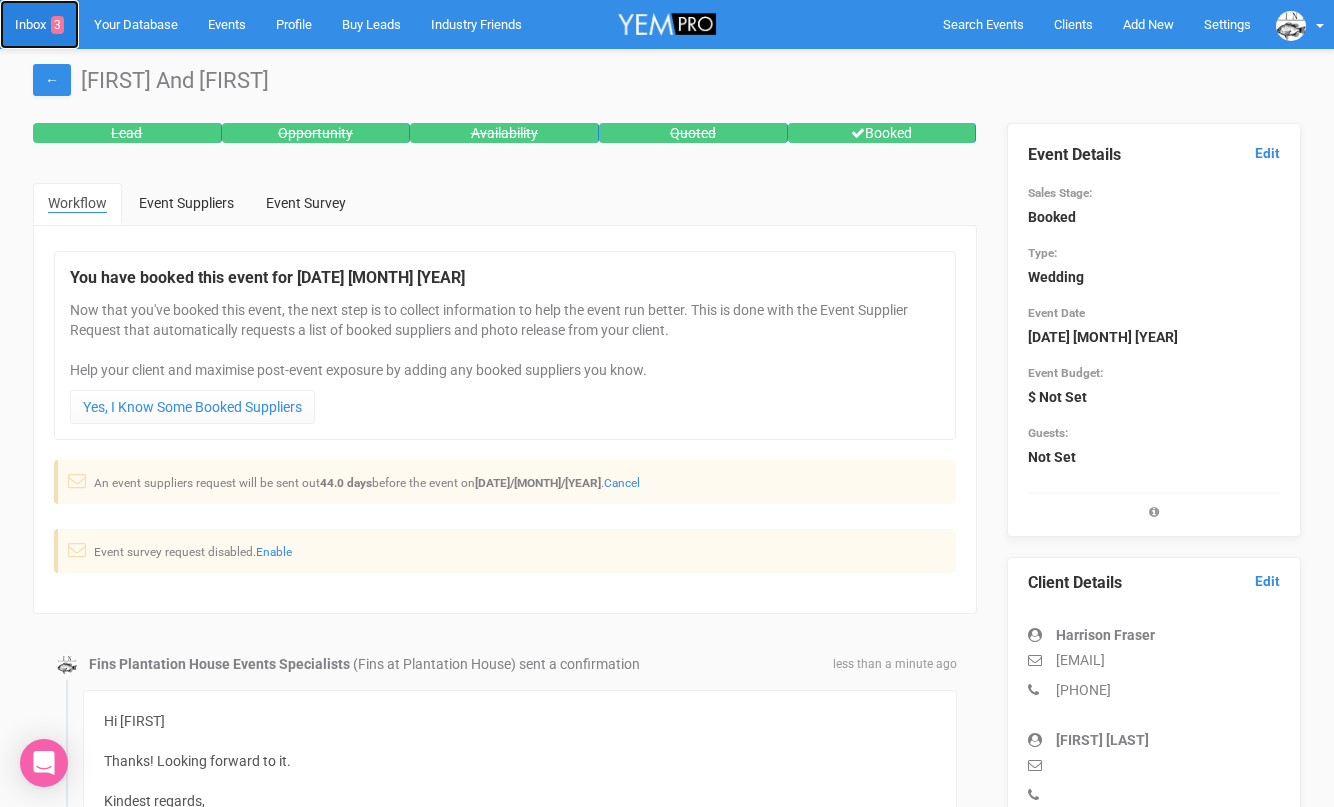 click on "Inbox  3" at bounding box center [39, 24] 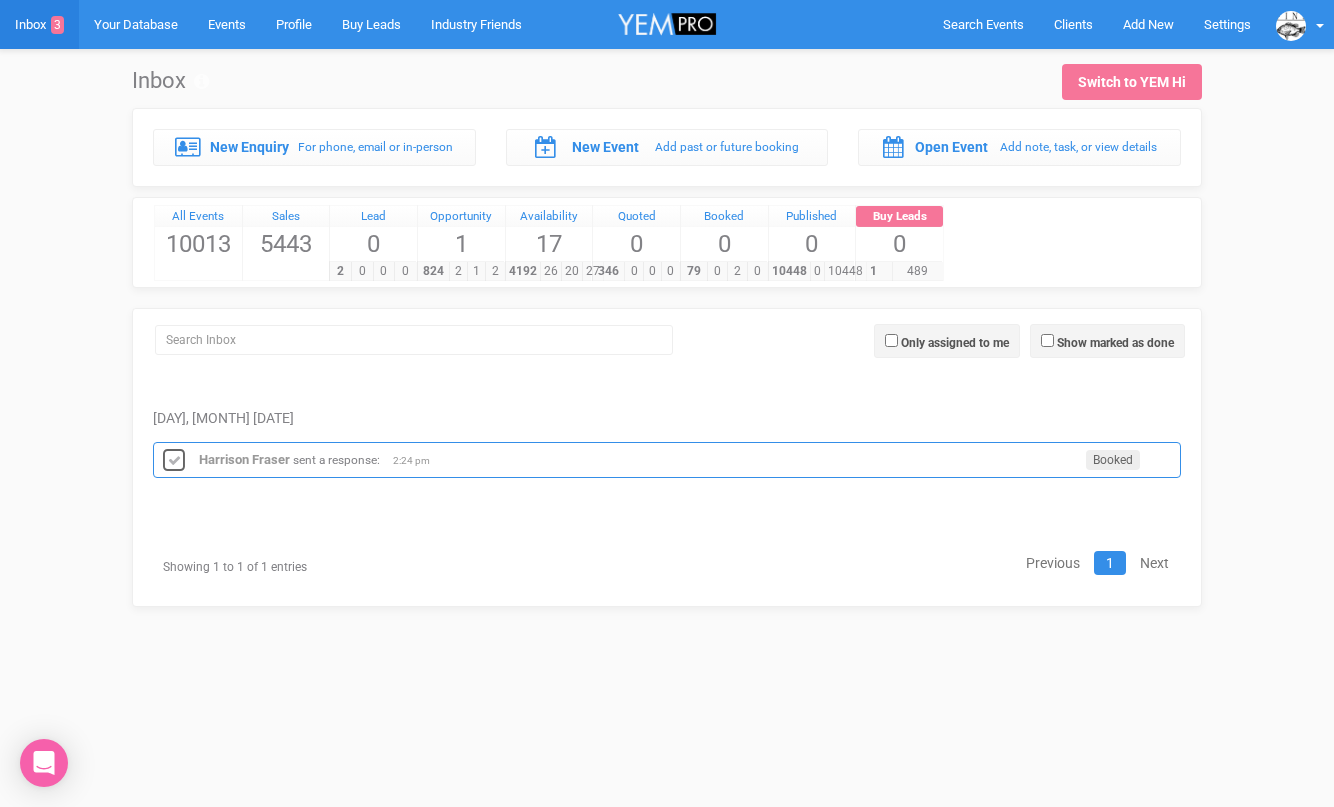 click at bounding box center [174, 461] 